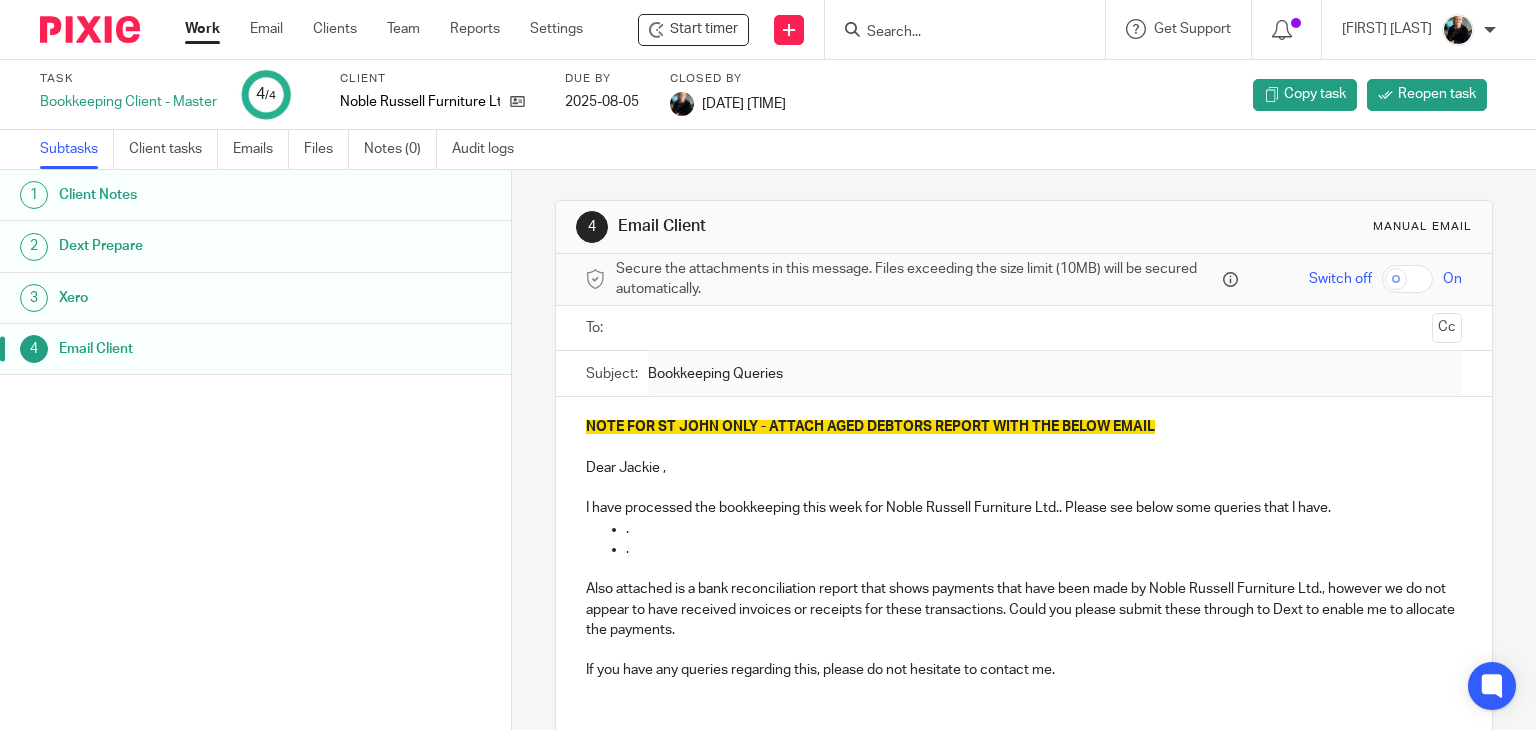scroll, scrollTop: 0, scrollLeft: 0, axis: both 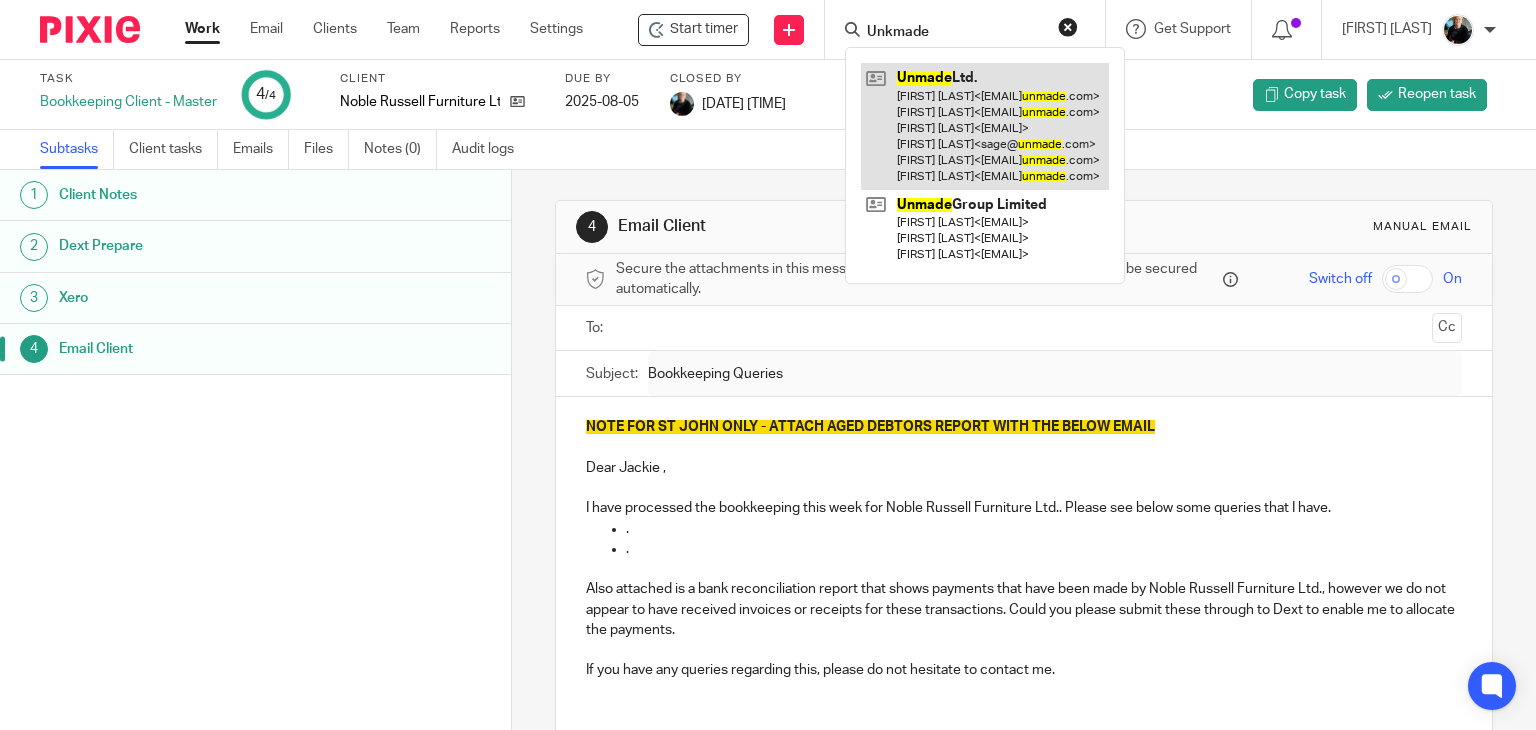 type on "Unkmade" 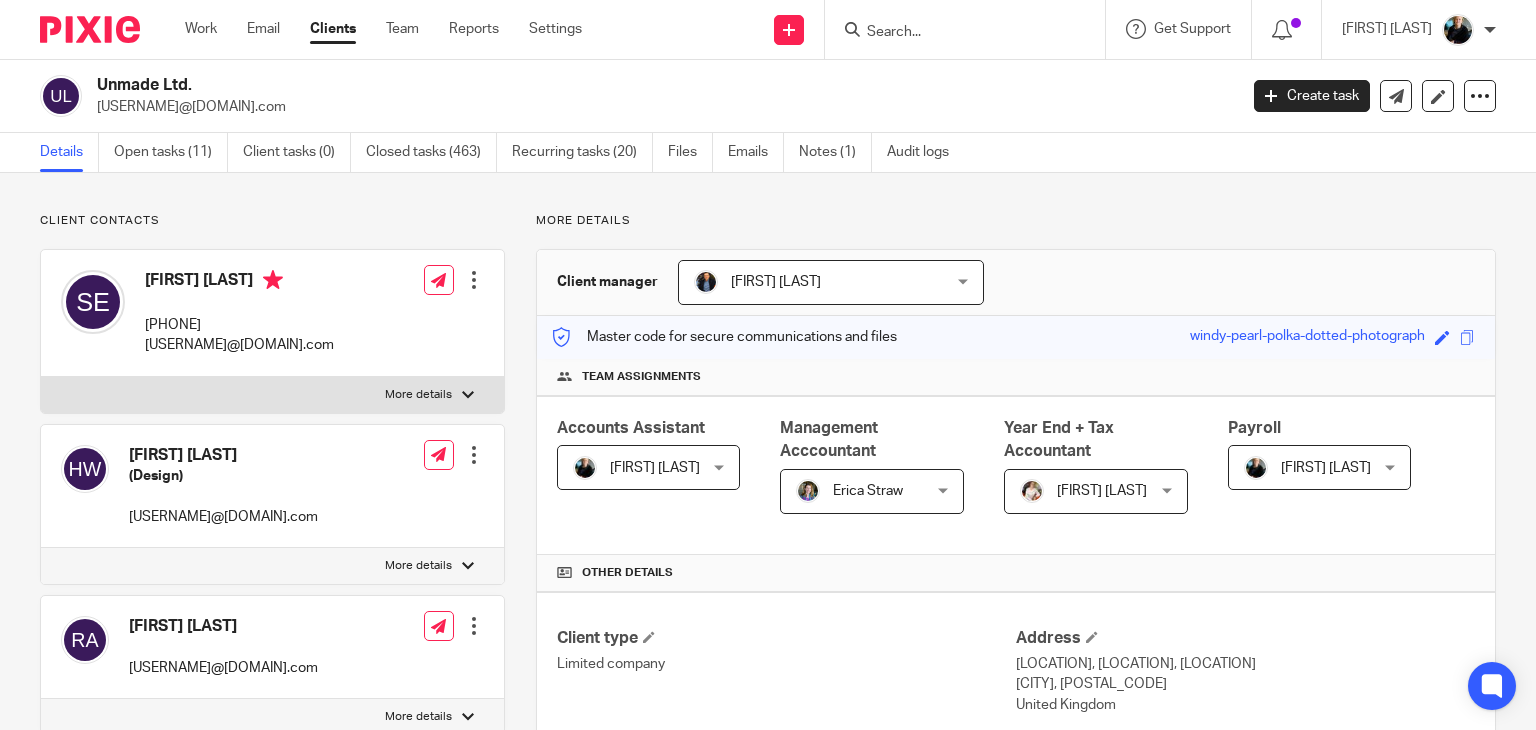 scroll, scrollTop: 0, scrollLeft: 0, axis: both 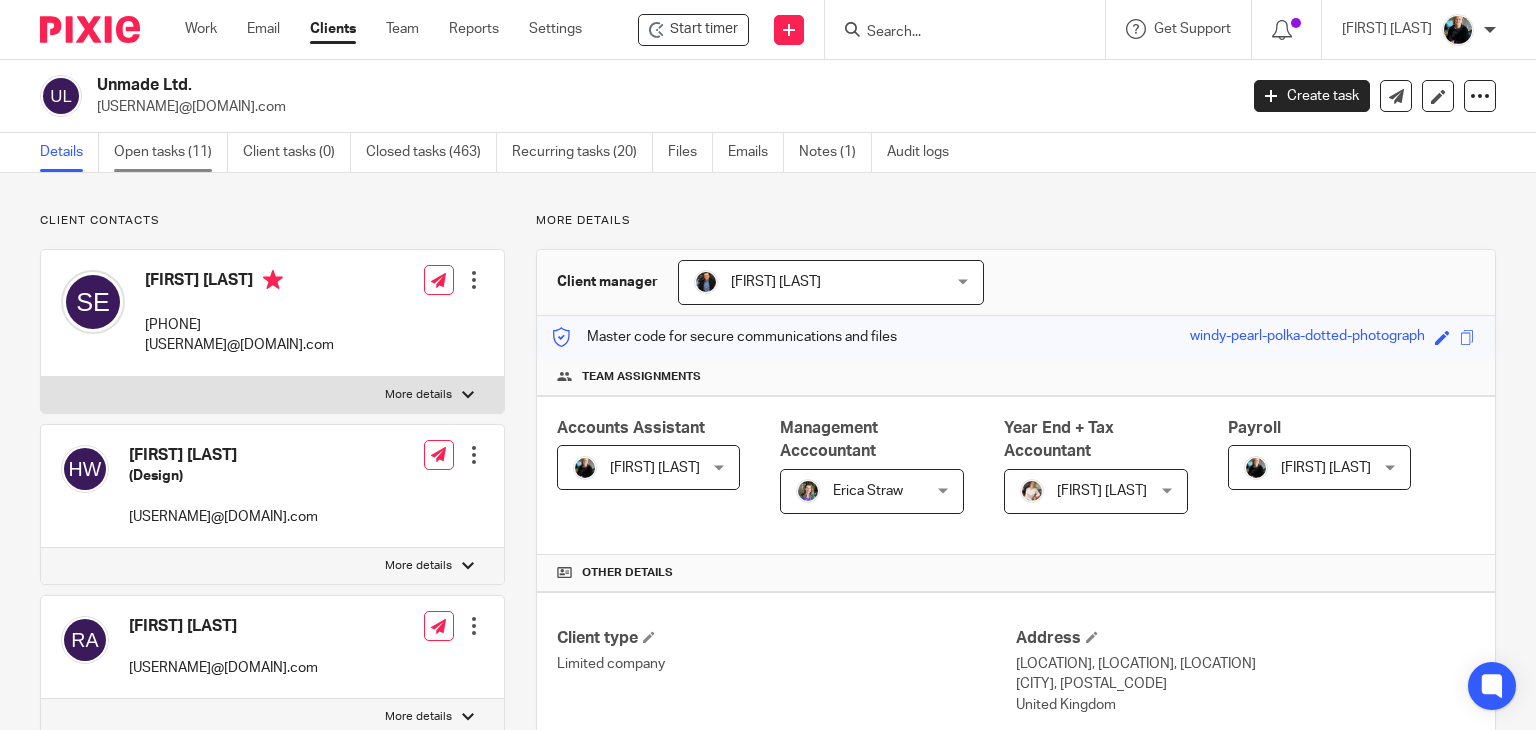 click on "Open tasks (11)" at bounding box center [171, 152] 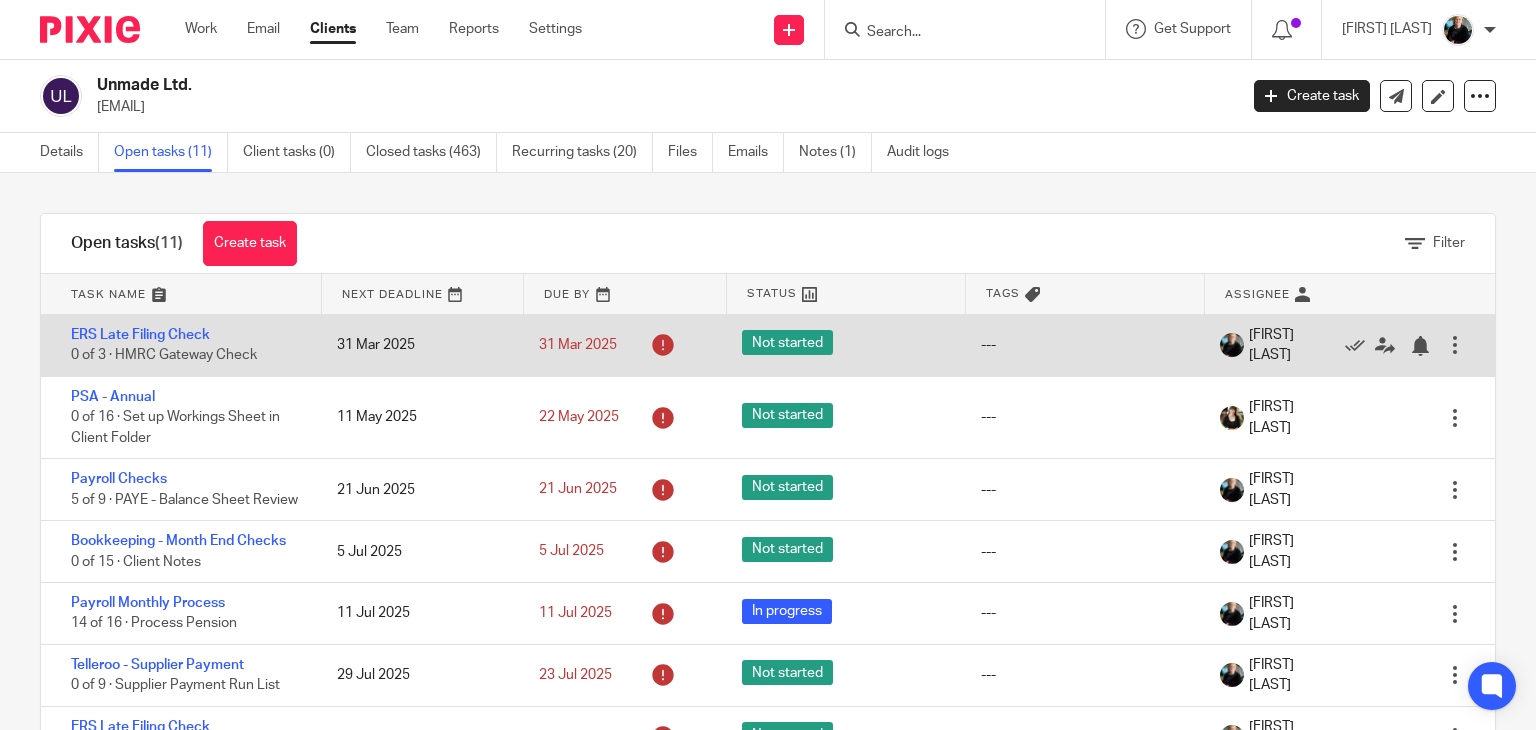 scroll, scrollTop: 0, scrollLeft: 0, axis: both 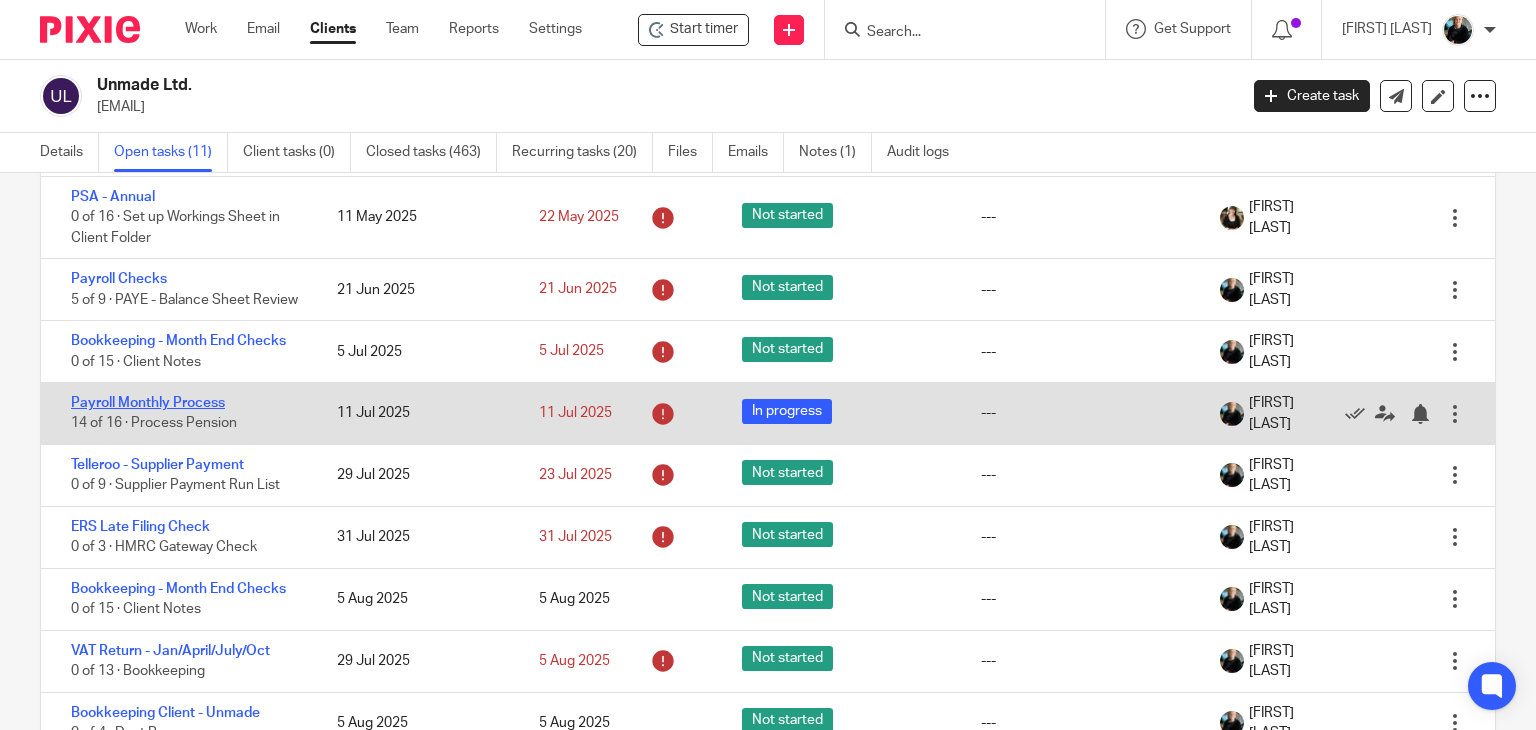 click on "Payroll Monthly Process" at bounding box center (148, 403) 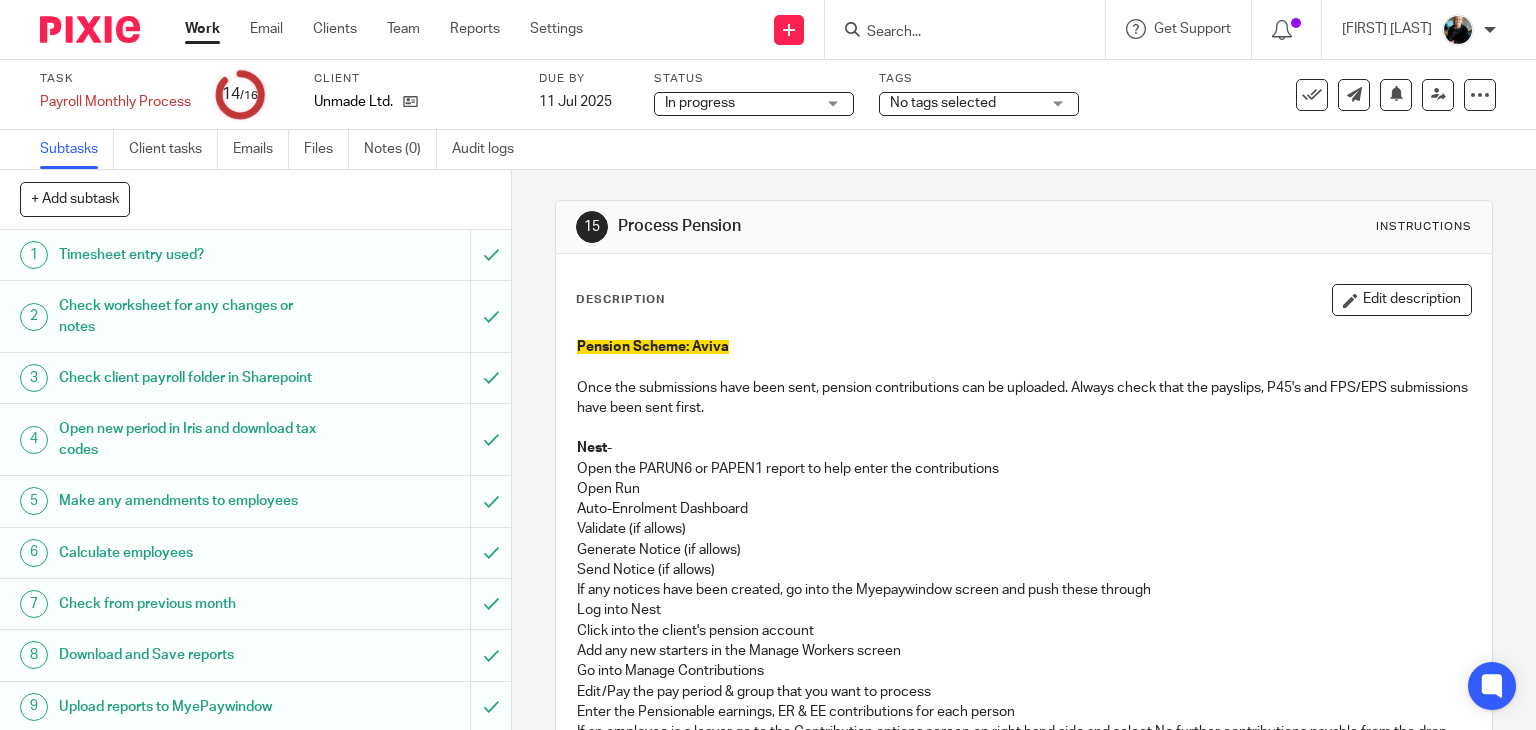 scroll, scrollTop: 0, scrollLeft: 0, axis: both 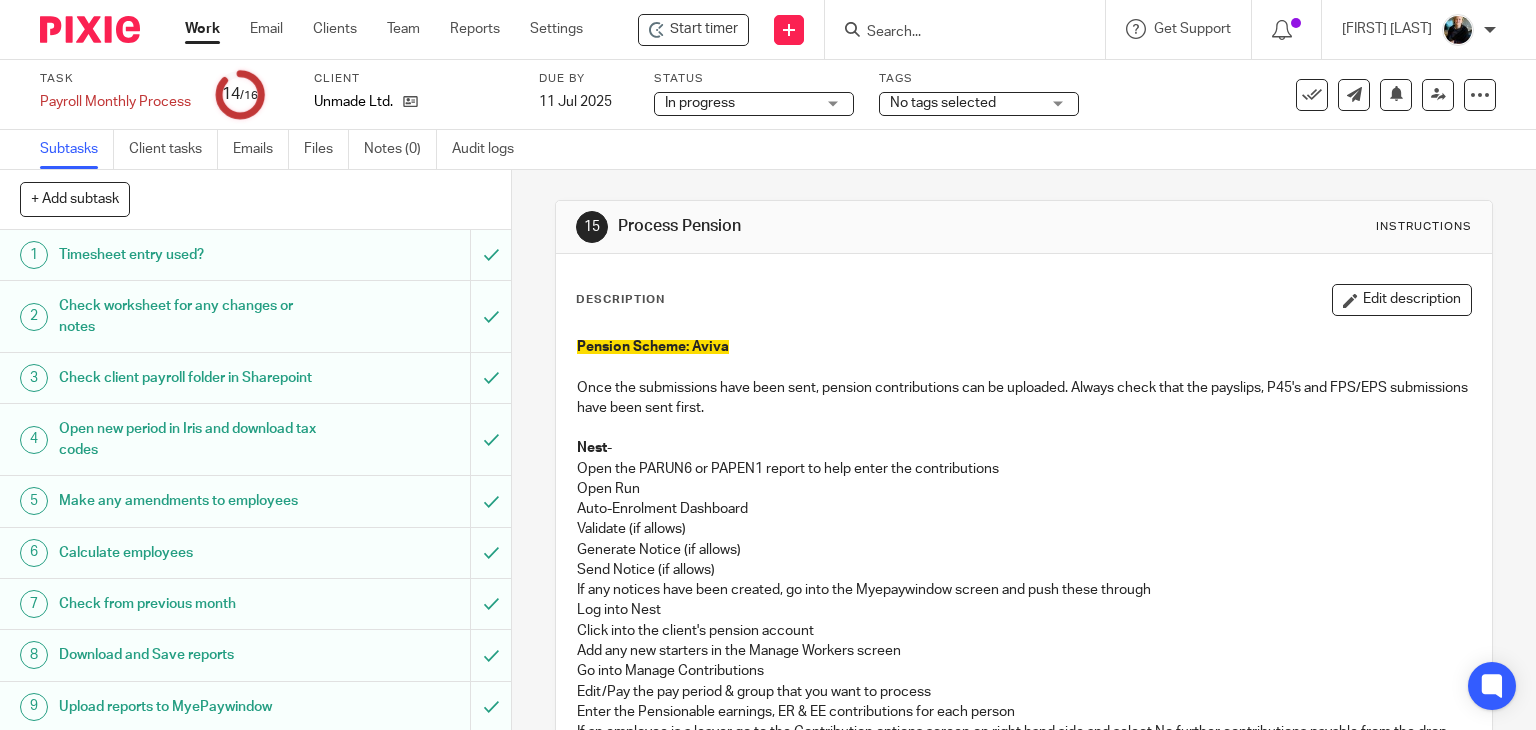 click at bounding box center [965, 29] 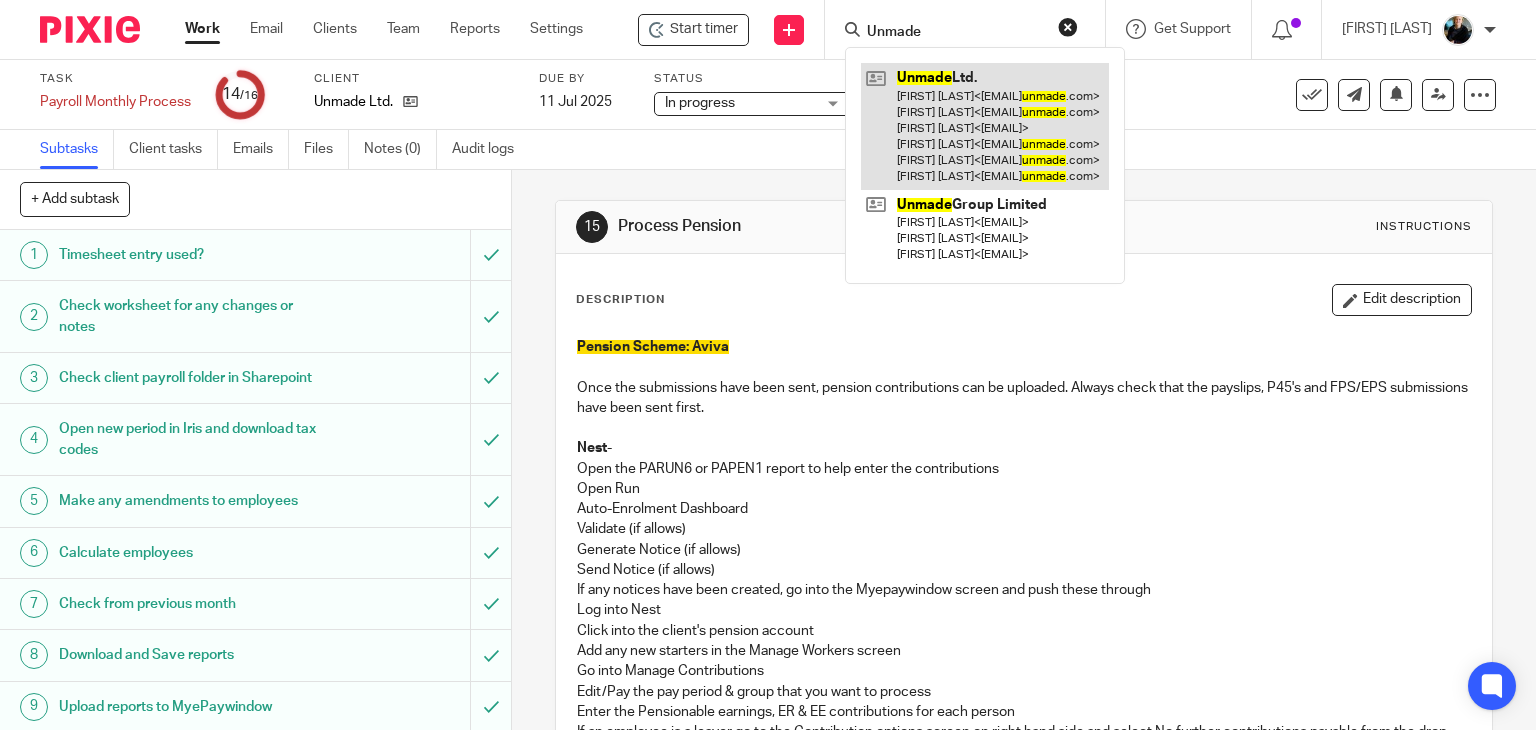 type on "Unmade" 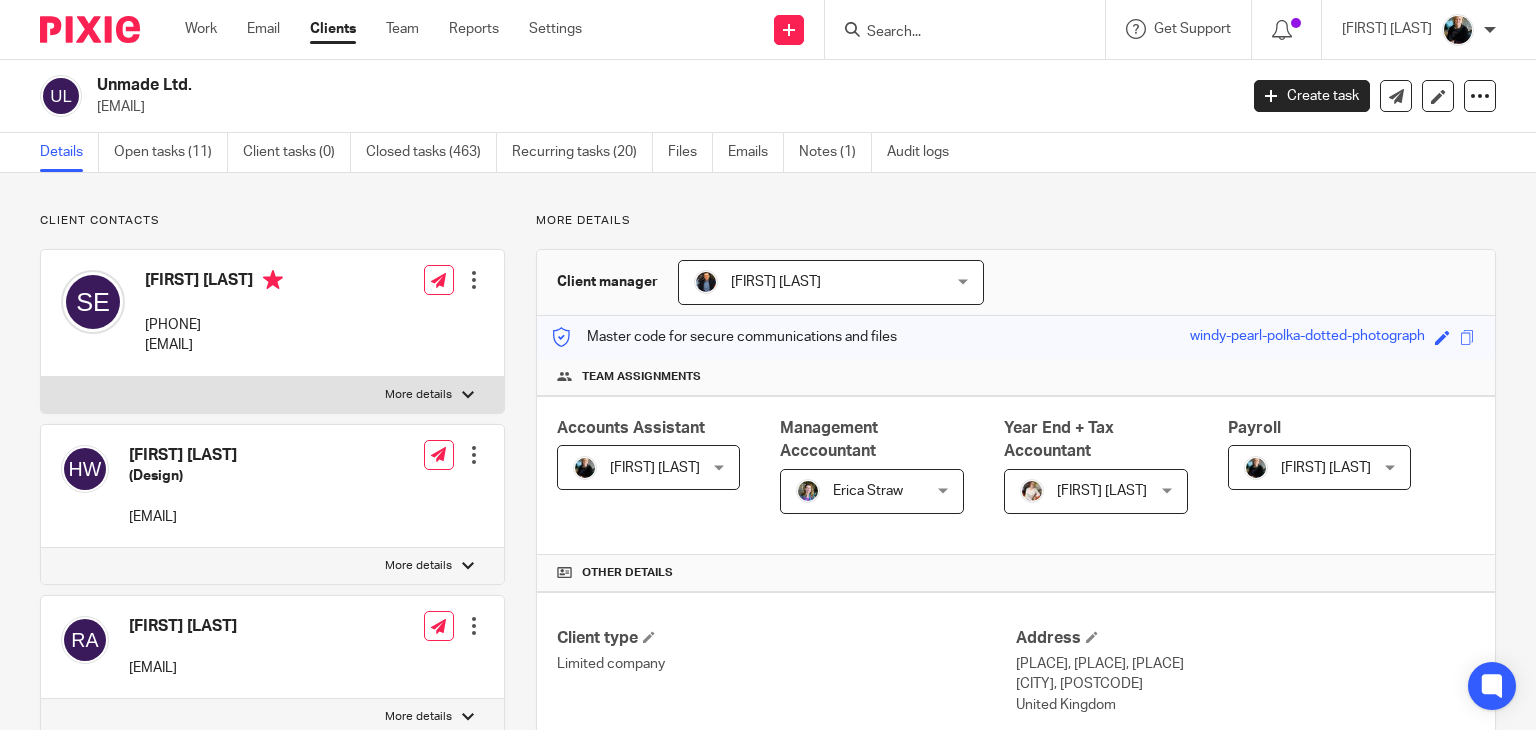 scroll, scrollTop: 0, scrollLeft: 0, axis: both 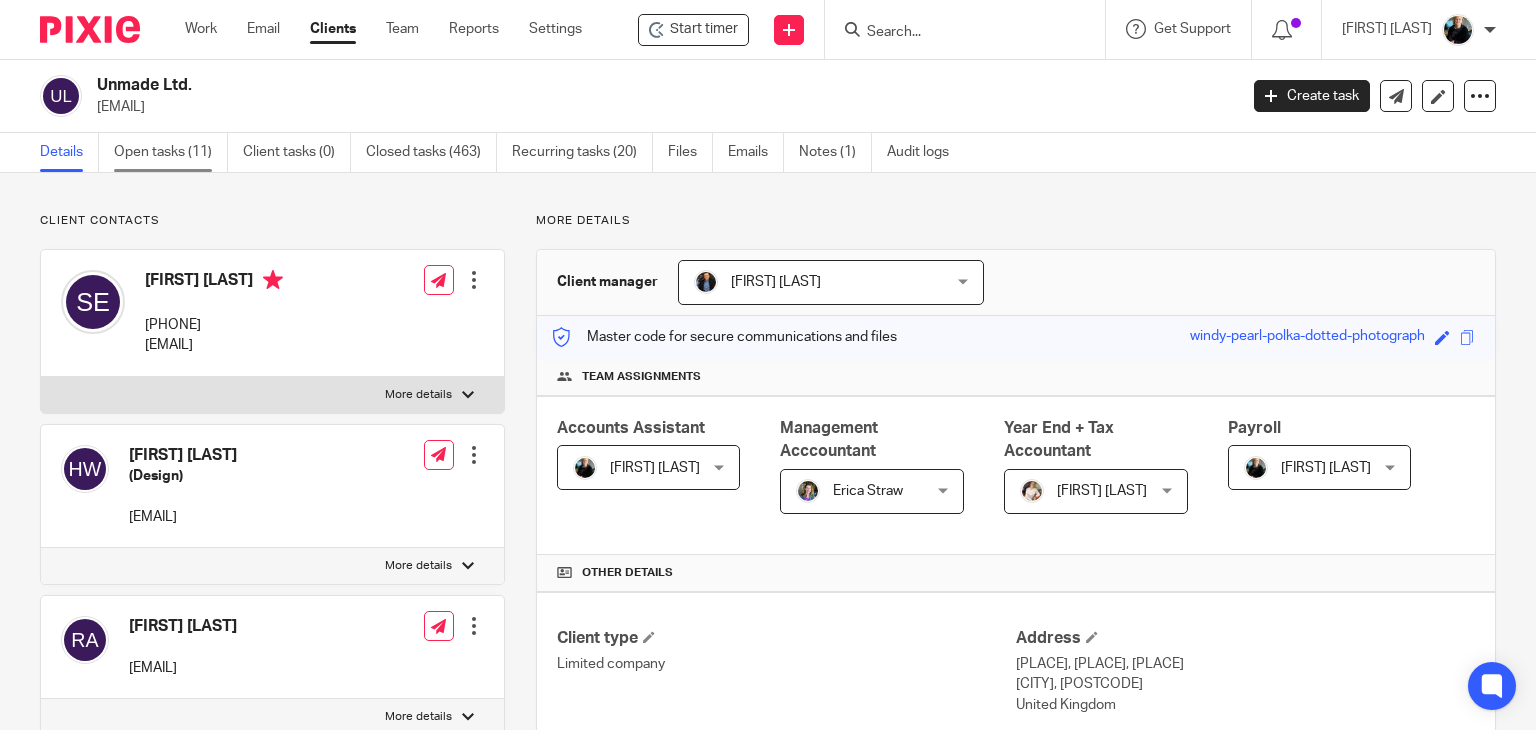 click on "Open tasks (11)" at bounding box center (171, 152) 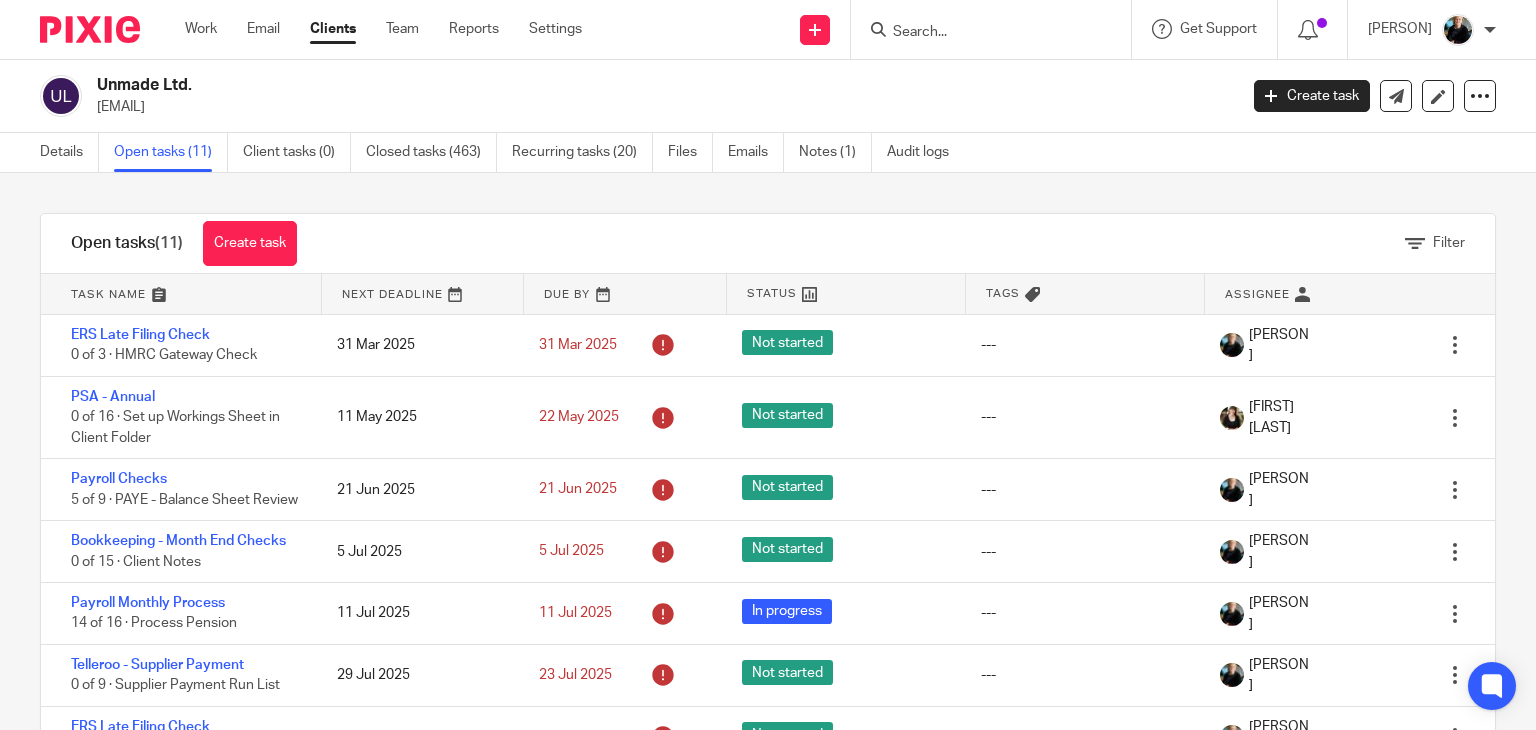 scroll, scrollTop: 0, scrollLeft: 0, axis: both 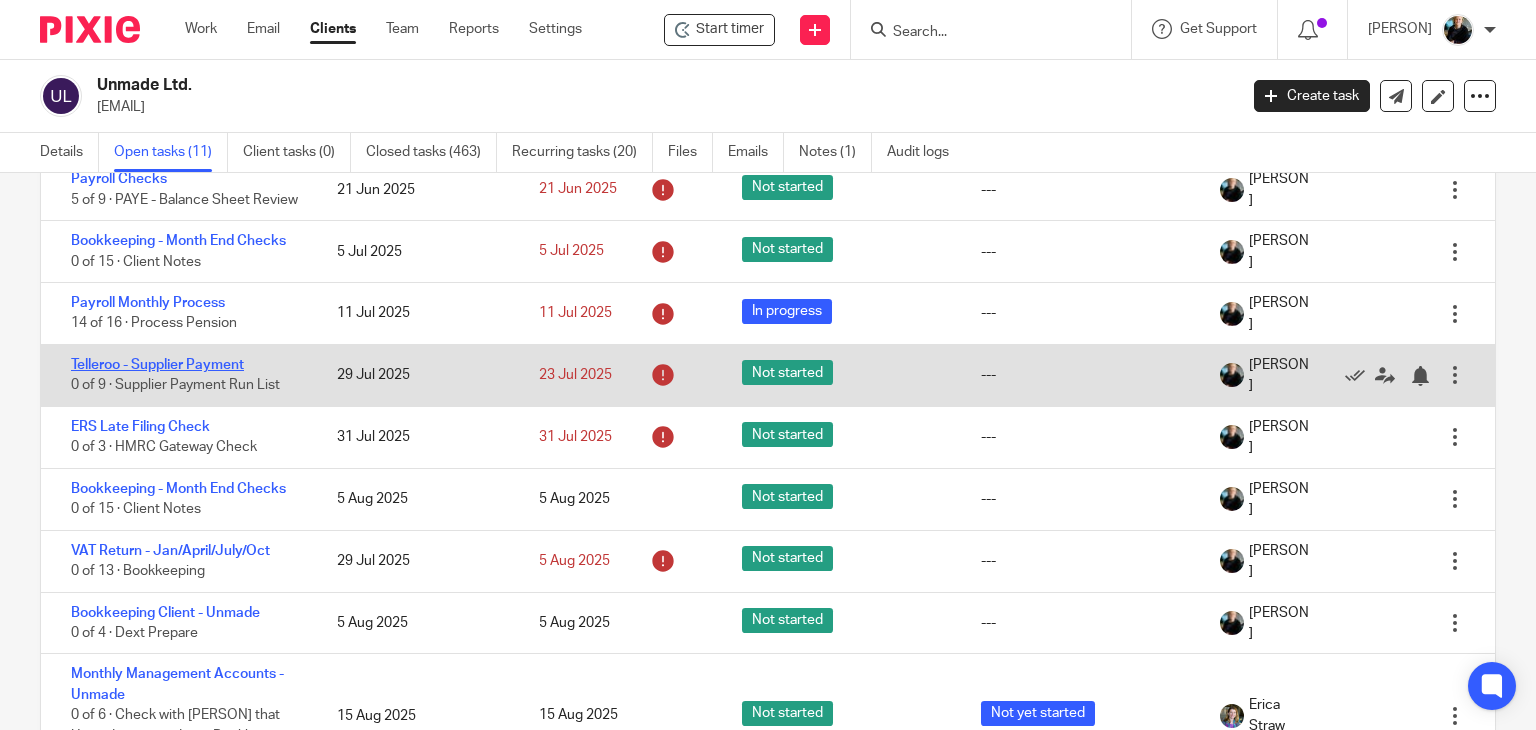 click on "Telleroo - Supplier Payment" at bounding box center [157, 365] 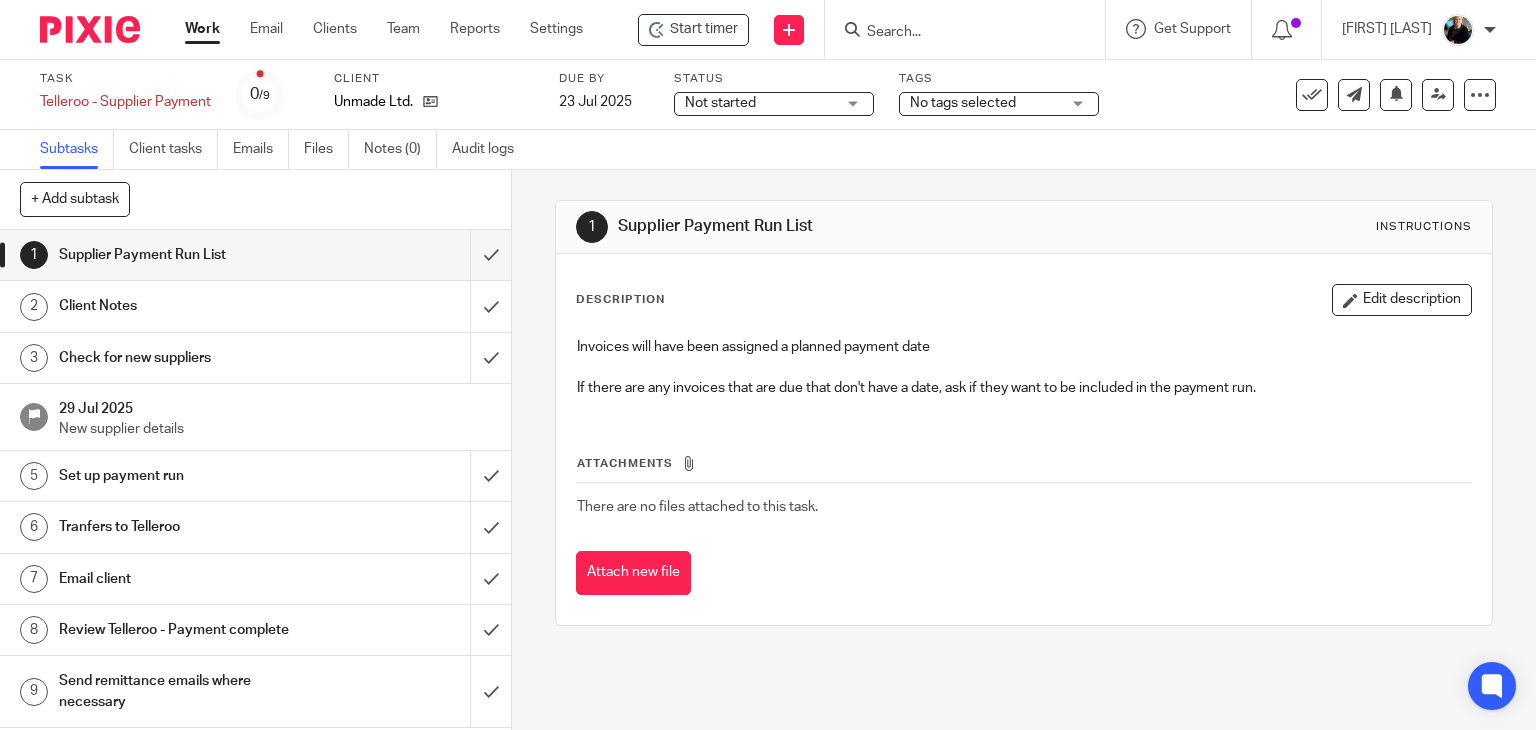 scroll, scrollTop: 0, scrollLeft: 0, axis: both 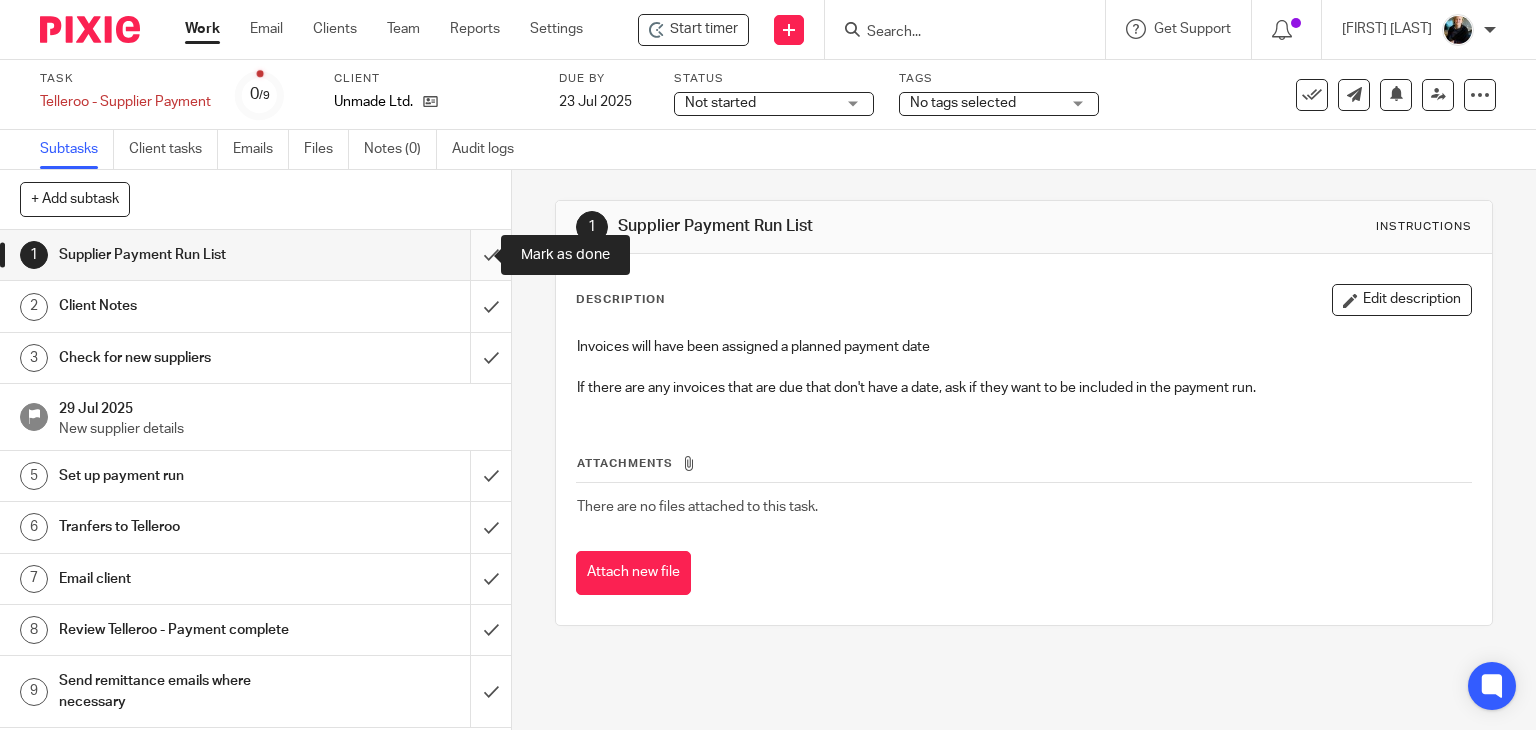 click at bounding box center (255, 255) 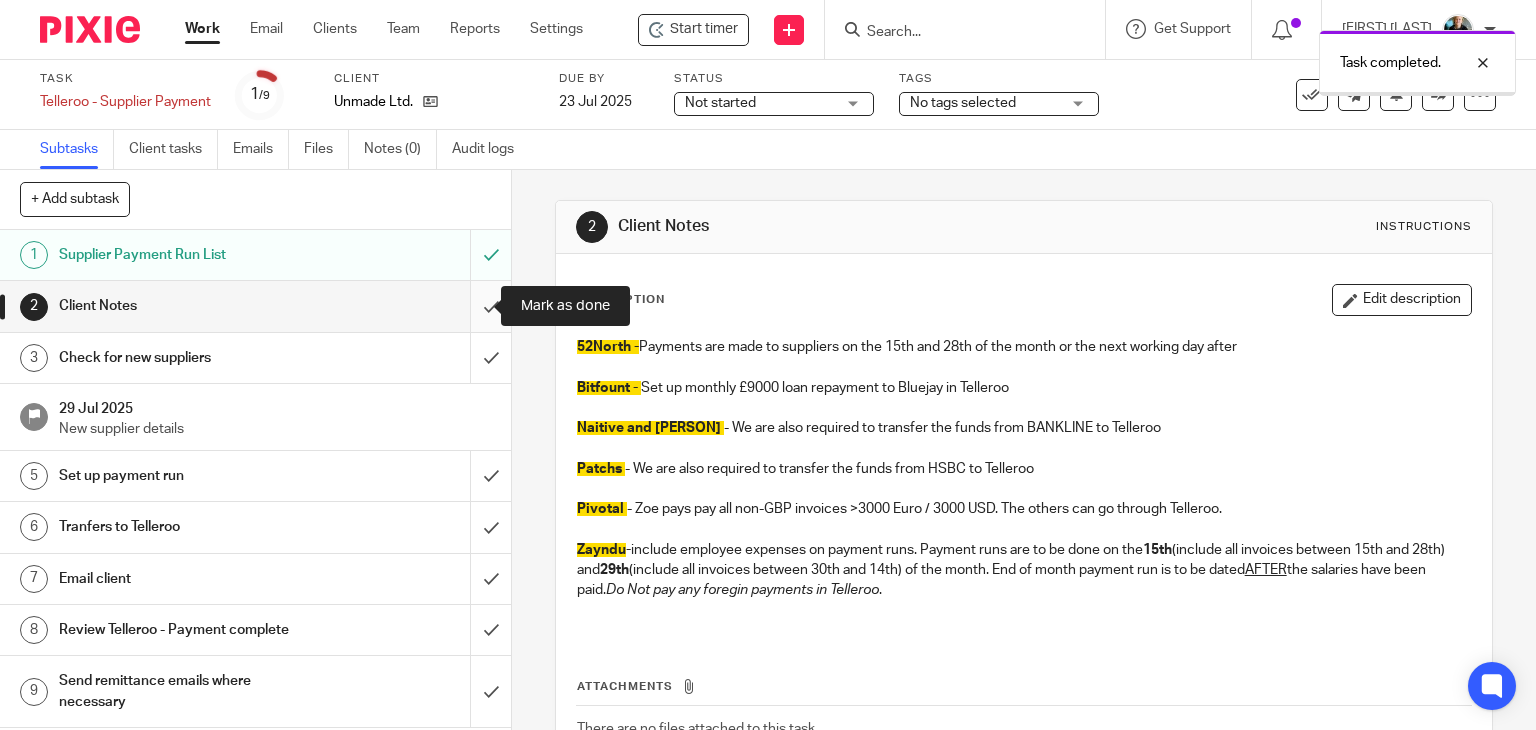 scroll, scrollTop: 0, scrollLeft: 0, axis: both 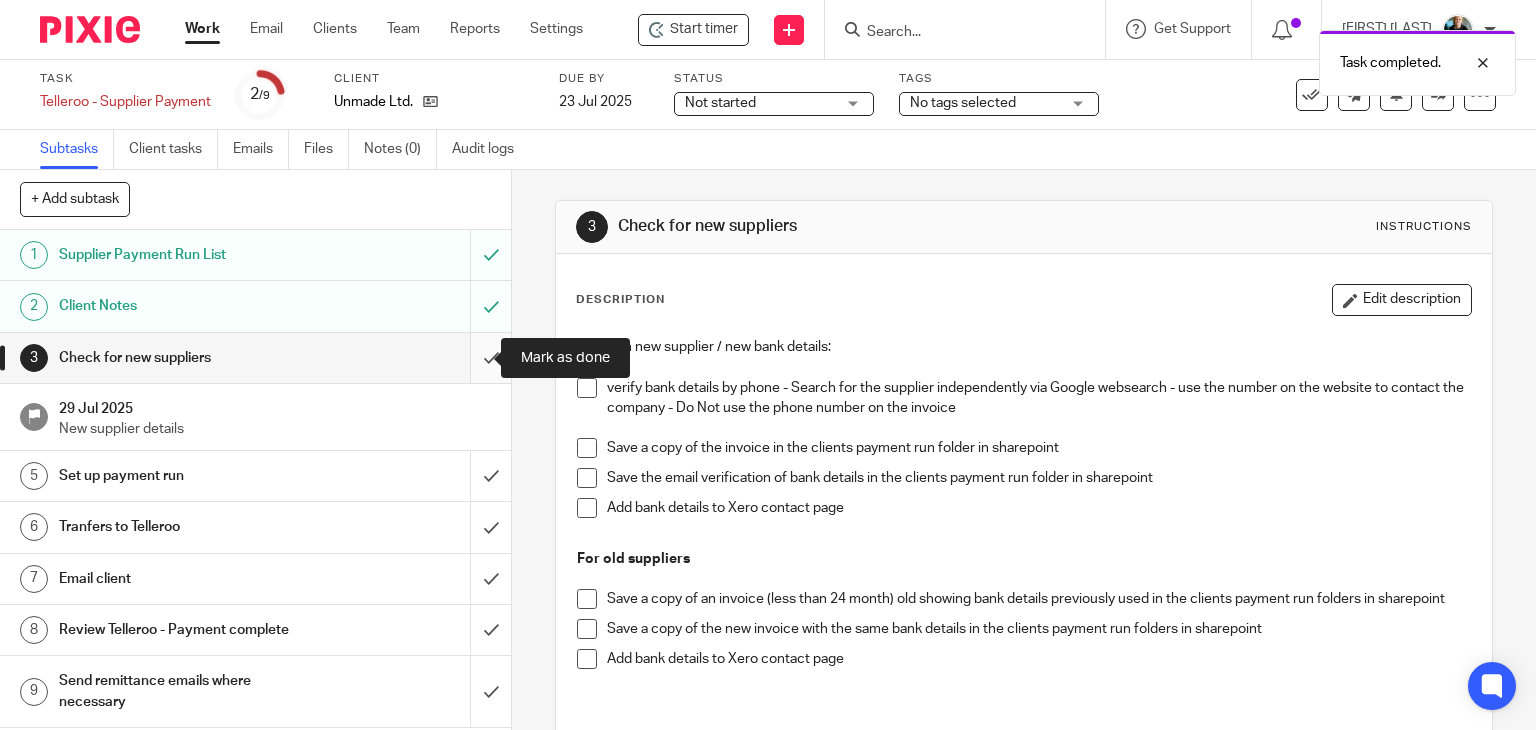click at bounding box center (255, 358) 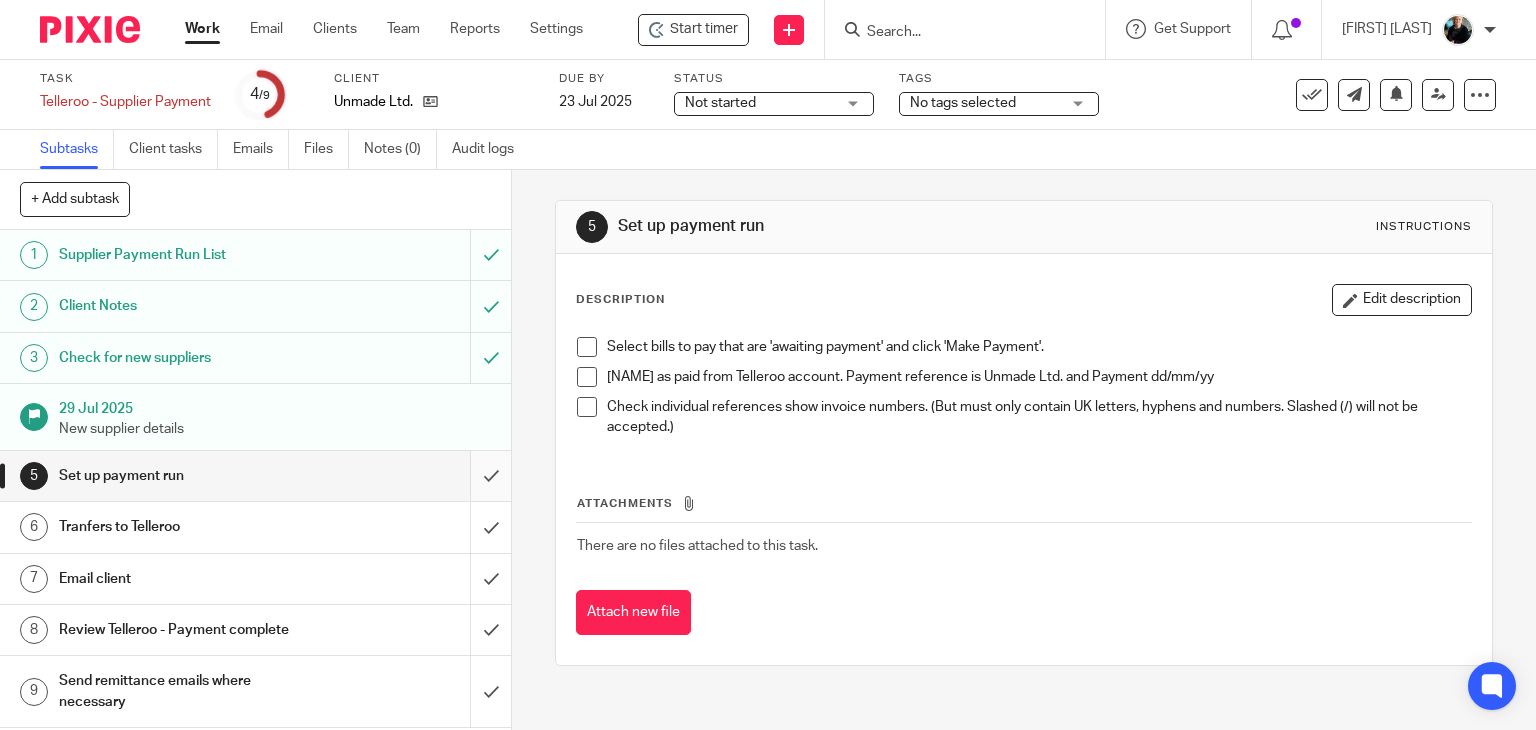 scroll, scrollTop: 0, scrollLeft: 0, axis: both 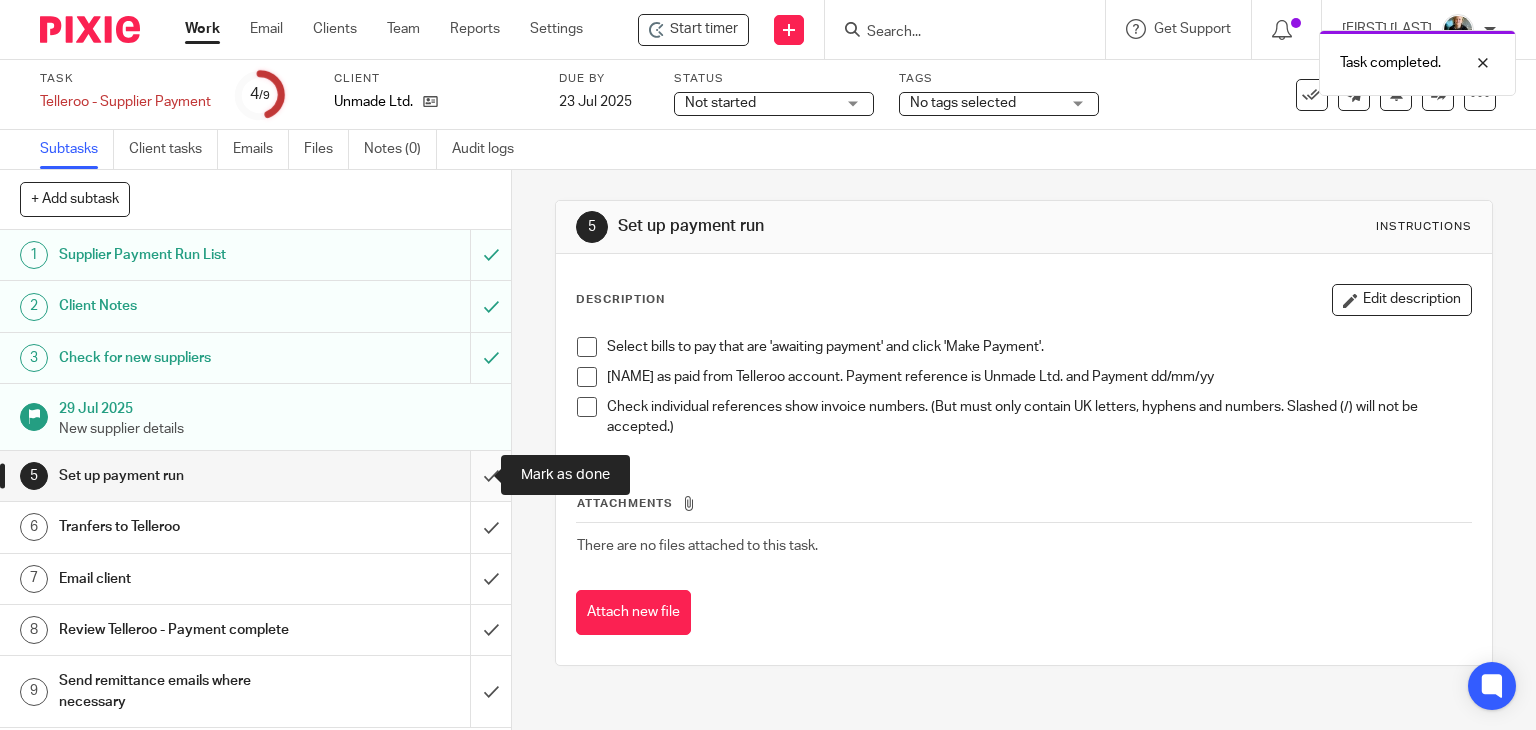 click at bounding box center (255, 476) 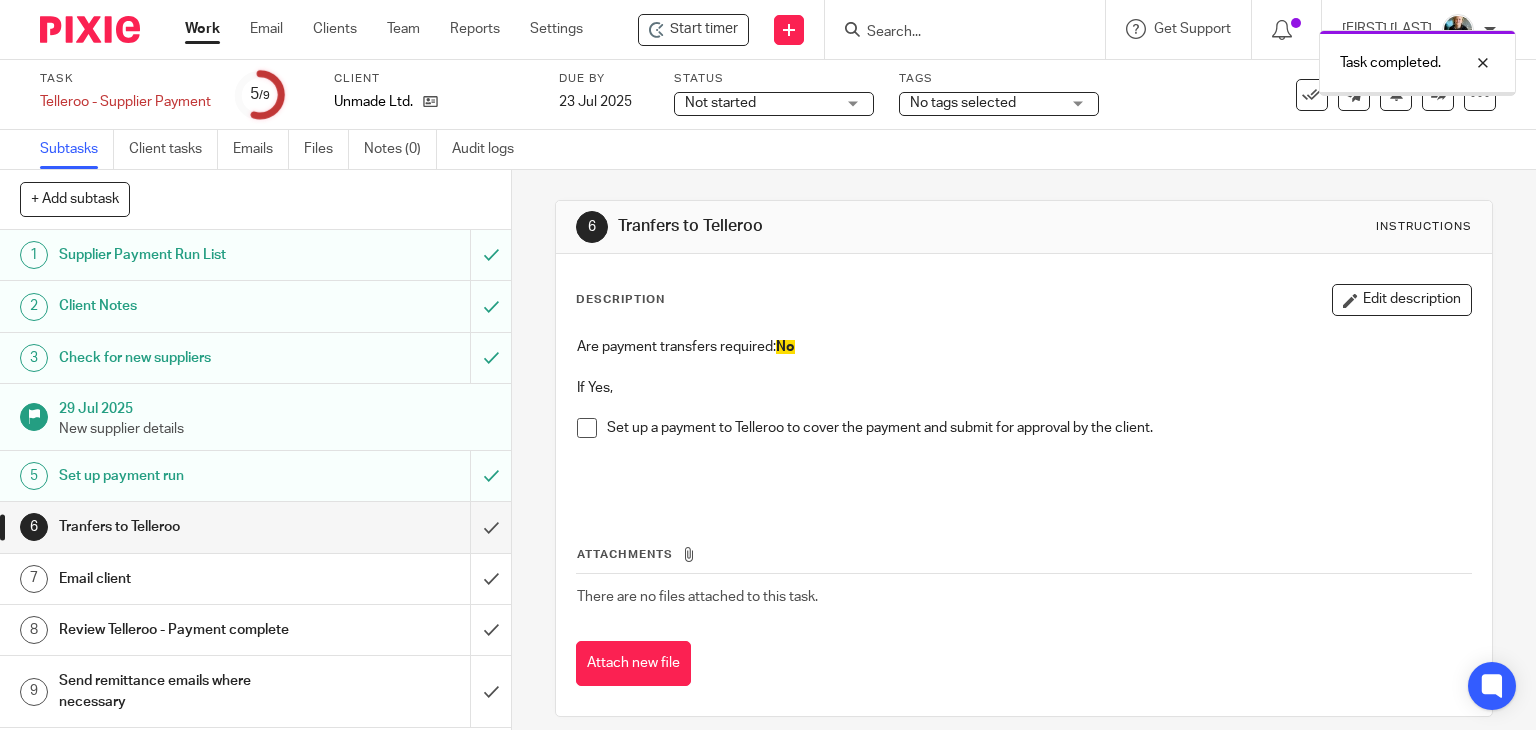 scroll, scrollTop: 0, scrollLeft: 0, axis: both 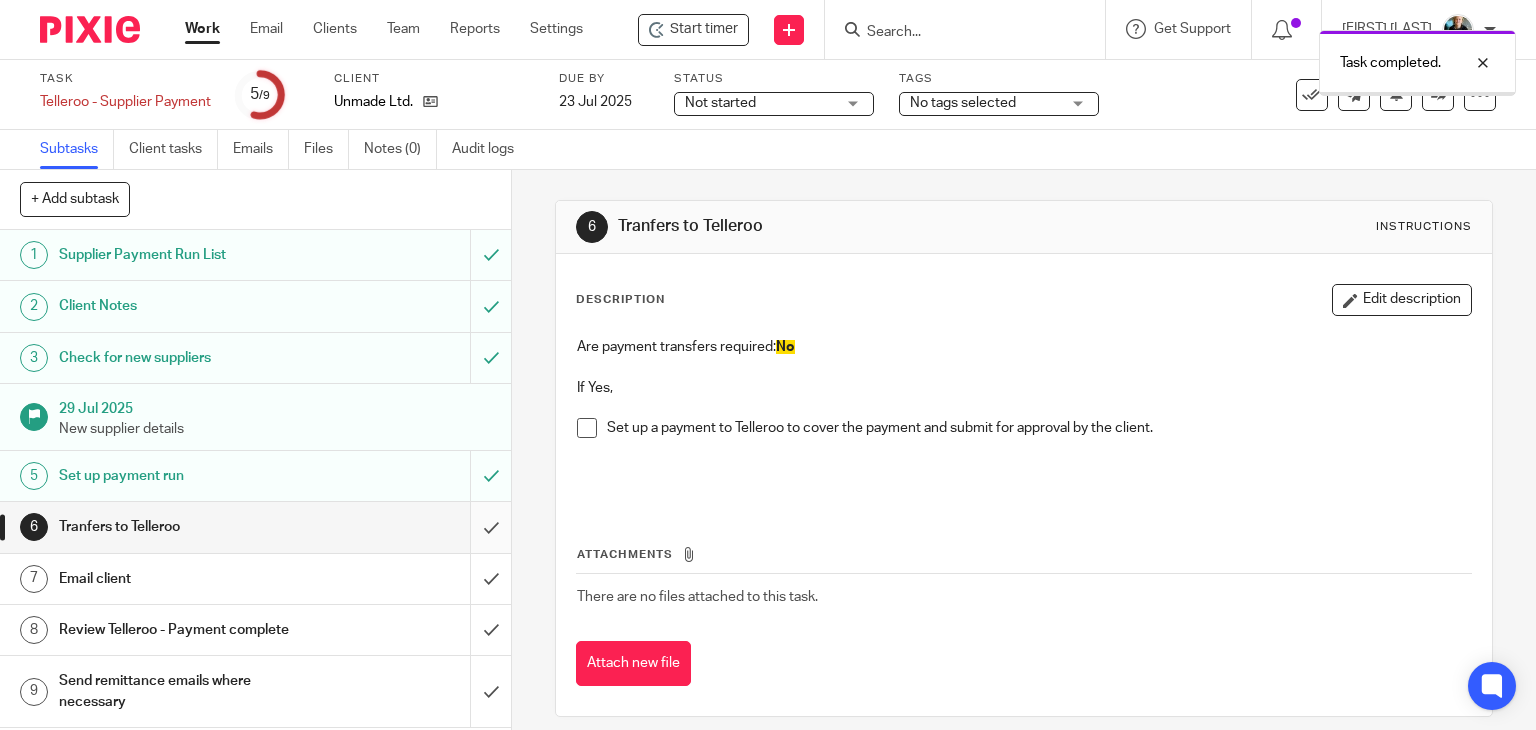 click at bounding box center [255, 527] 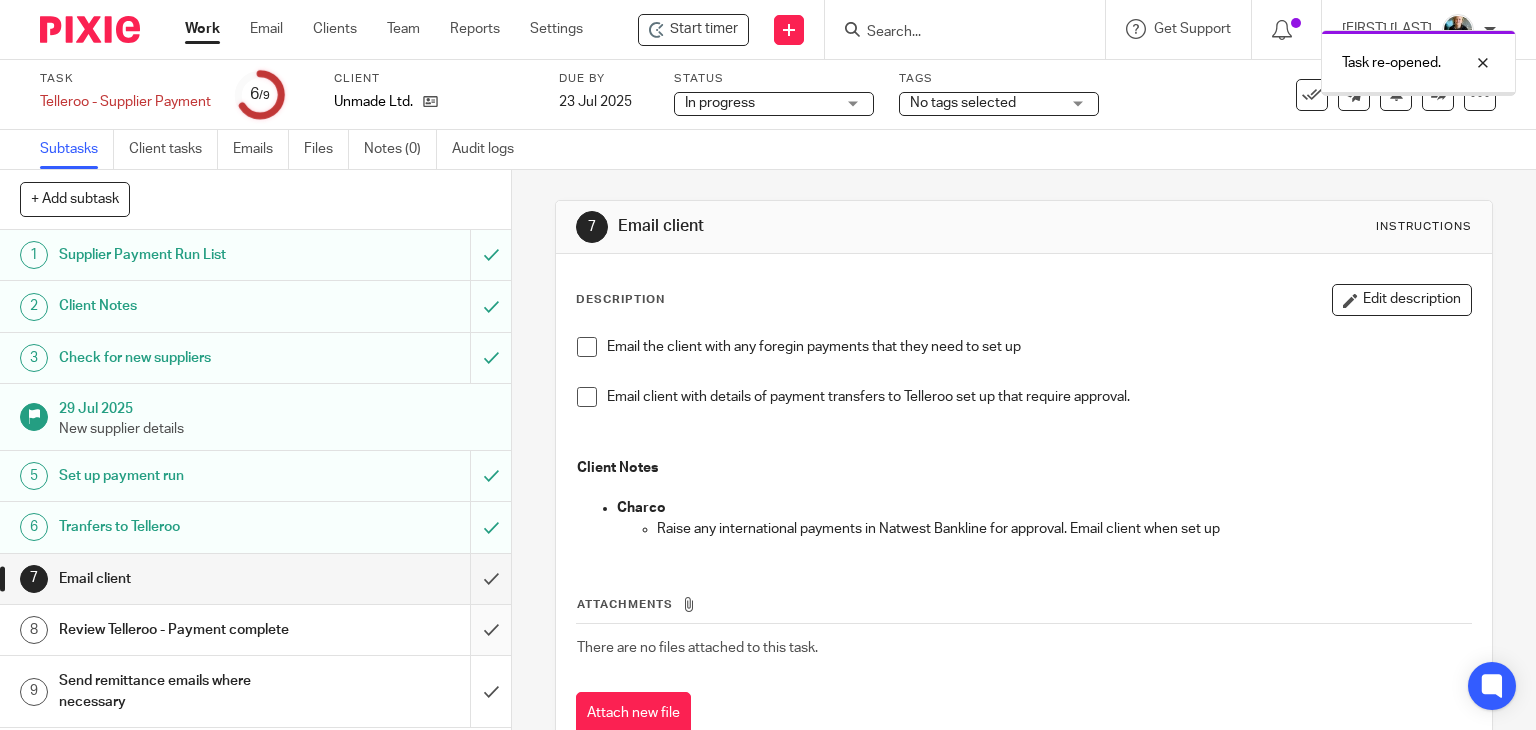 scroll, scrollTop: 0, scrollLeft: 0, axis: both 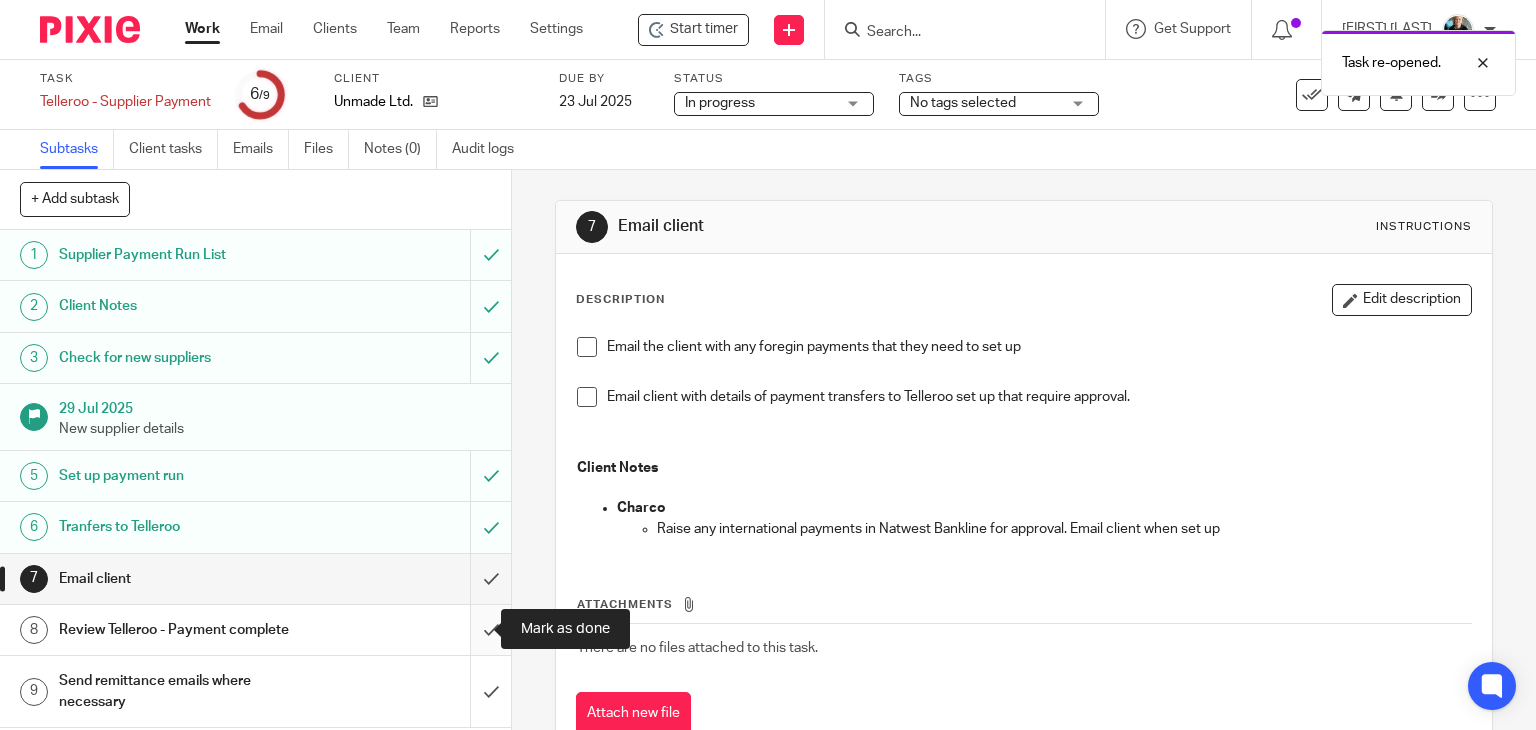 click at bounding box center (255, 630) 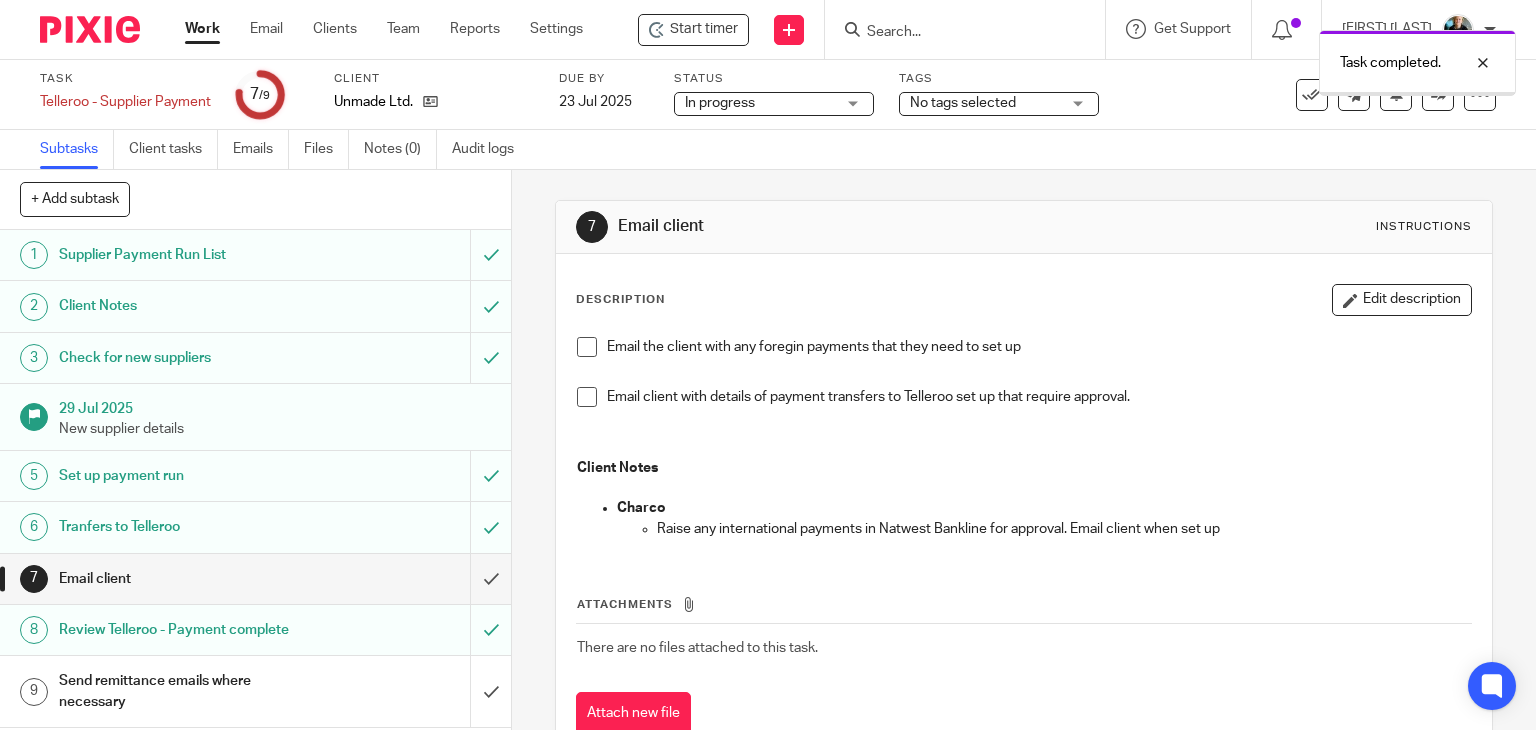 scroll, scrollTop: 0, scrollLeft: 0, axis: both 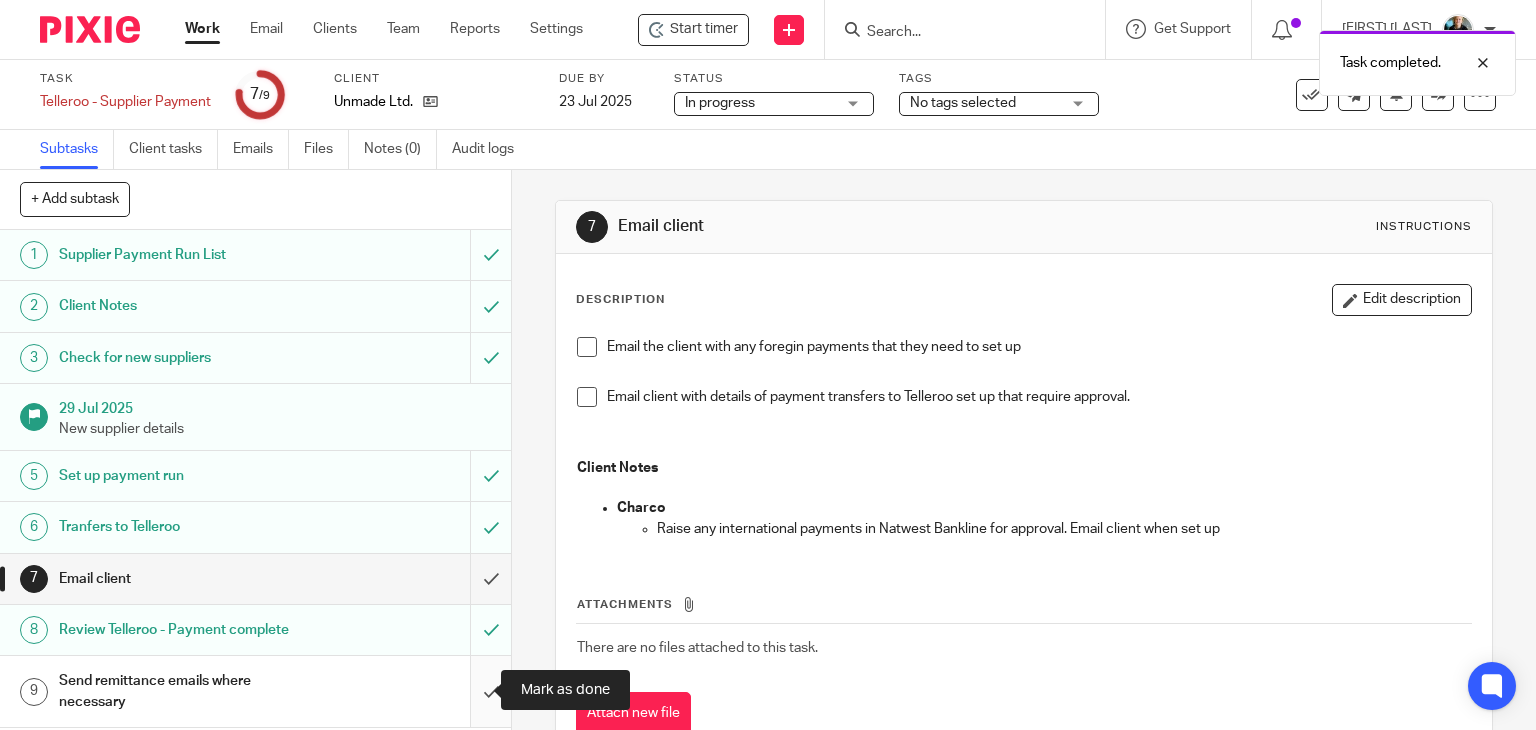 click at bounding box center [255, 691] 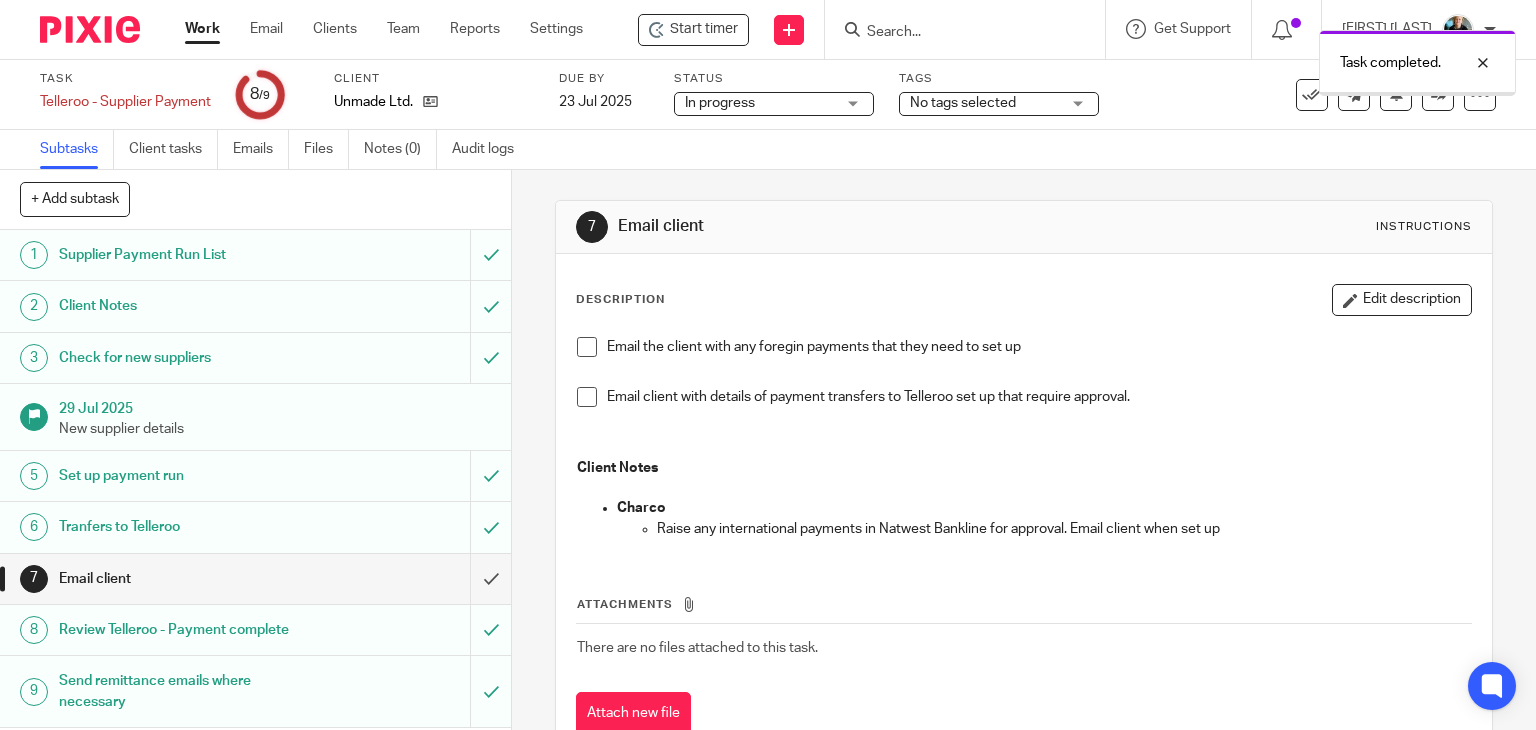 scroll, scrollTop: 0, scrollLeft: 0, axis: both 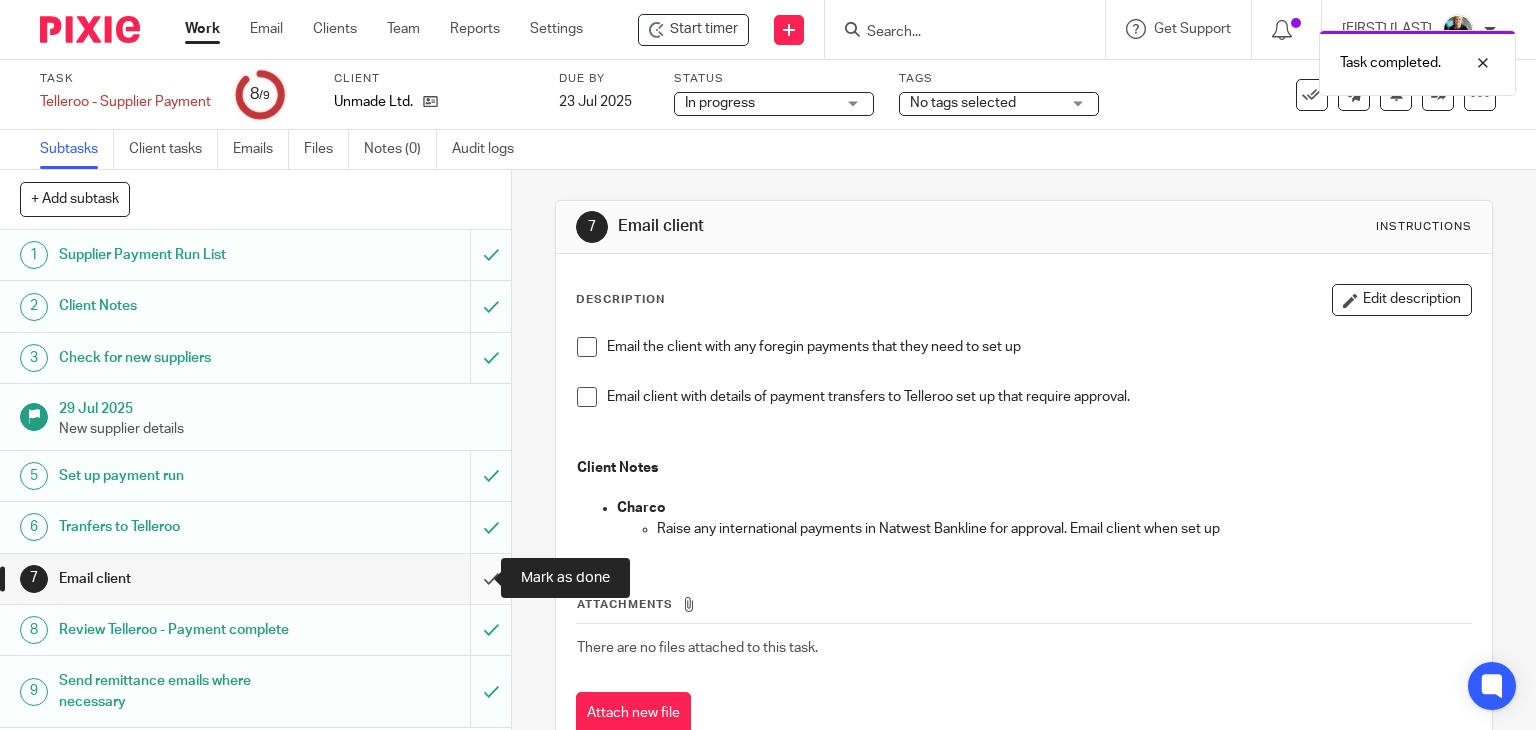 click at bounding box center (255, 579) 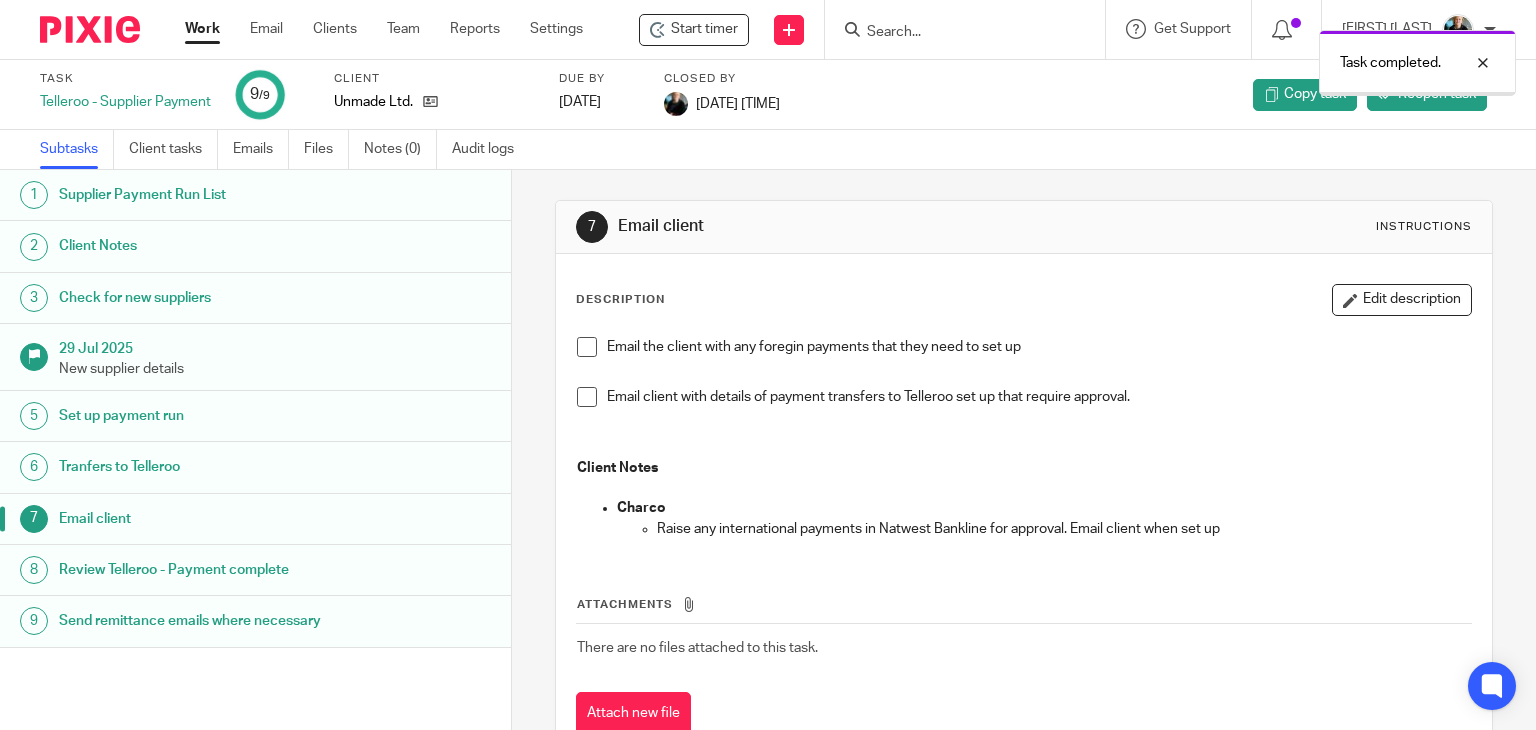 scroll, scrollTop: 0, scrollLeft: 0, axis: both 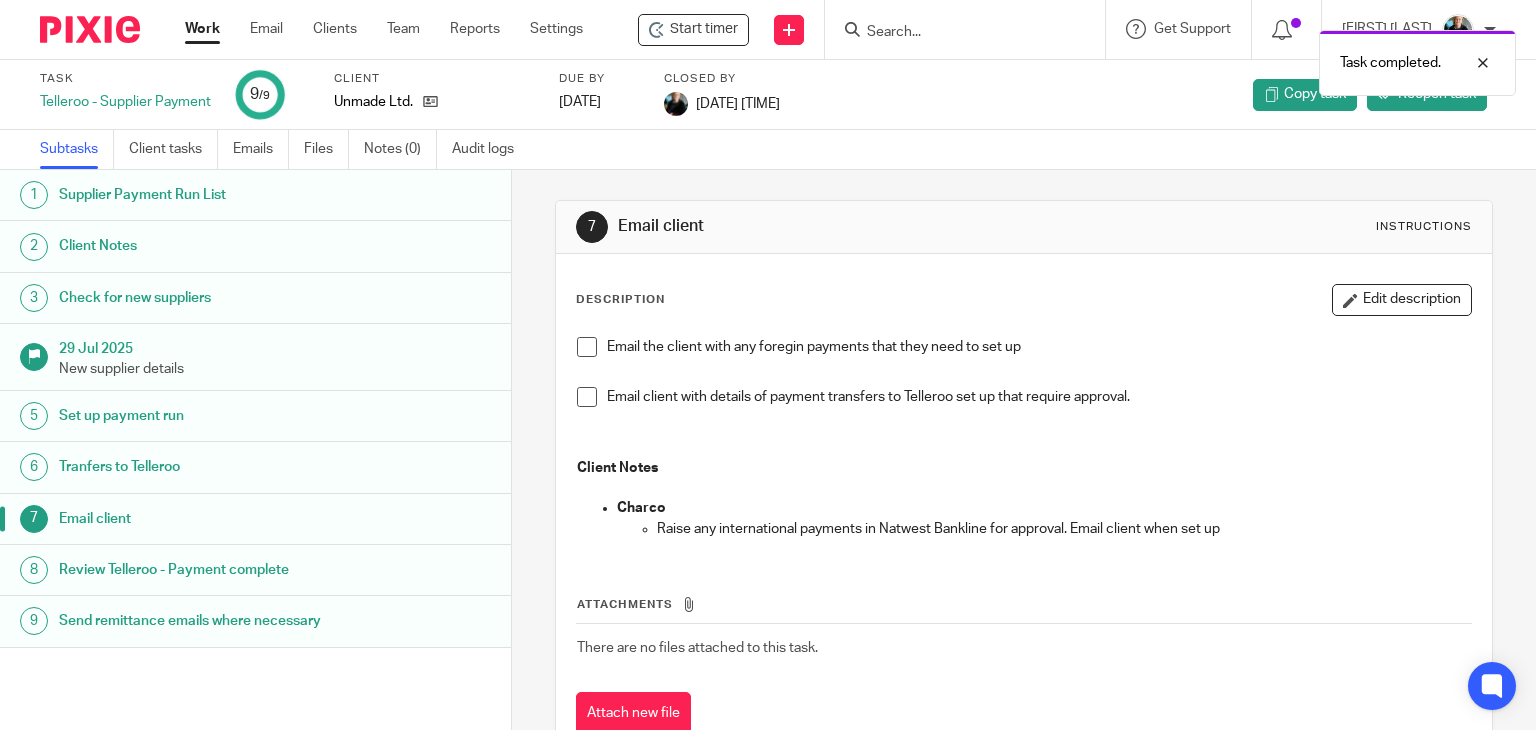 click on "Closed by" at bounding box center (722, 79) 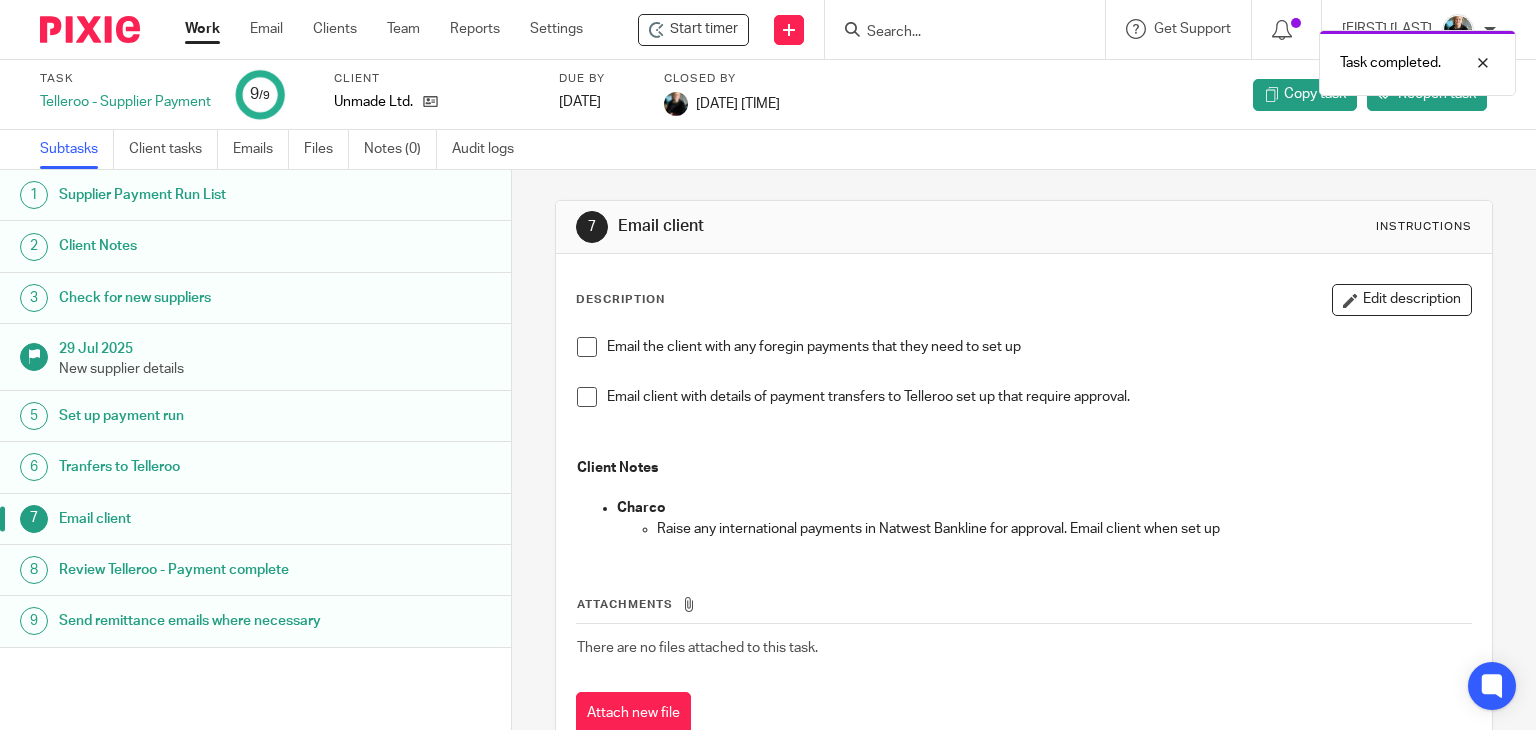 click on "Task completed." at bounding box center [1142, 58] 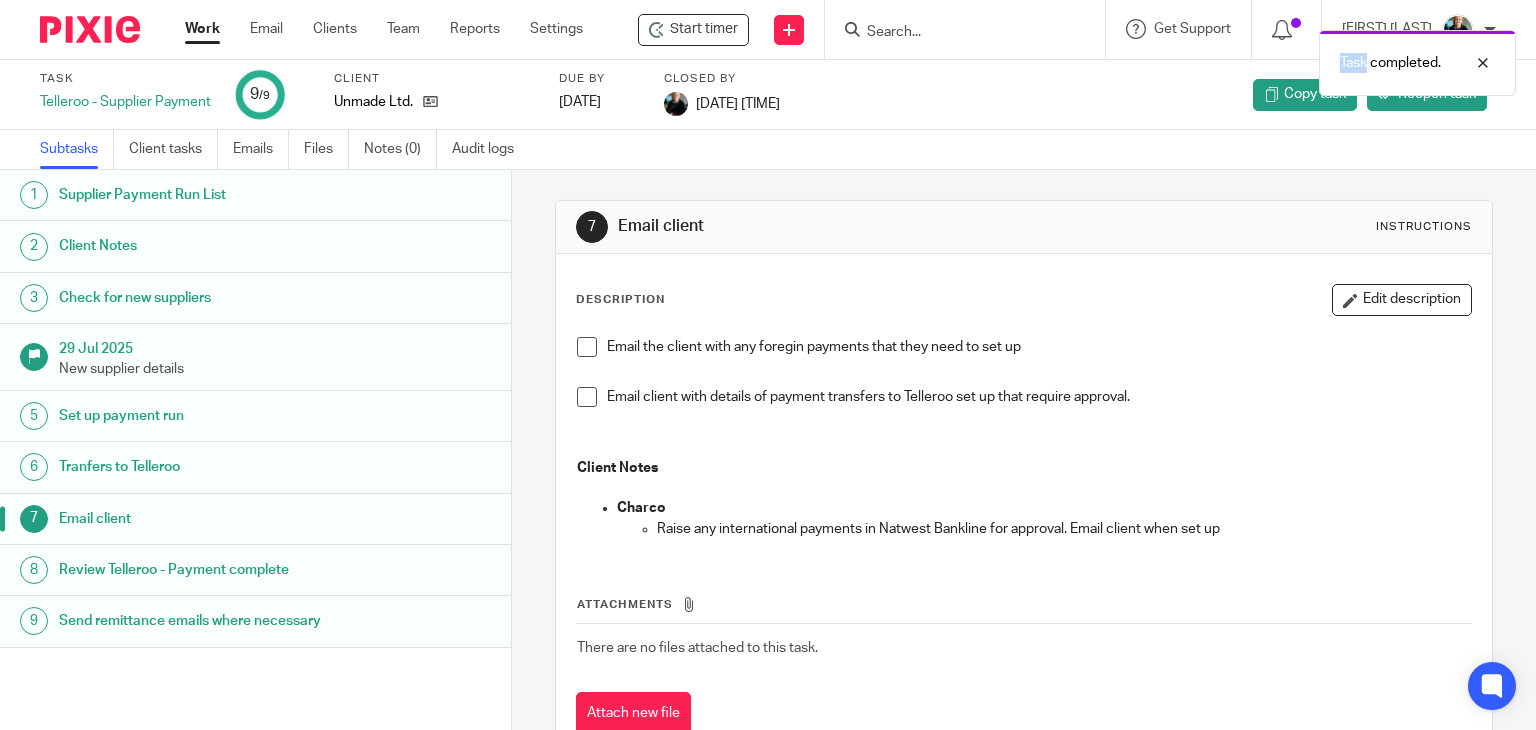 click on "Task completed." at bounding box center [1142, 58] 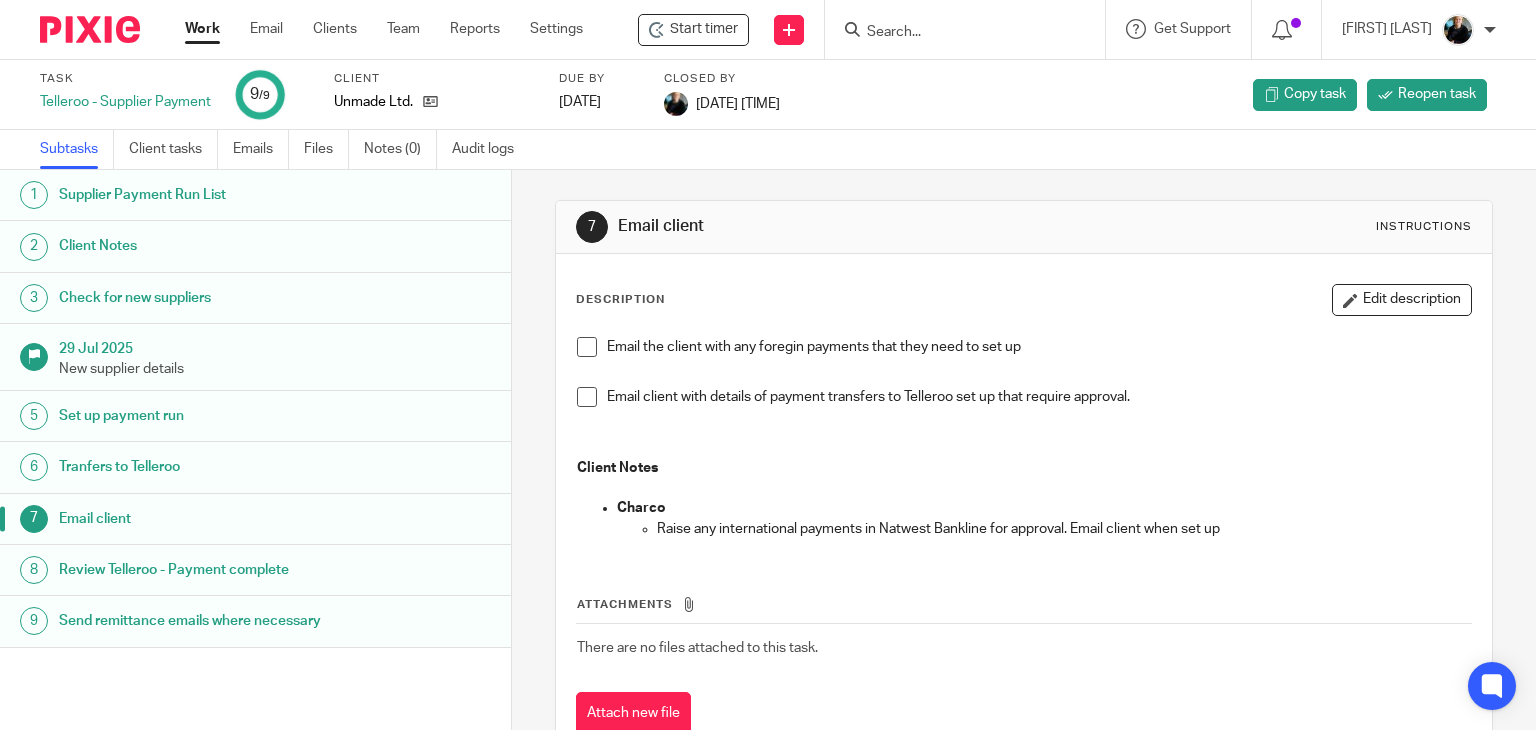 click at bounding box center (955, 33) 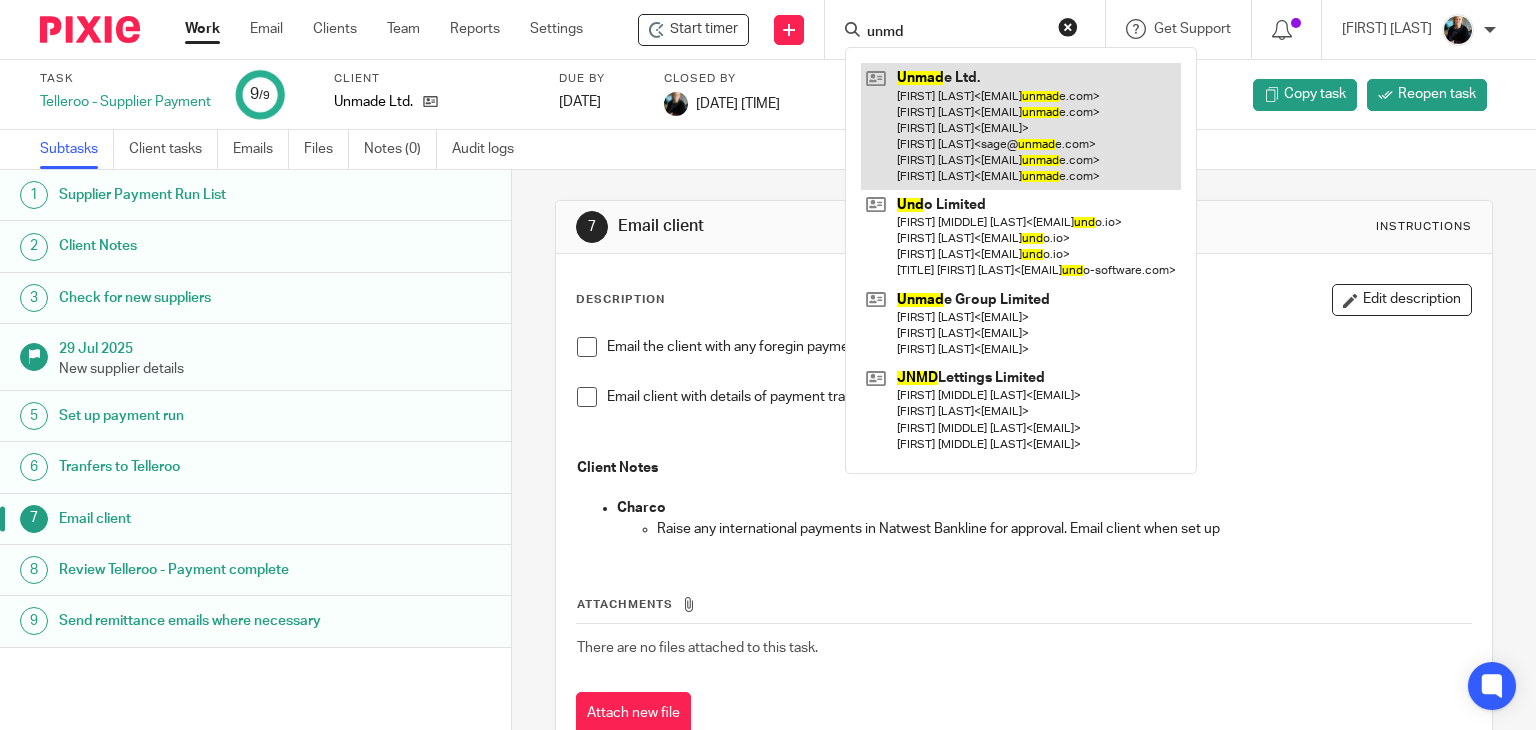 type on "unmd" 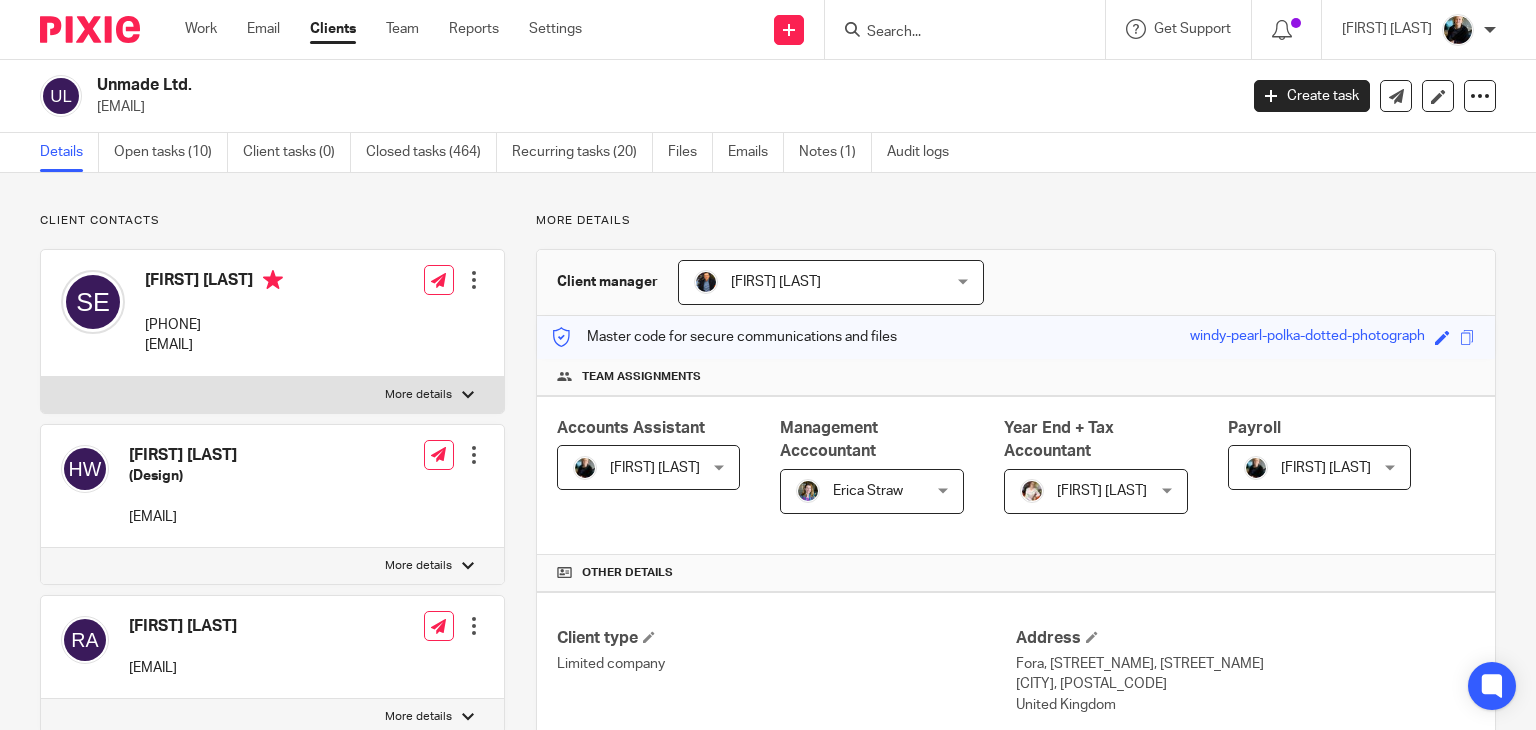 scroll, scrollTop: 0, scrollLeft: 0, axis: both 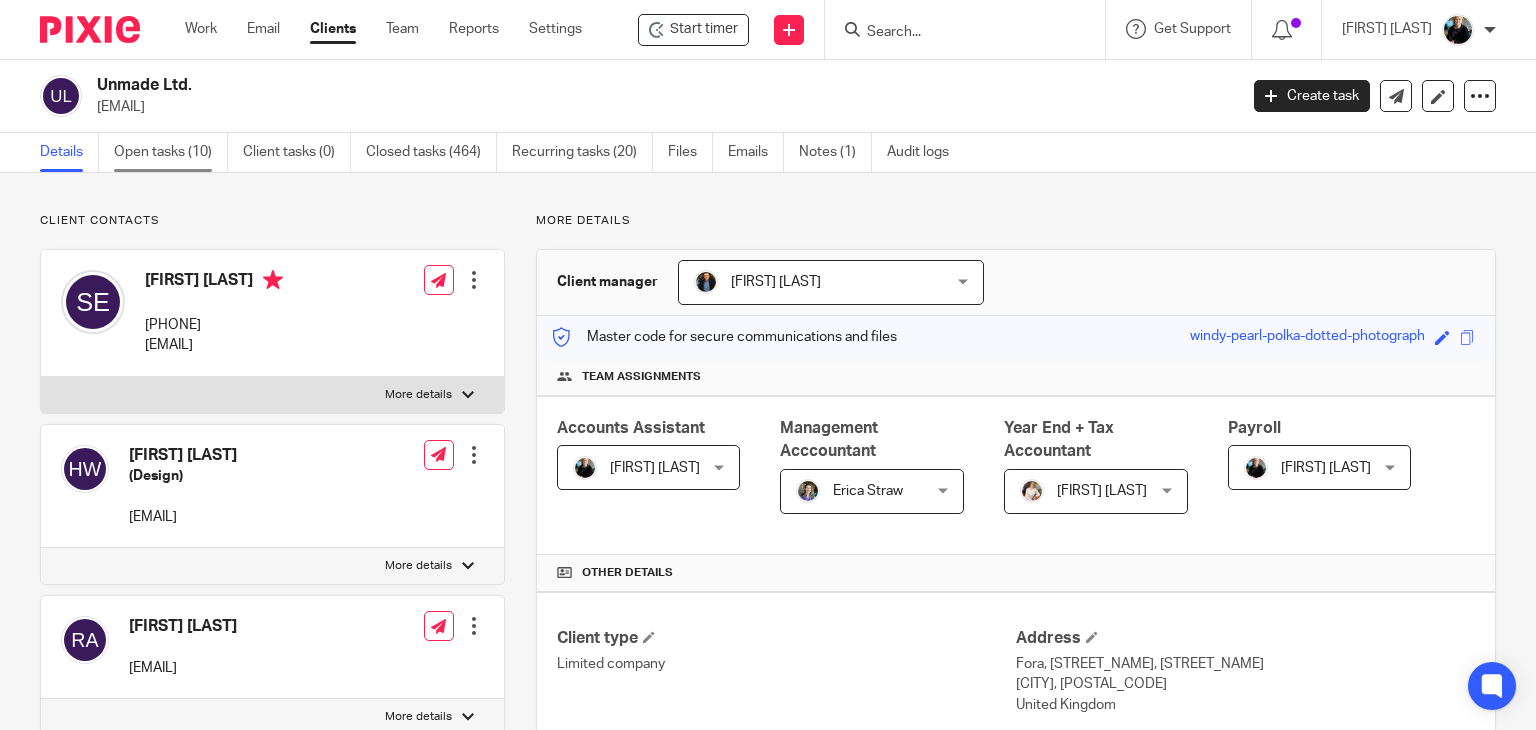 click on "Open tasks (10)" at bounding box center (171, 152) 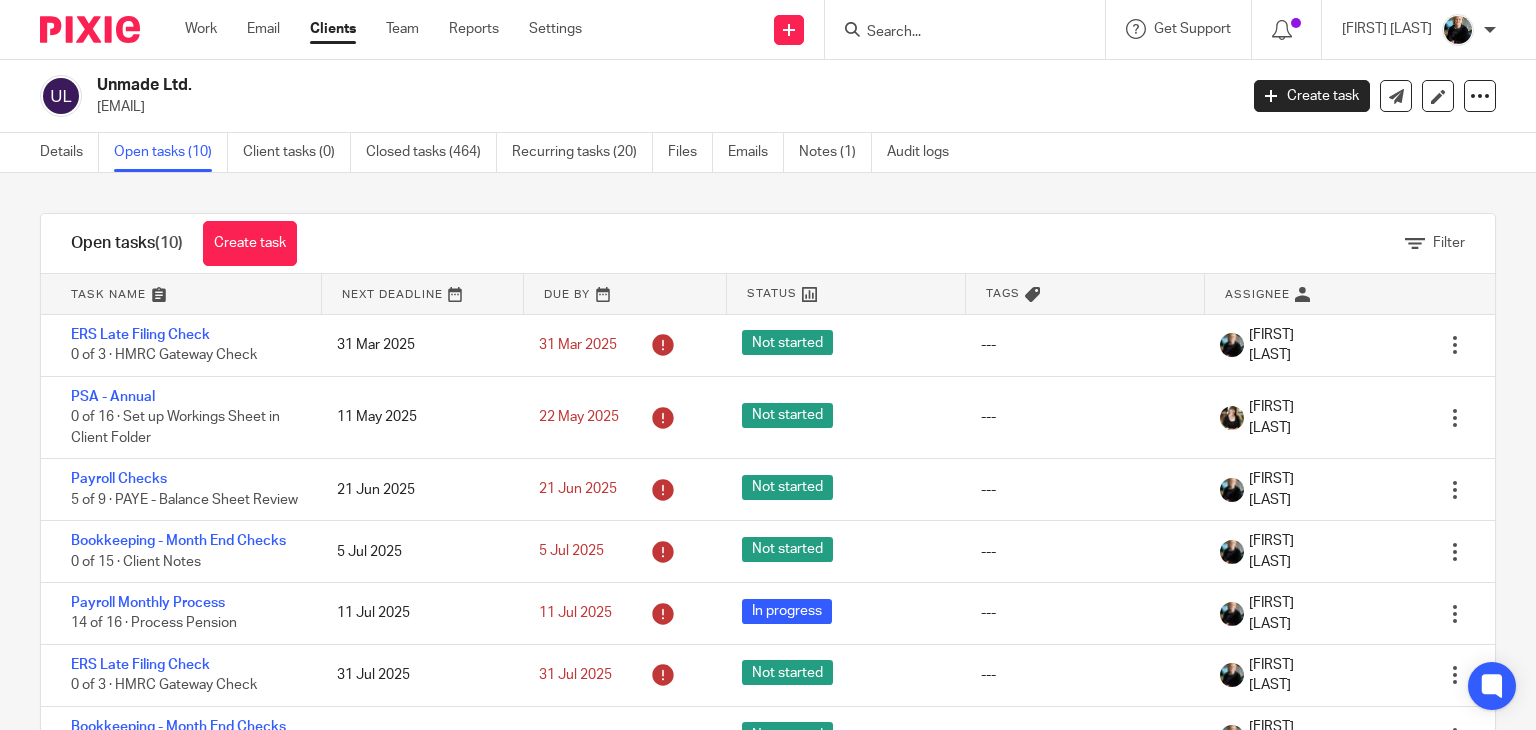 scroll, scrollTop: 0, scrollLeft: 0, axis: both 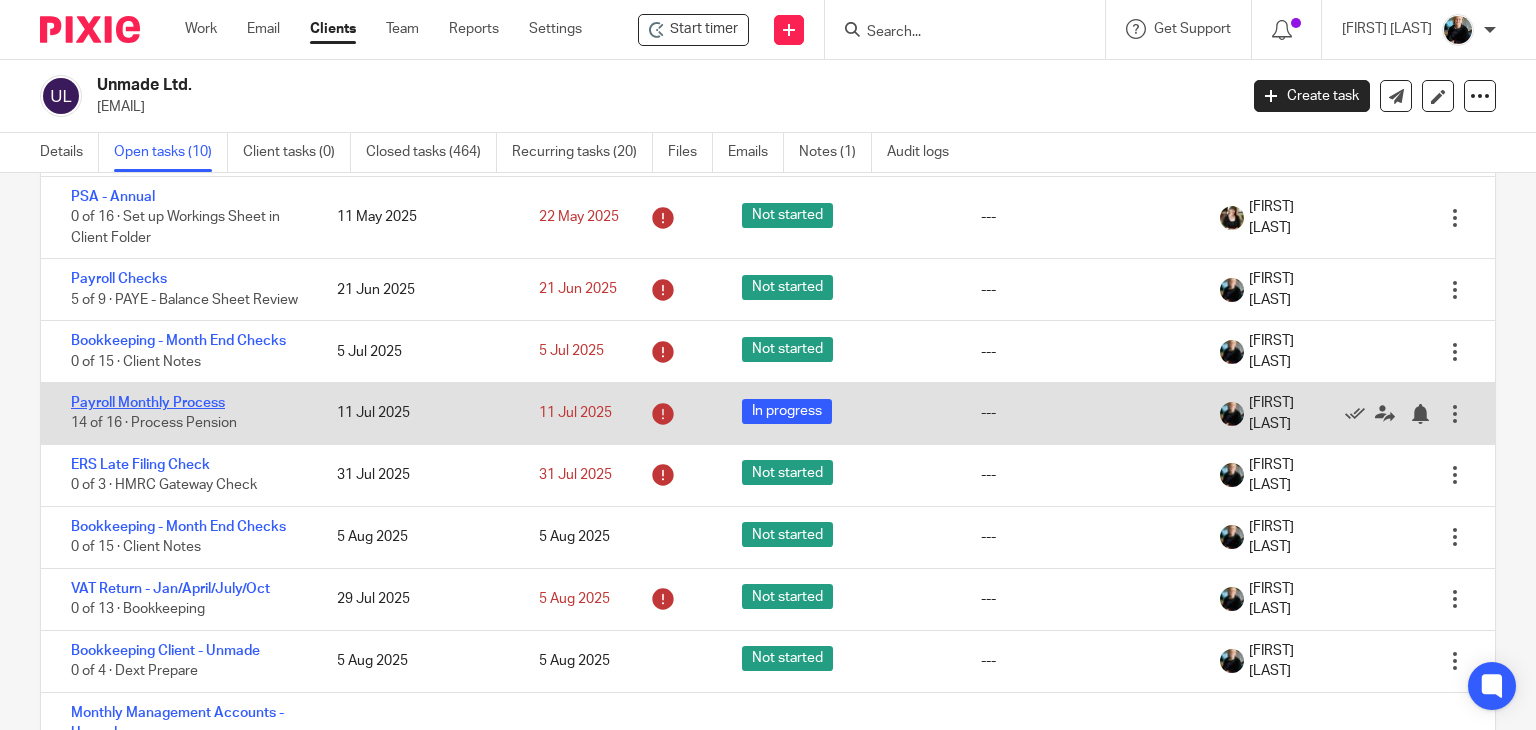 click on "Payroll Monthly Process" at bounding box center (148, 403) 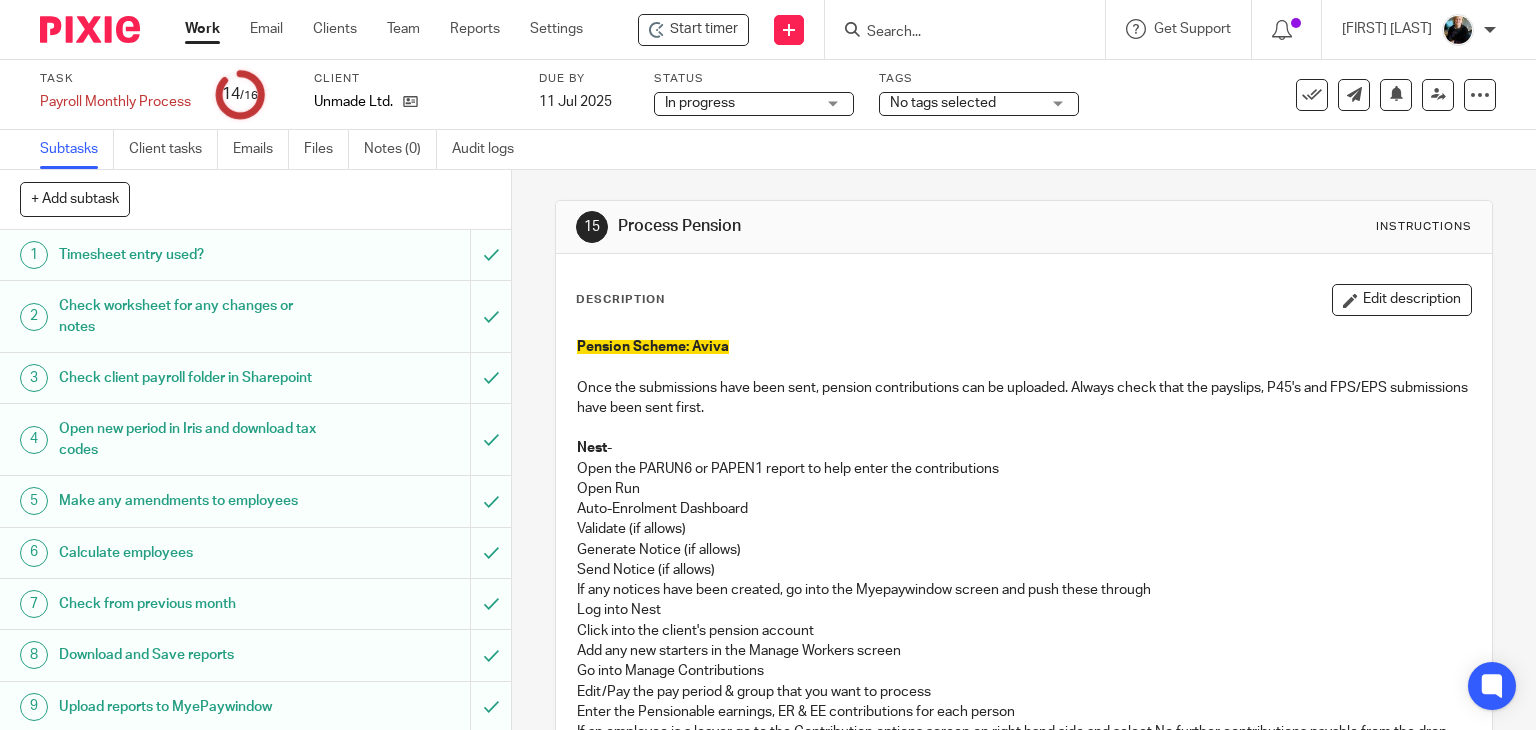 scroll, scrollTop: 0, scrollLeft: 0, axis: both 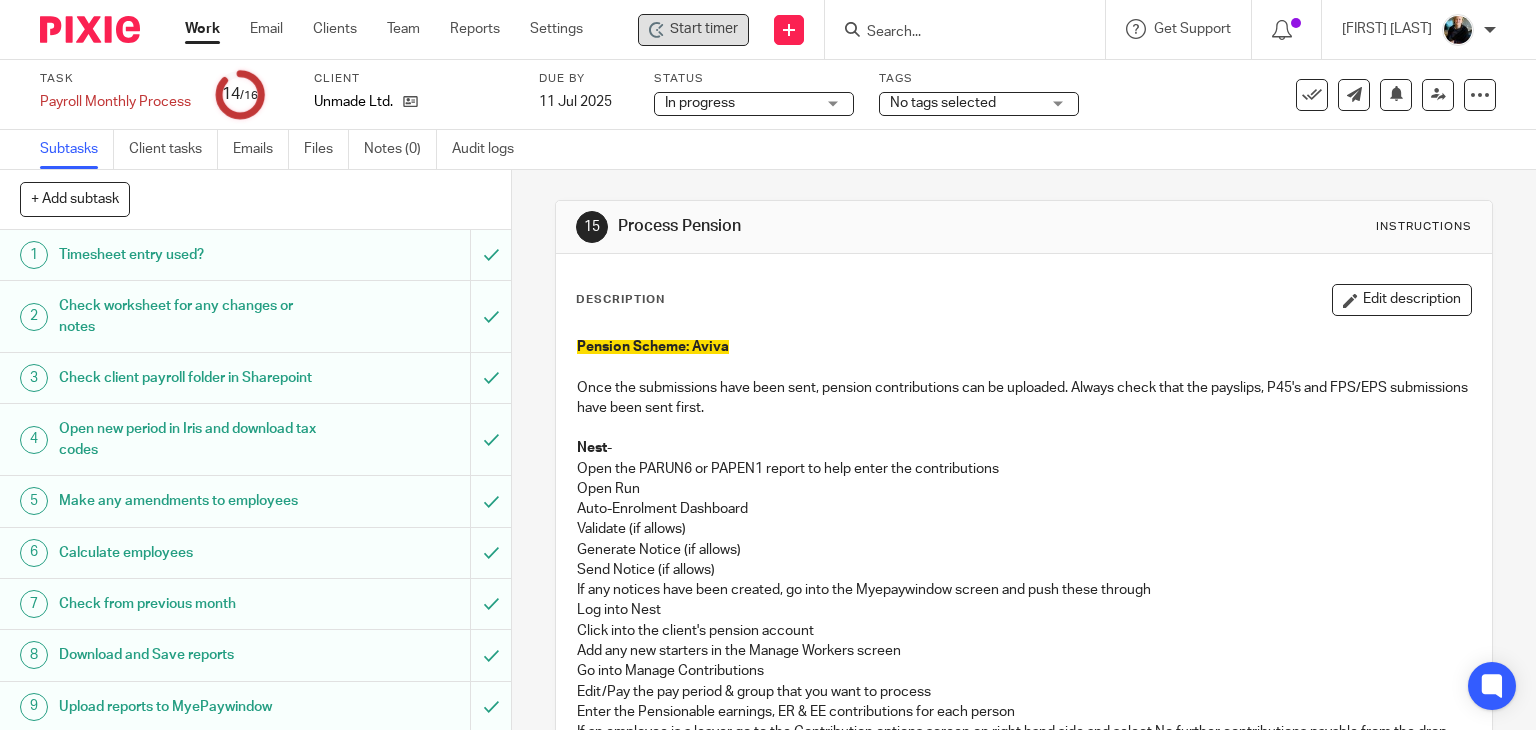 click on "Start timer" at bounding box center (704, 29) 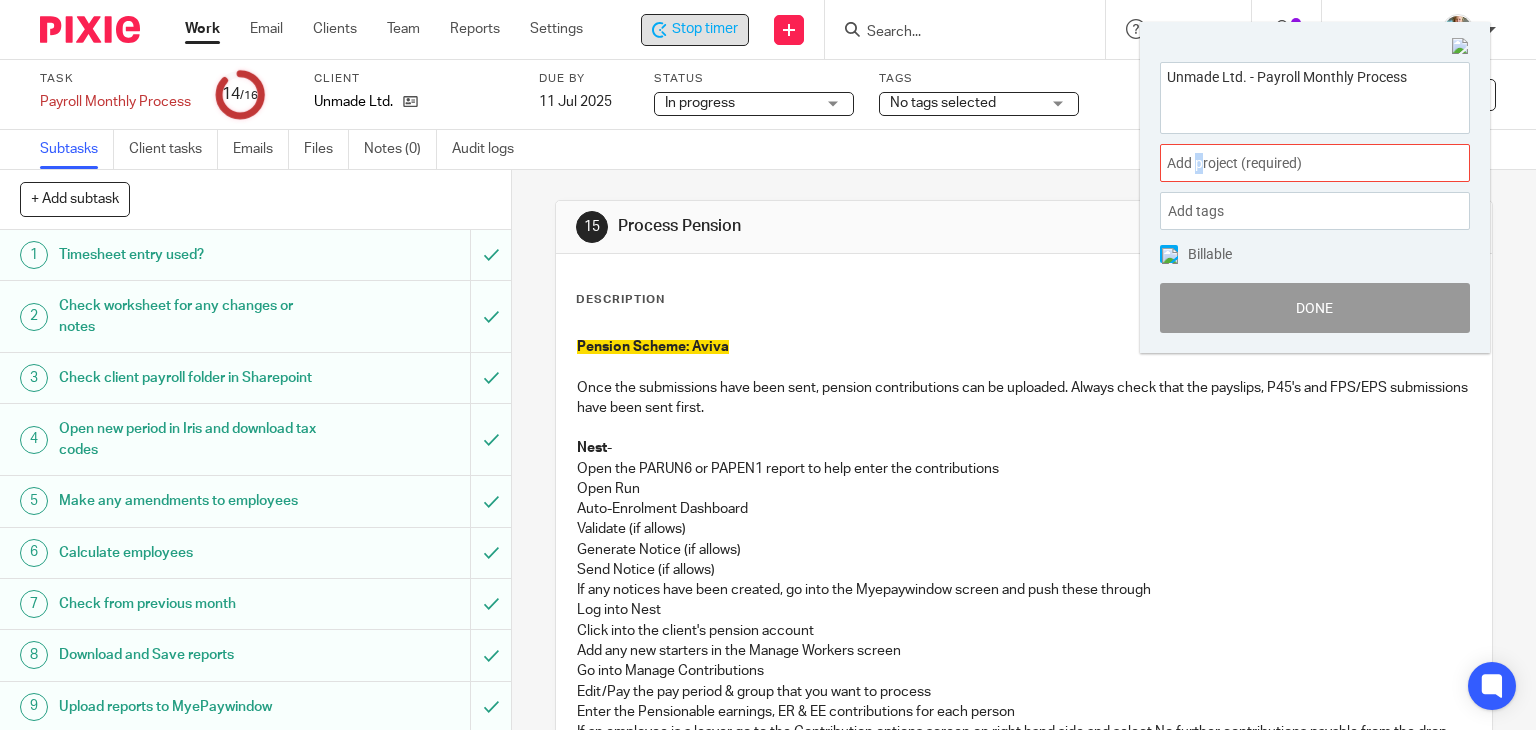 click on "Add project (required) :" at bounding box center (1293, 163) 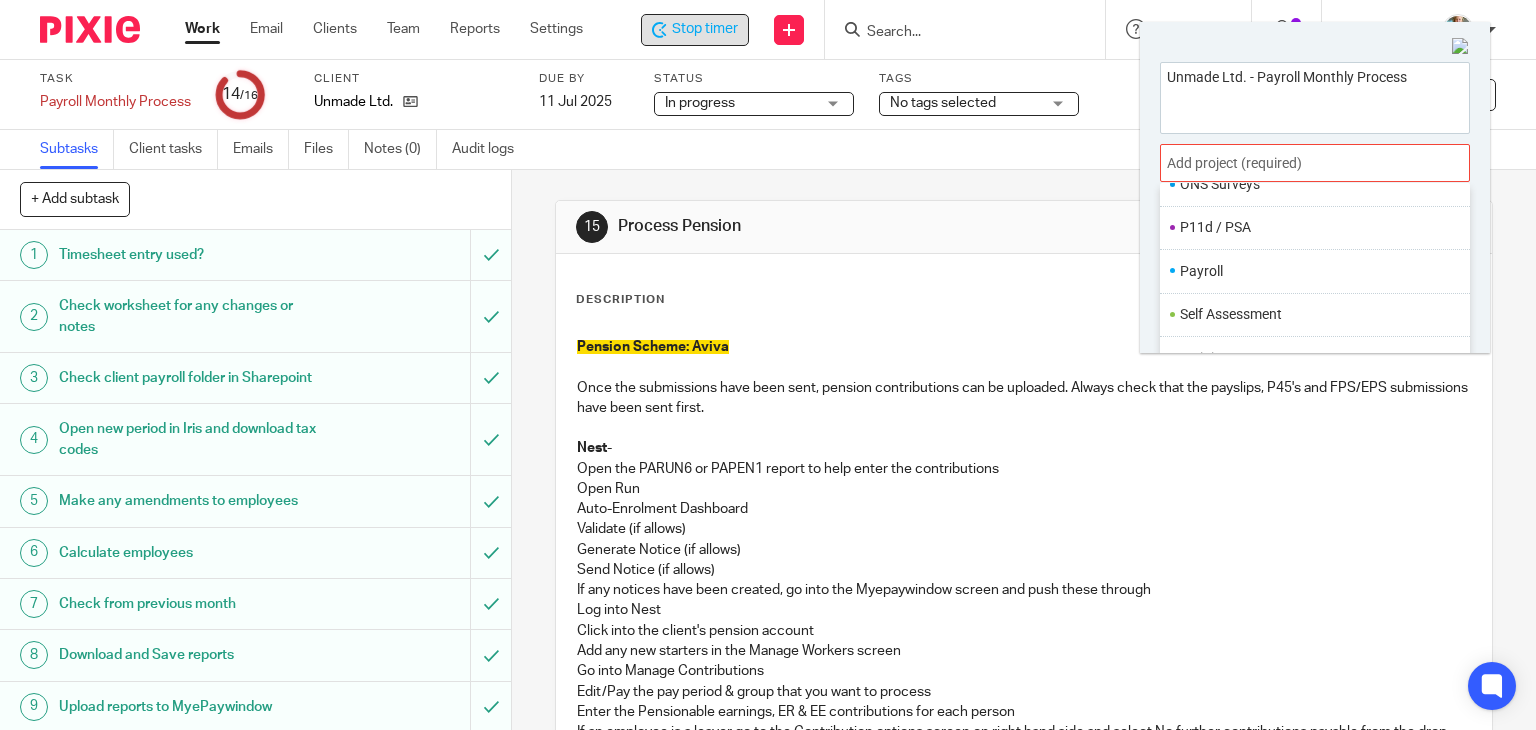 scroll, scrollTop: 748, scrollLeft: 0, axis: vertical 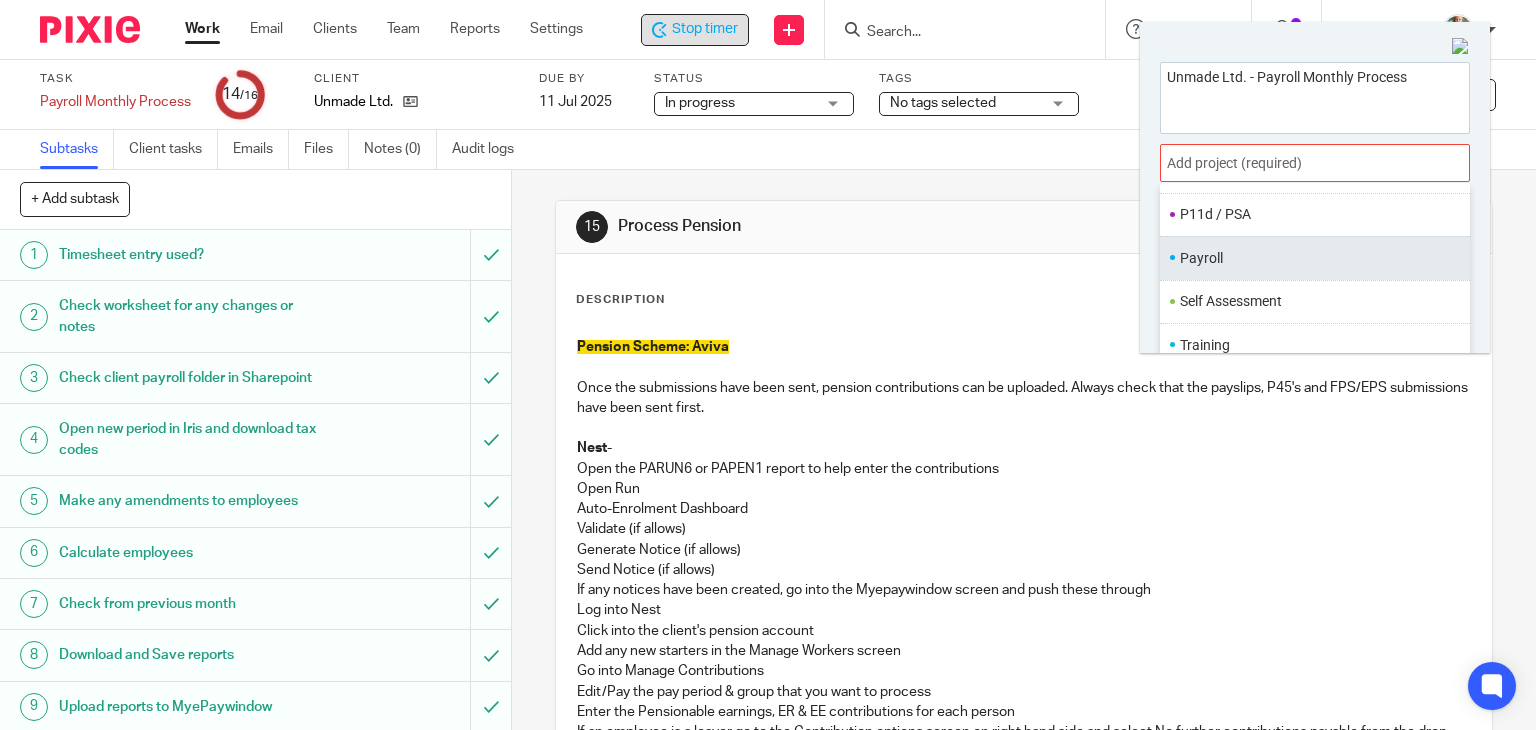 click on "Payroll" at bounding box center [1310, 258] 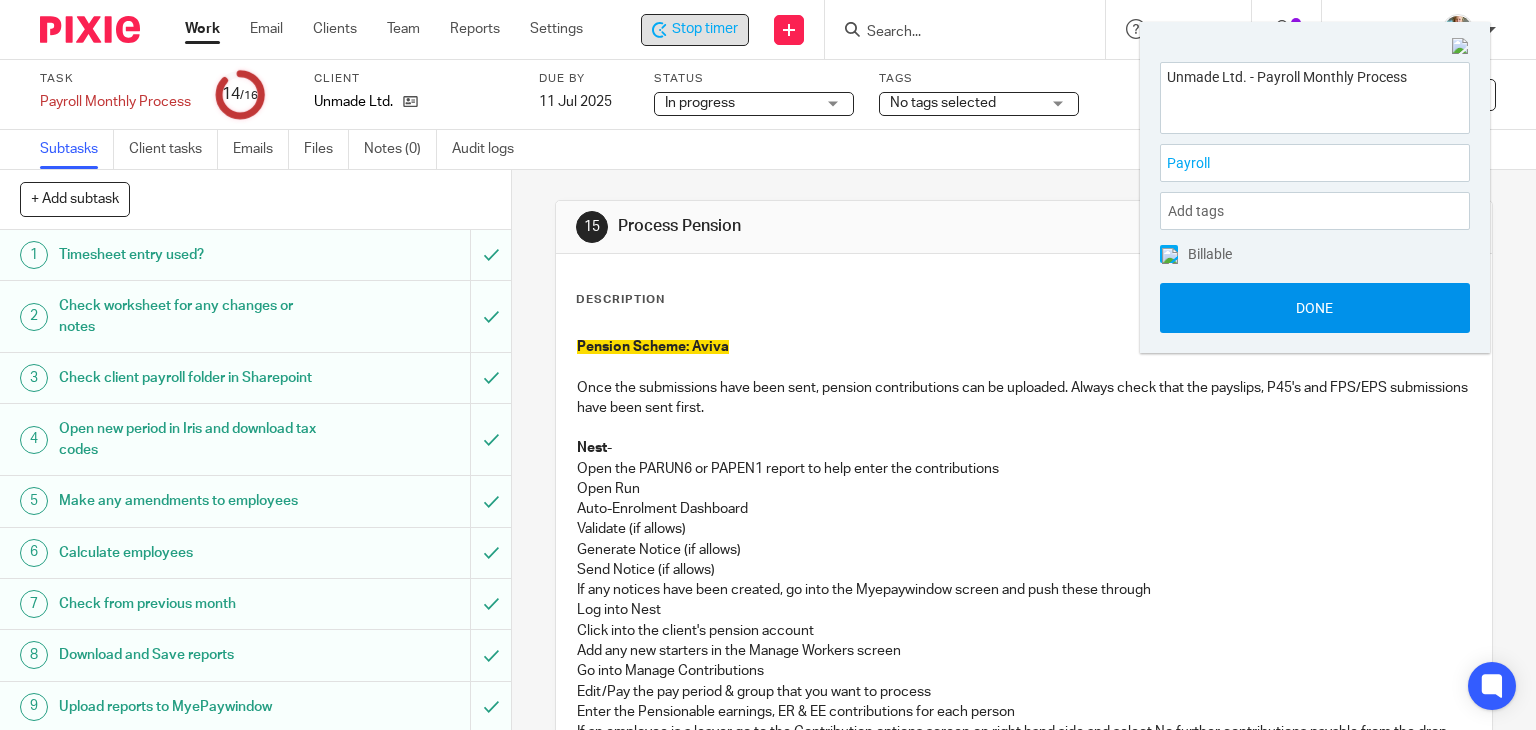click on "Done" at bounding box center [1315, 308] 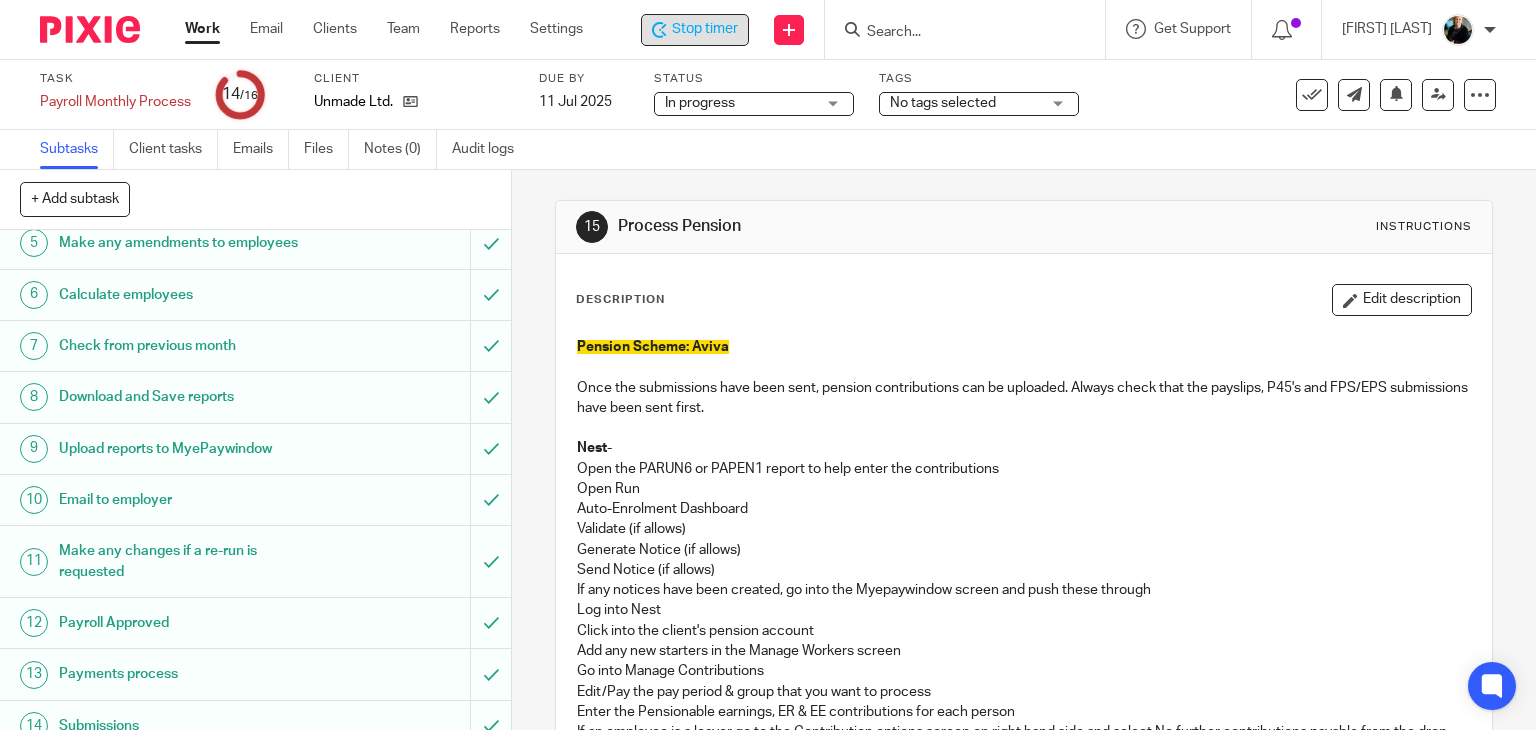 scroll, scrollTop: 100, scrollLeft: 0, axis: vertical 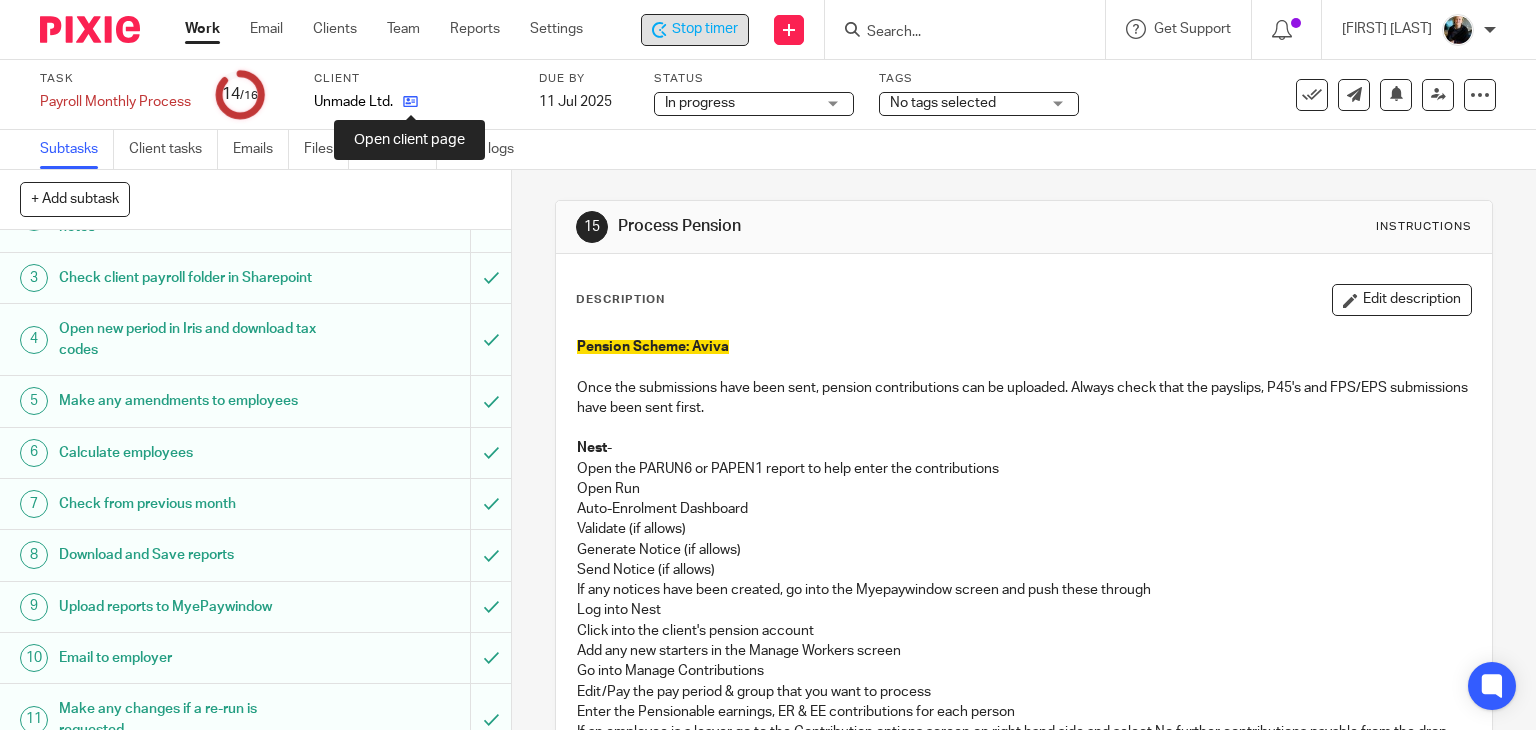 click at bounding box center [410, 101] 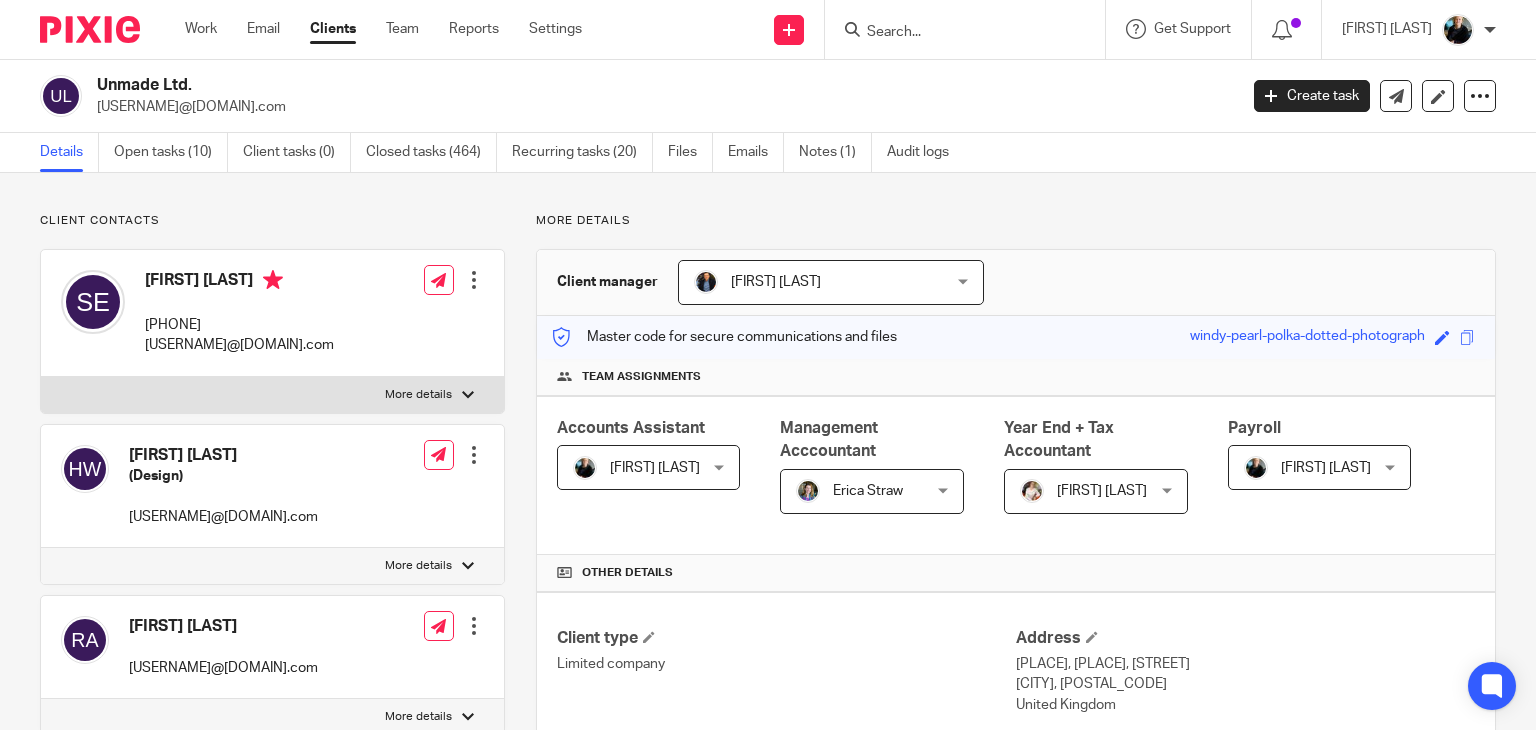 scroll, scrollTop: 0, scrollLeft: 0, axis: both 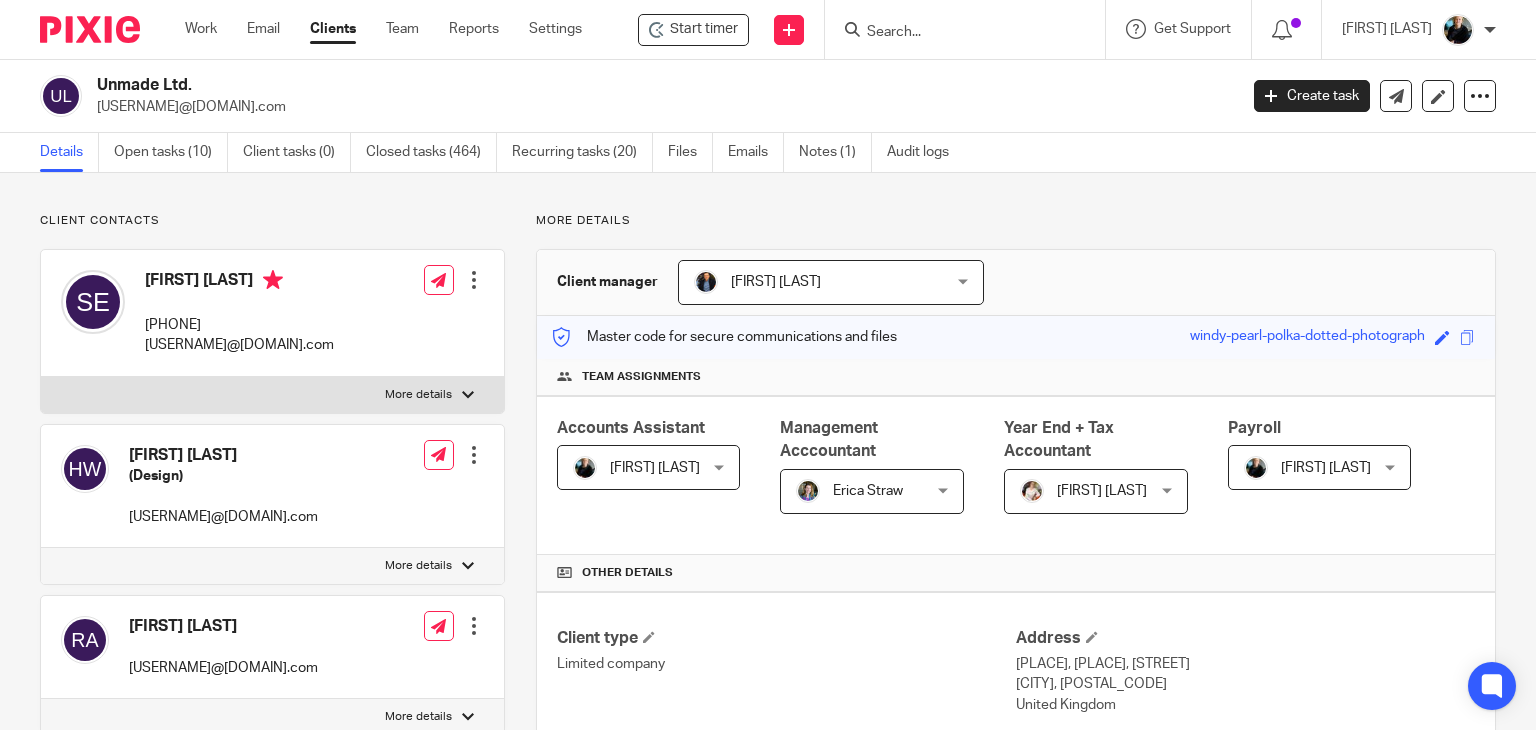 click at bounding box center [955, 33] 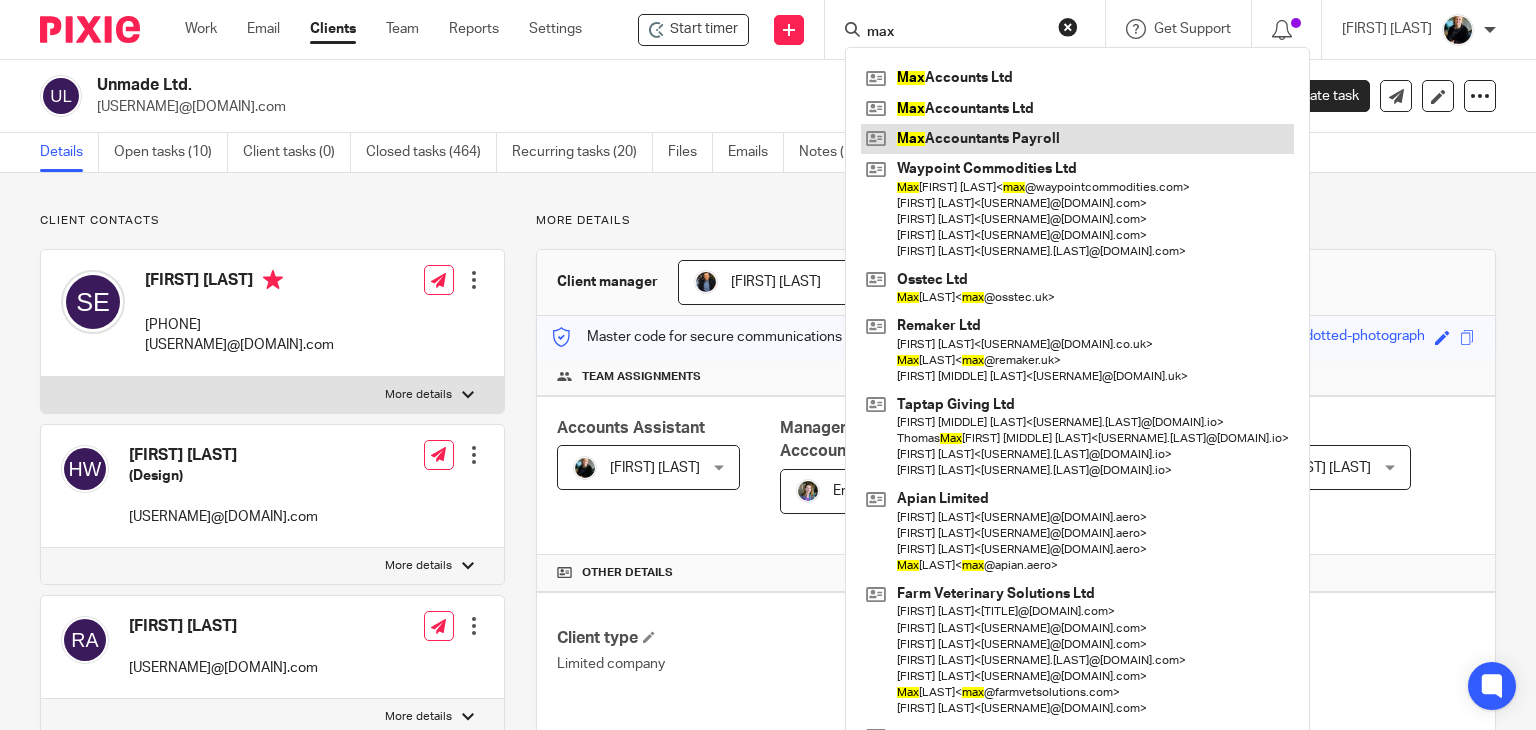 type on "max" 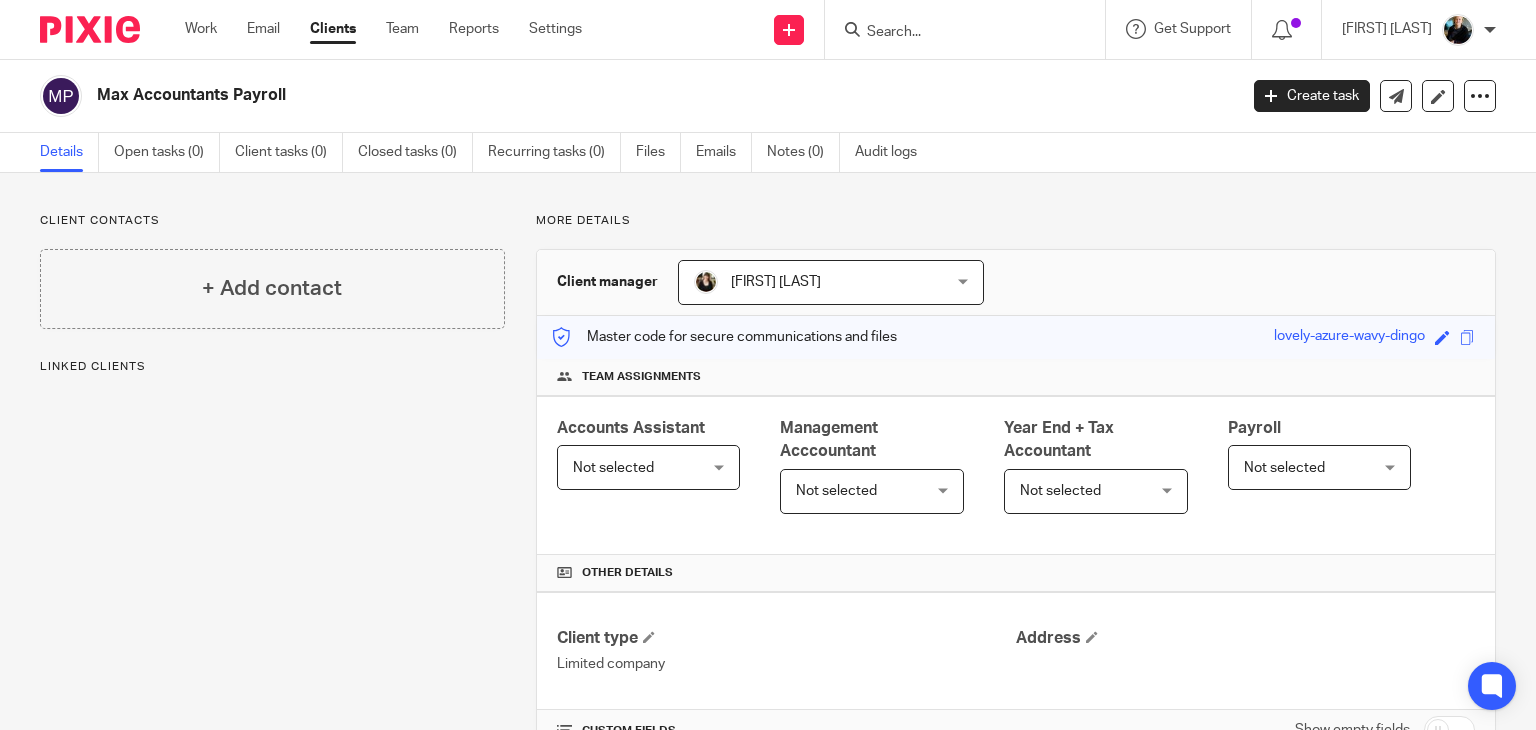 scroll, scrollTop: 0, scrollLeft: 0, axis: both 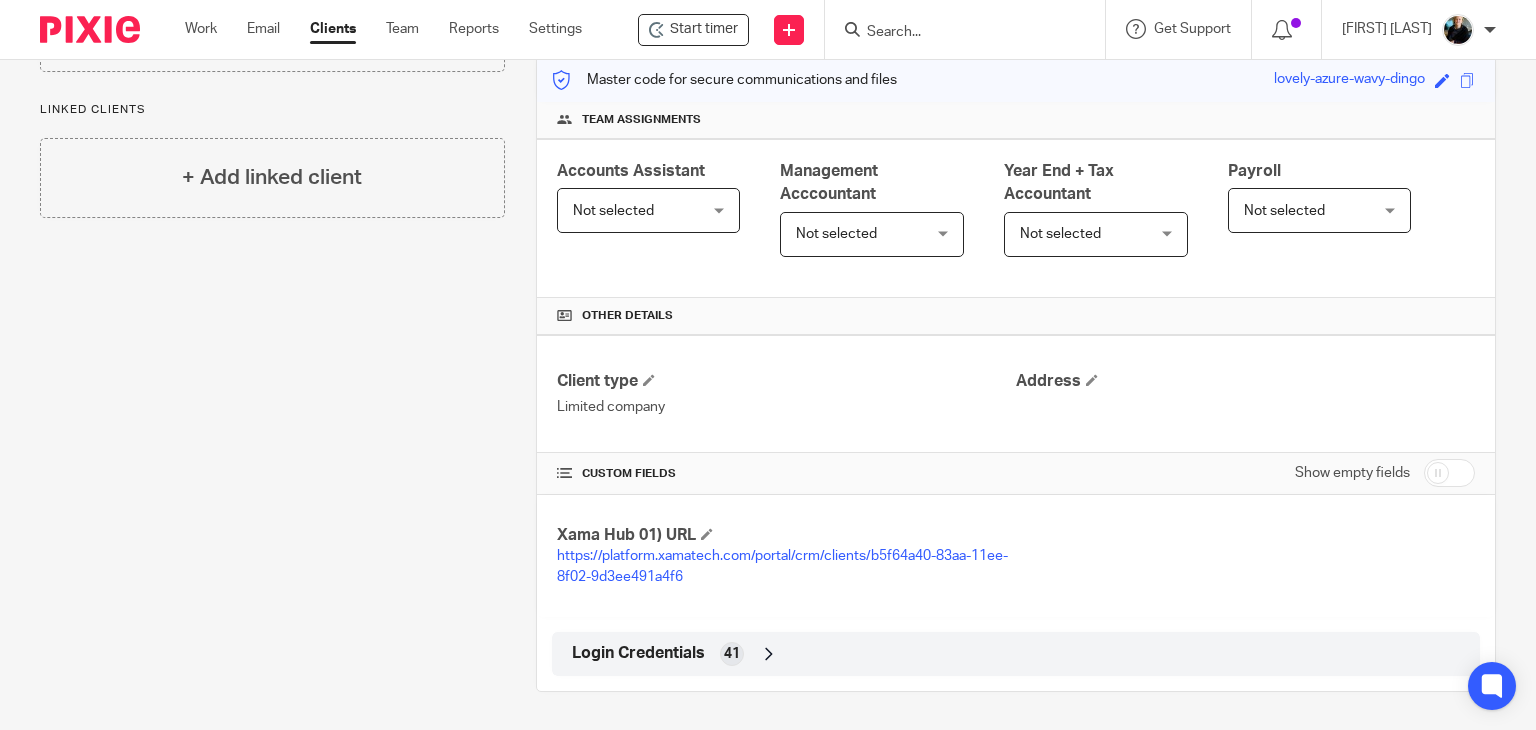 click at bounding box center (769, 654) 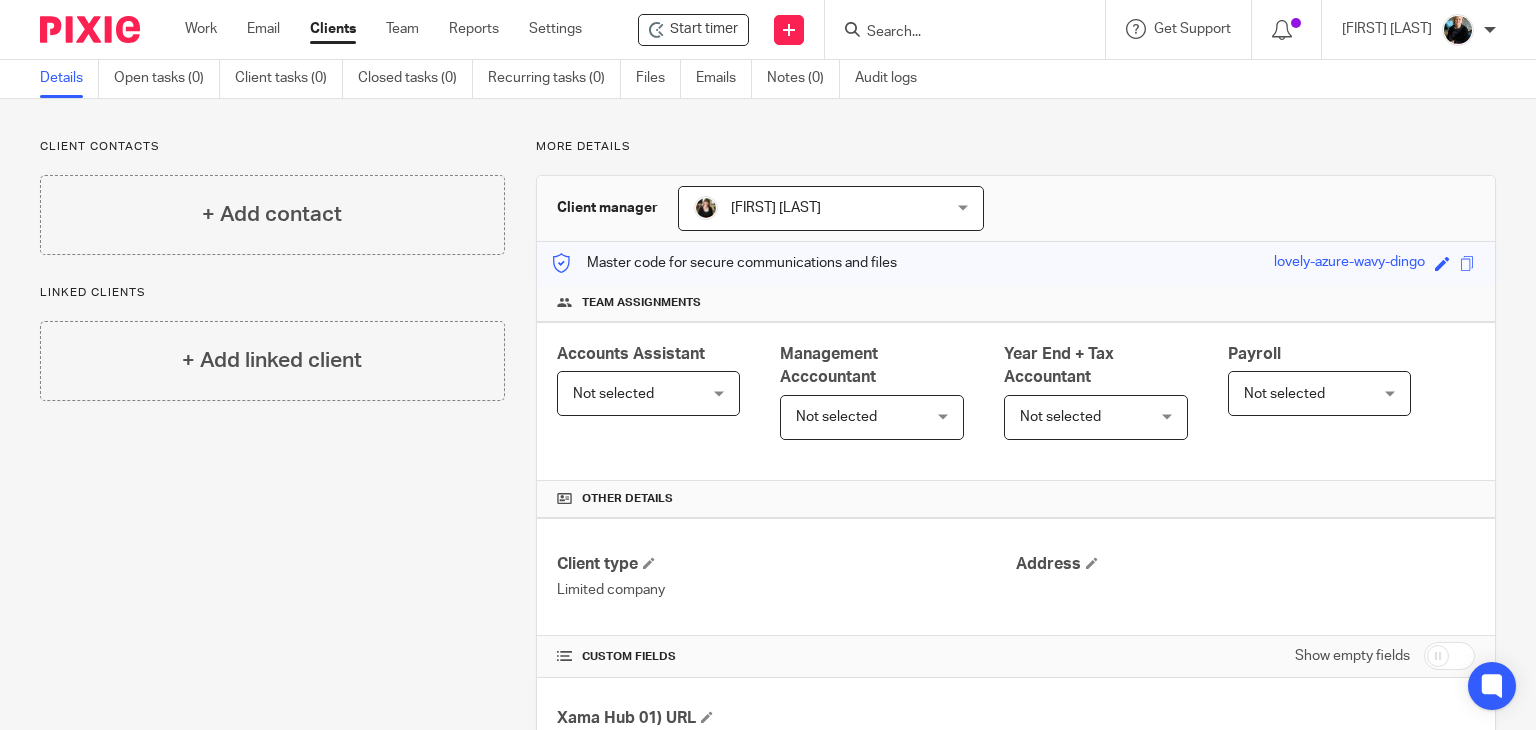 scroll, scrollTop: 0, scrollLeft: 0, axis: both 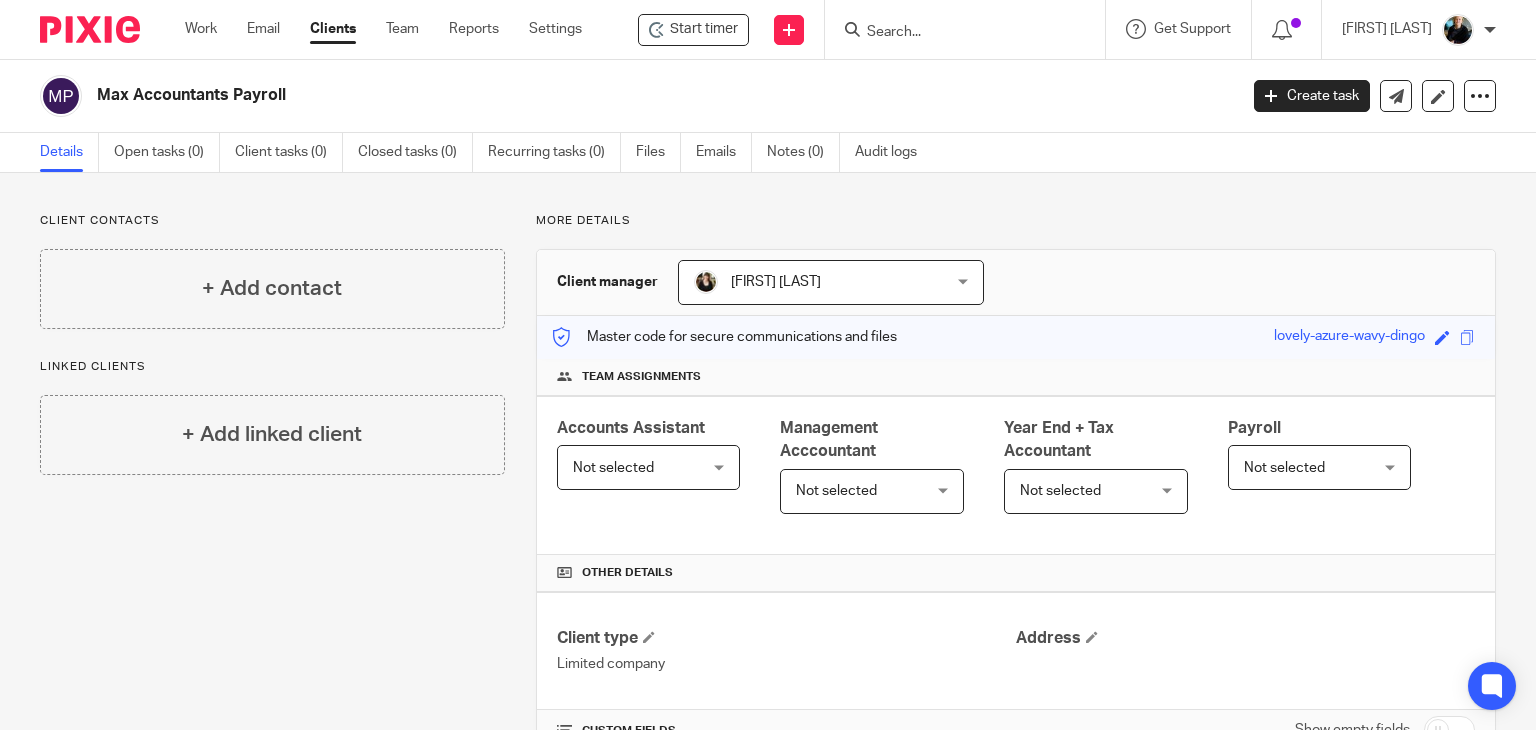 click at bounding box center [955, 33] 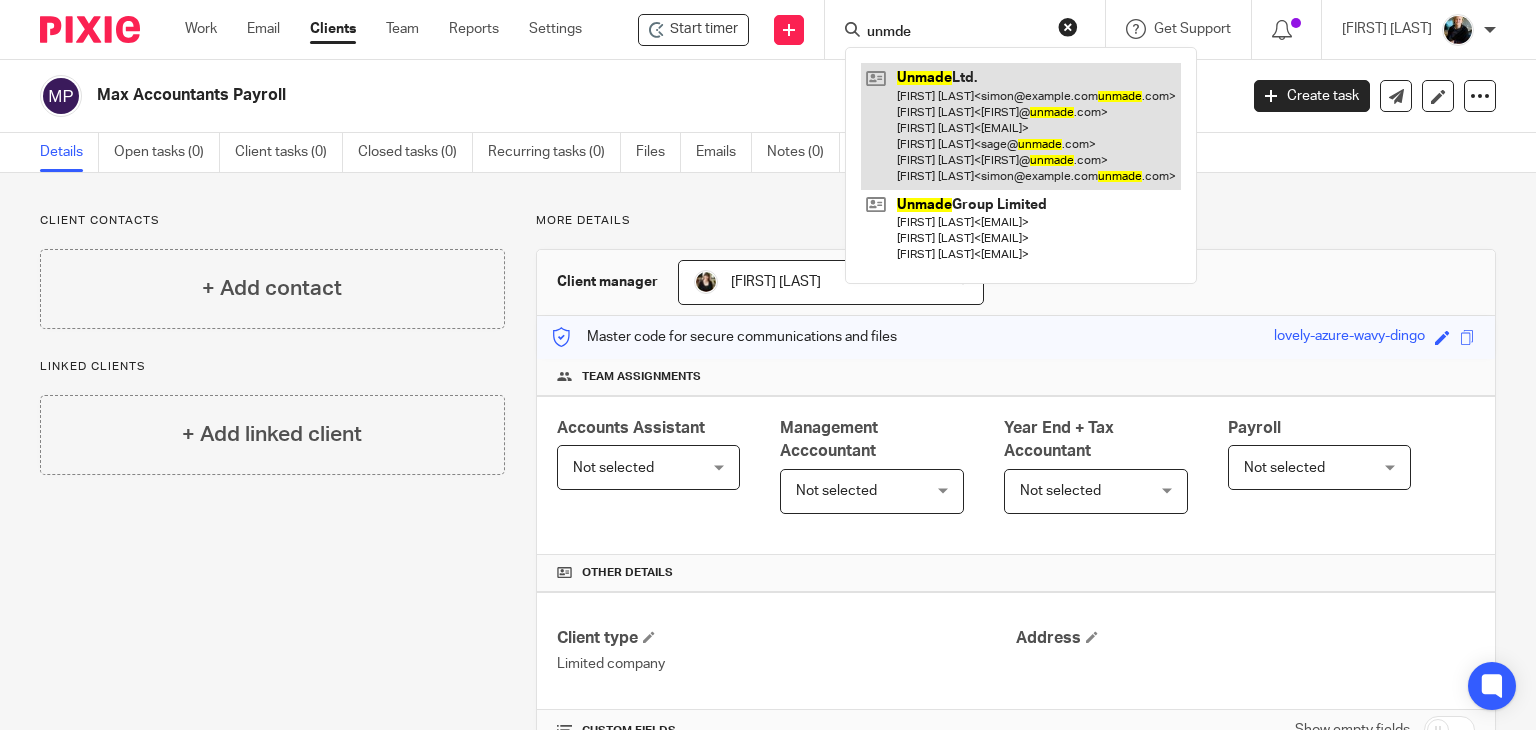type on "unmde" 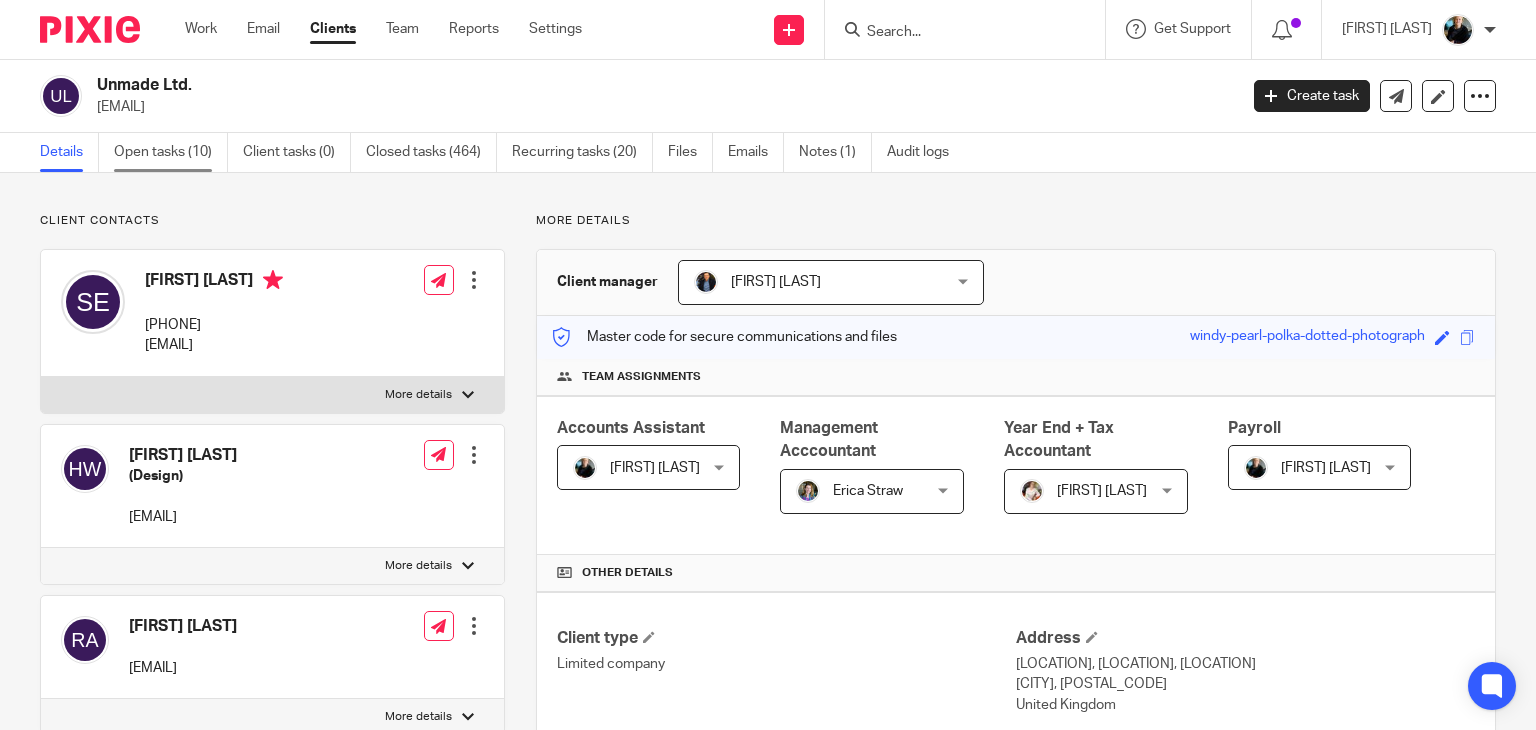 scroll, scrollTop: 0, scrollLeft: 0, axis: both 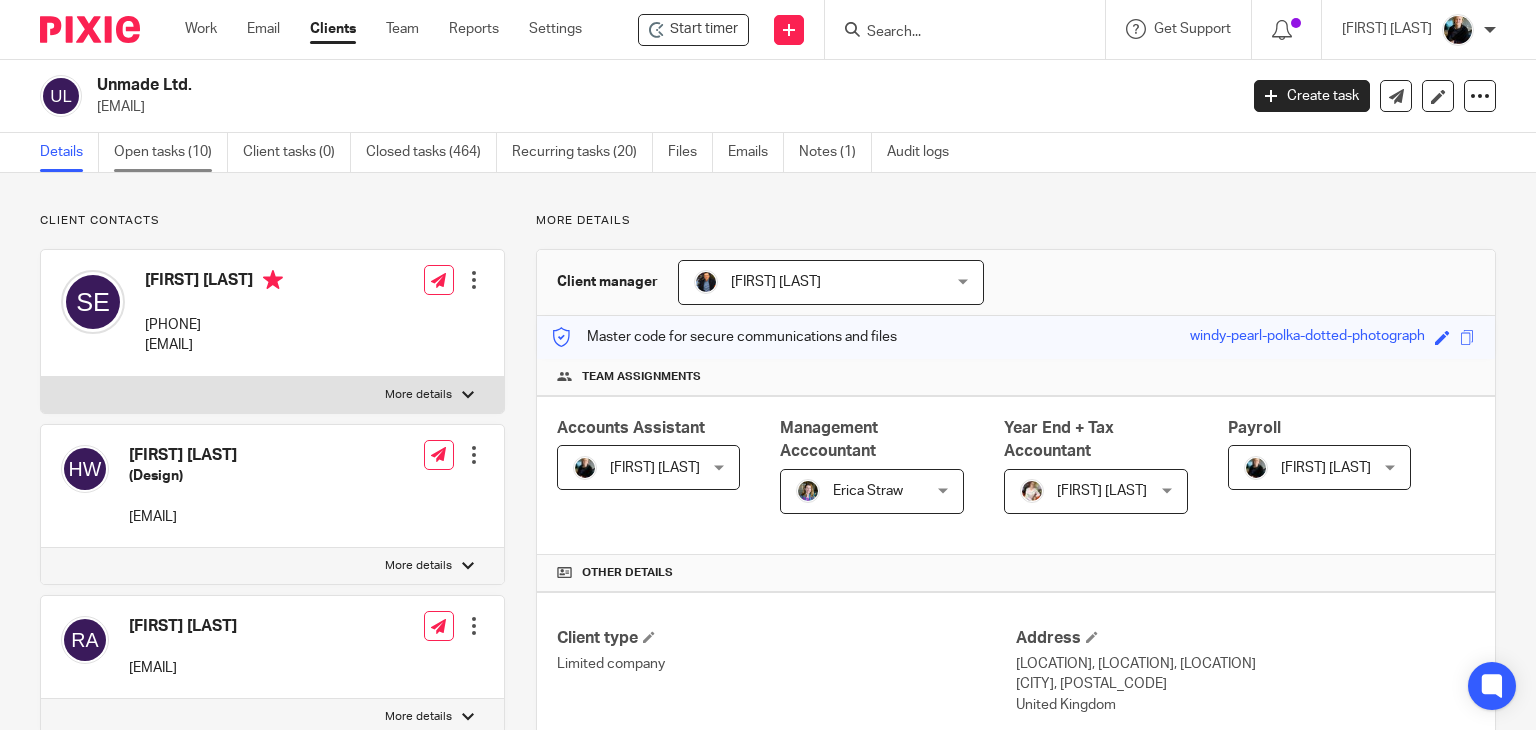 click on "Open tasks (10)" at bounding box center (171, 152) 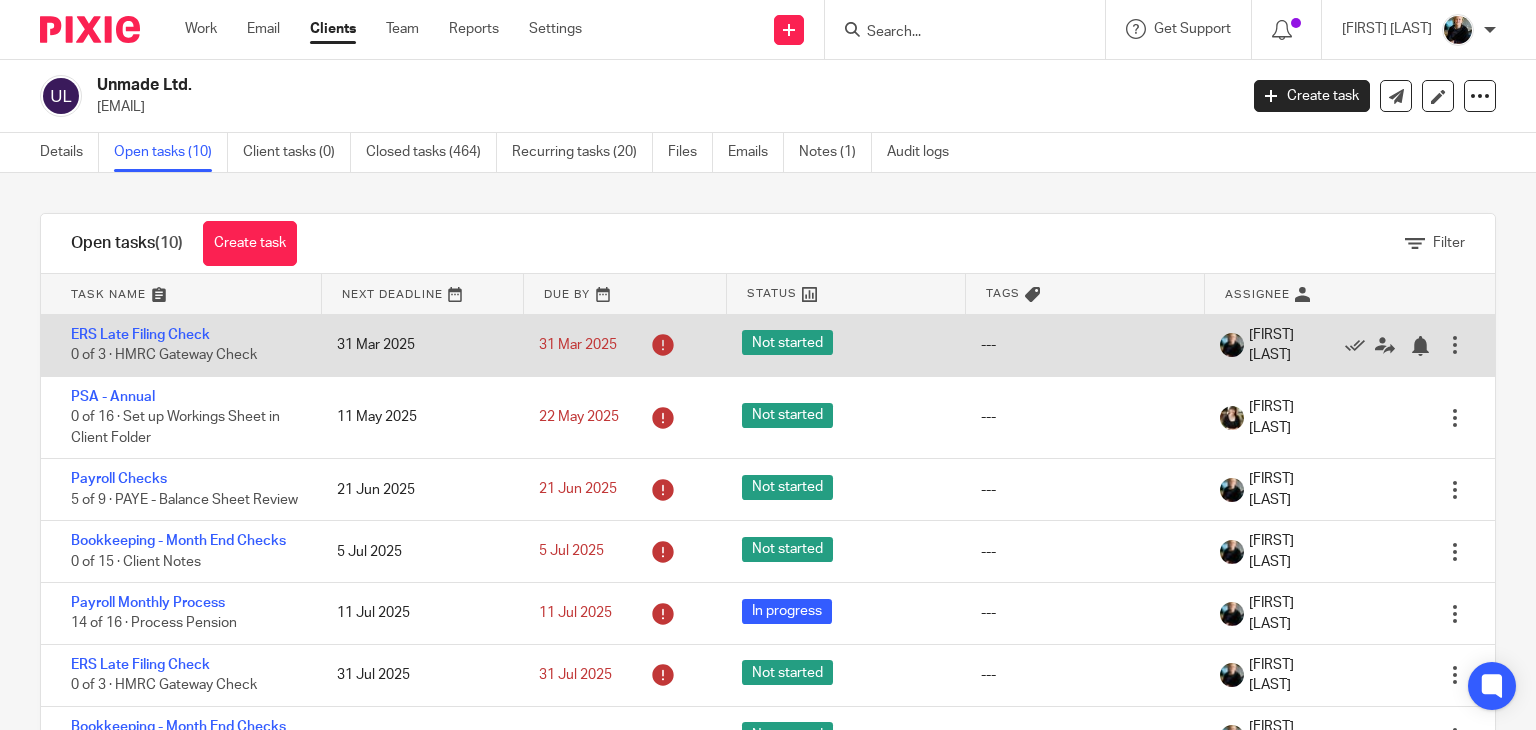 scroll, scrollTop: 0, scrollLeft: 0, axis: both 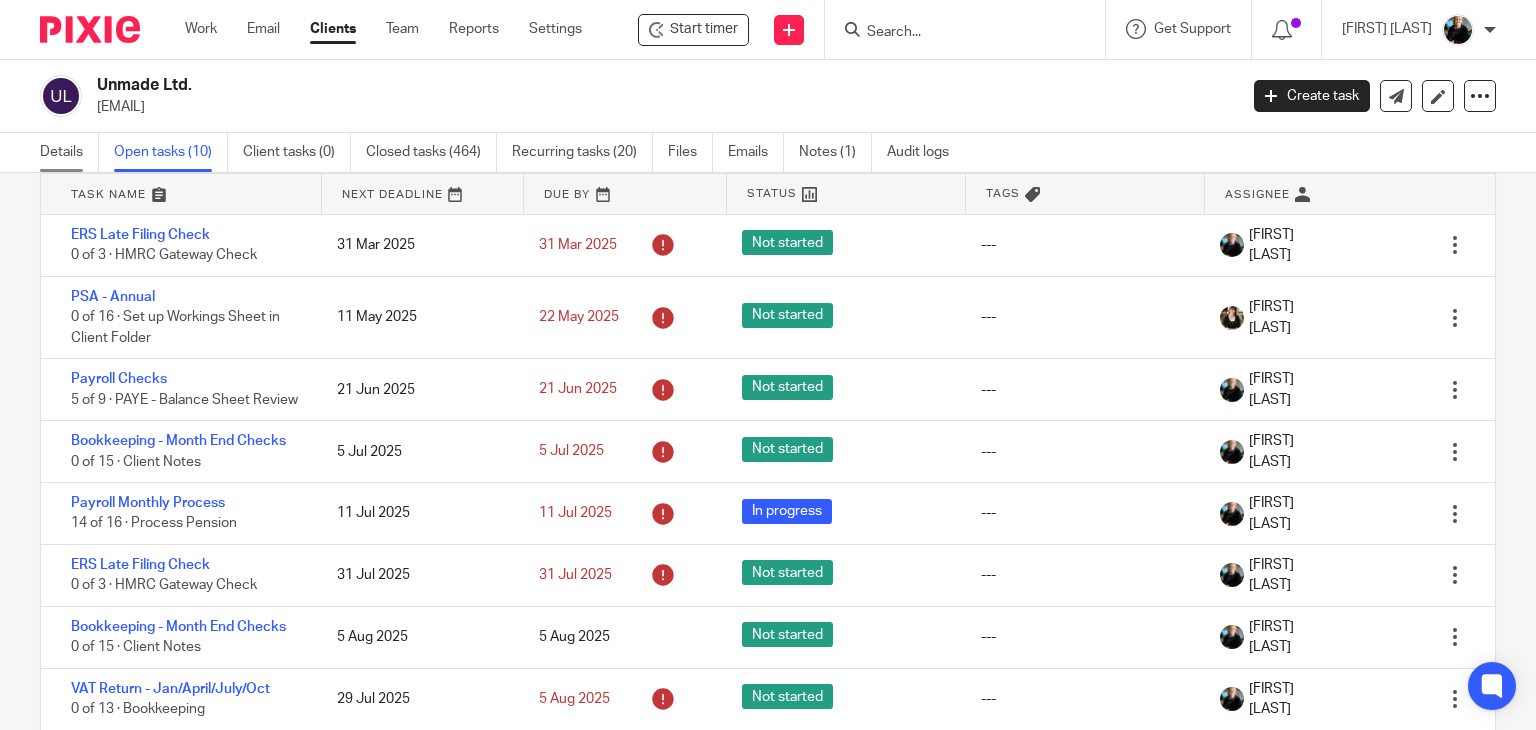 click on "Details" at bounding box center [69, 152] 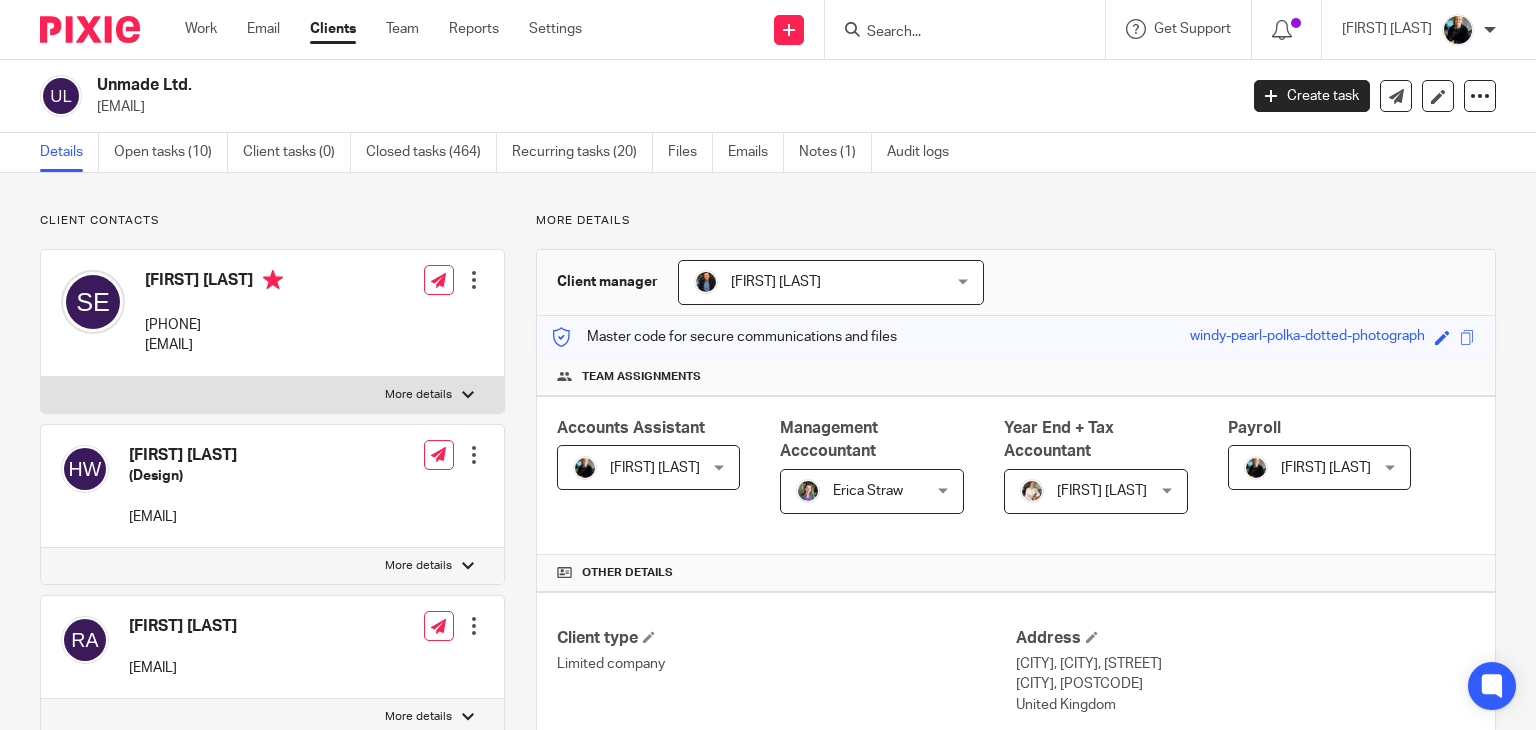 scroll, scrollTop: 0, scrollLeft: 0, axis: both 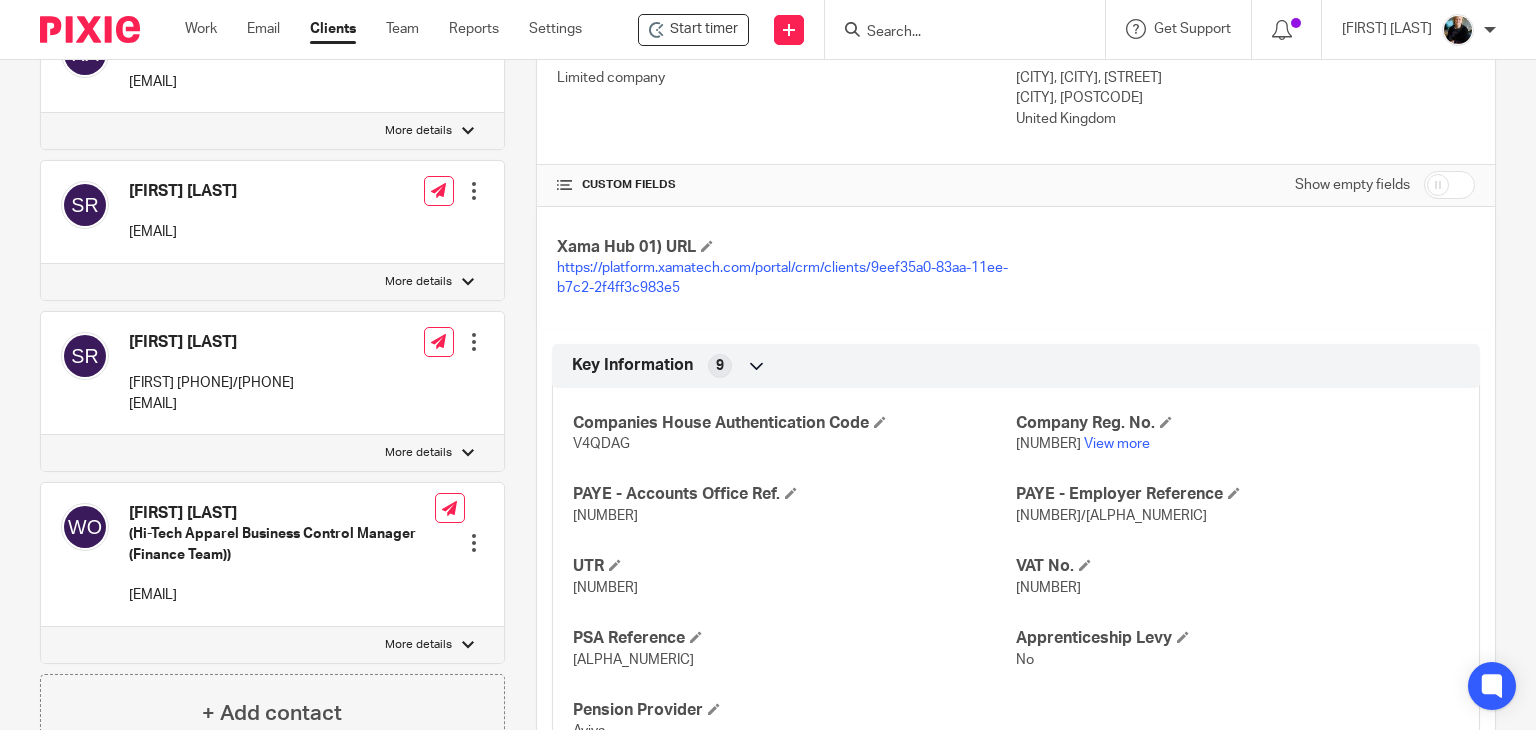 click at bounding box center (1458, 30) 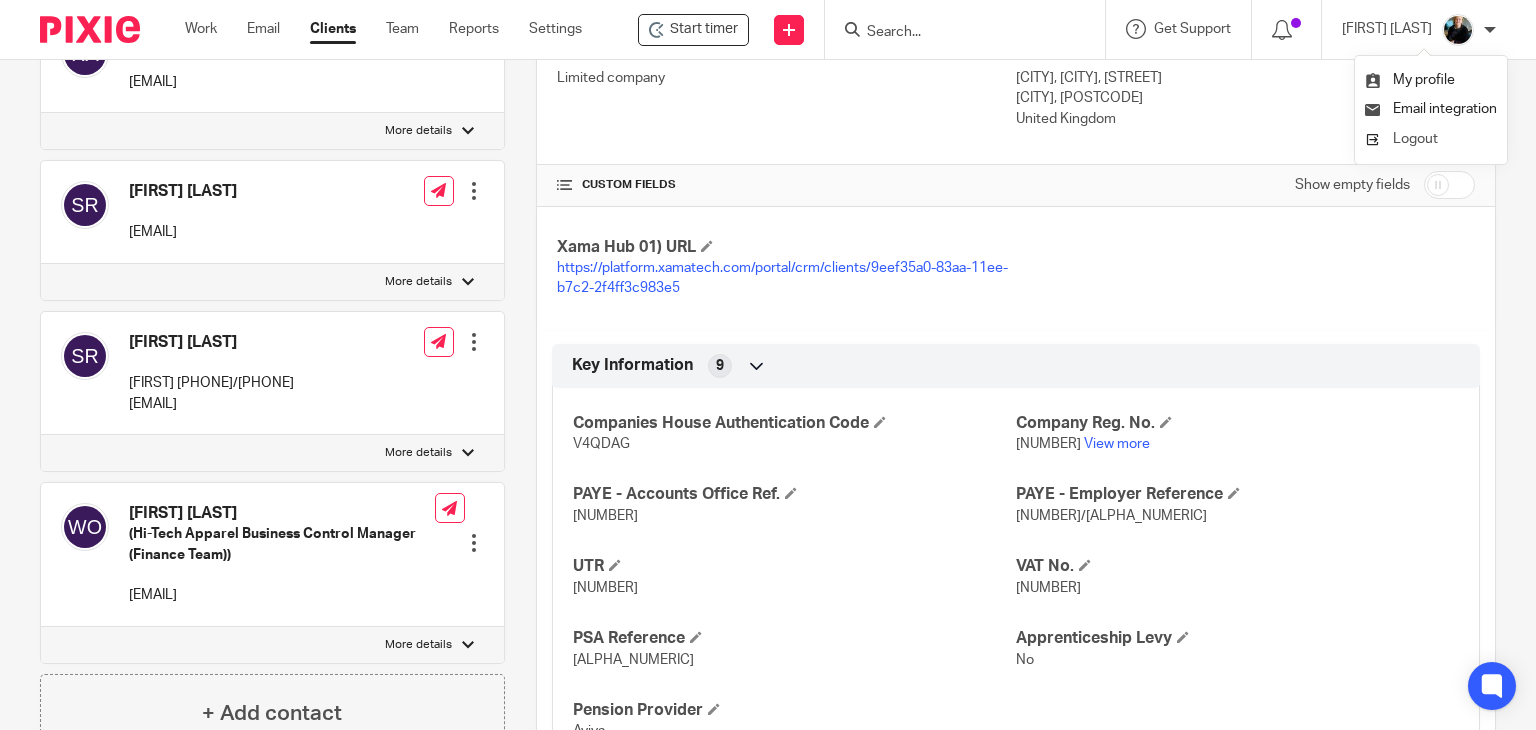 click on "Logout" at bounding box center (1415, 139) 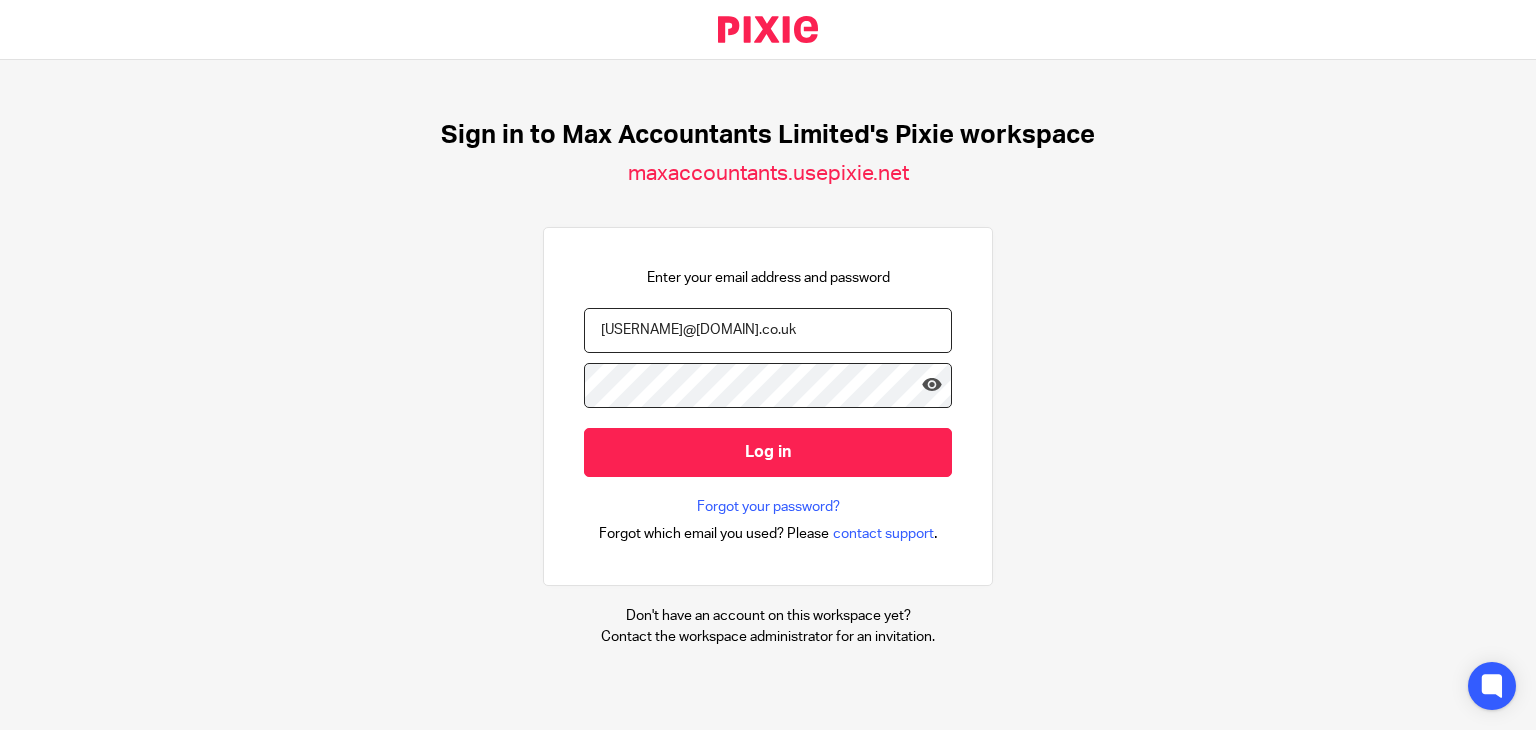 scroll, scrollTop: 0, scrollLeft: 0, axis: both 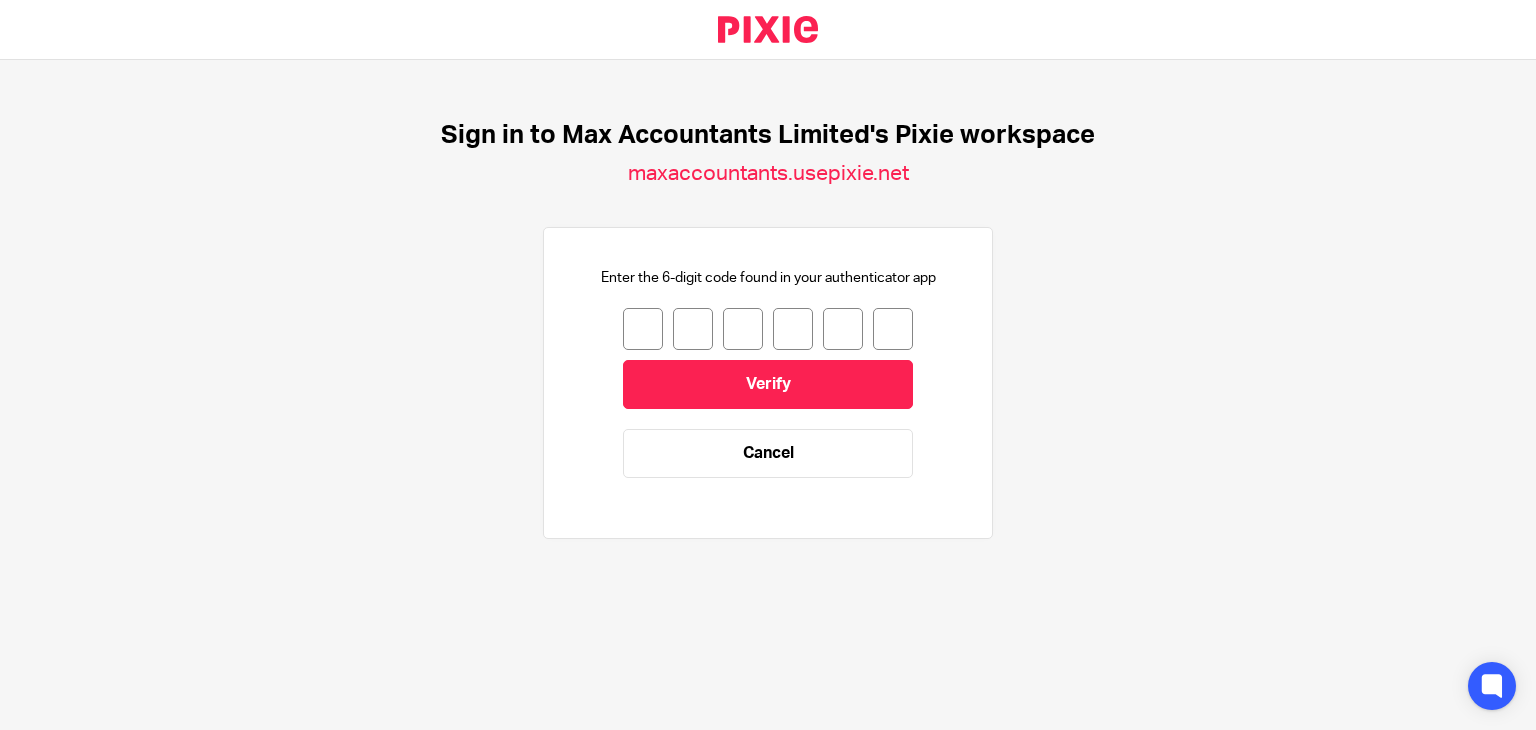 click at bounding box center [643, 329] 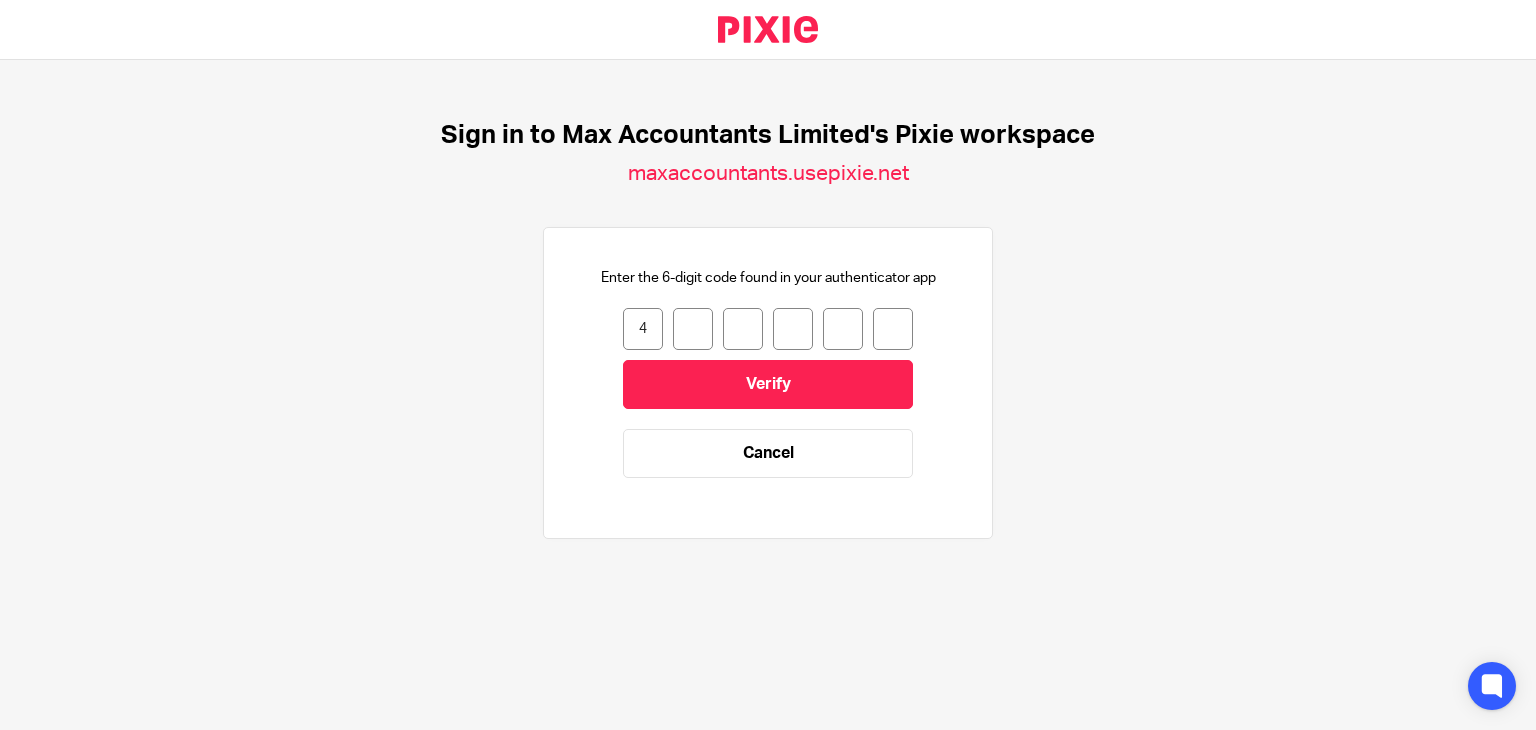 type on "6" 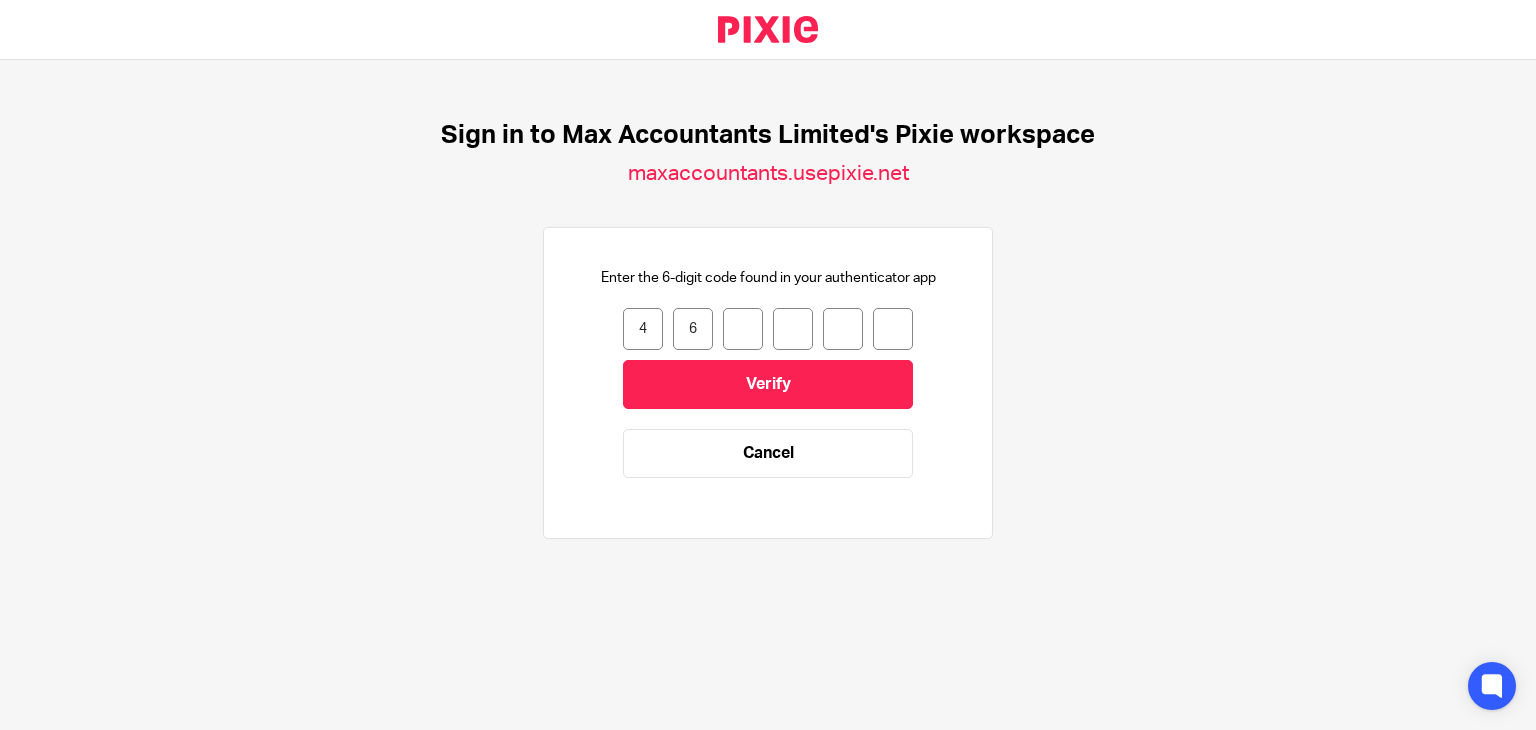 type on "7" 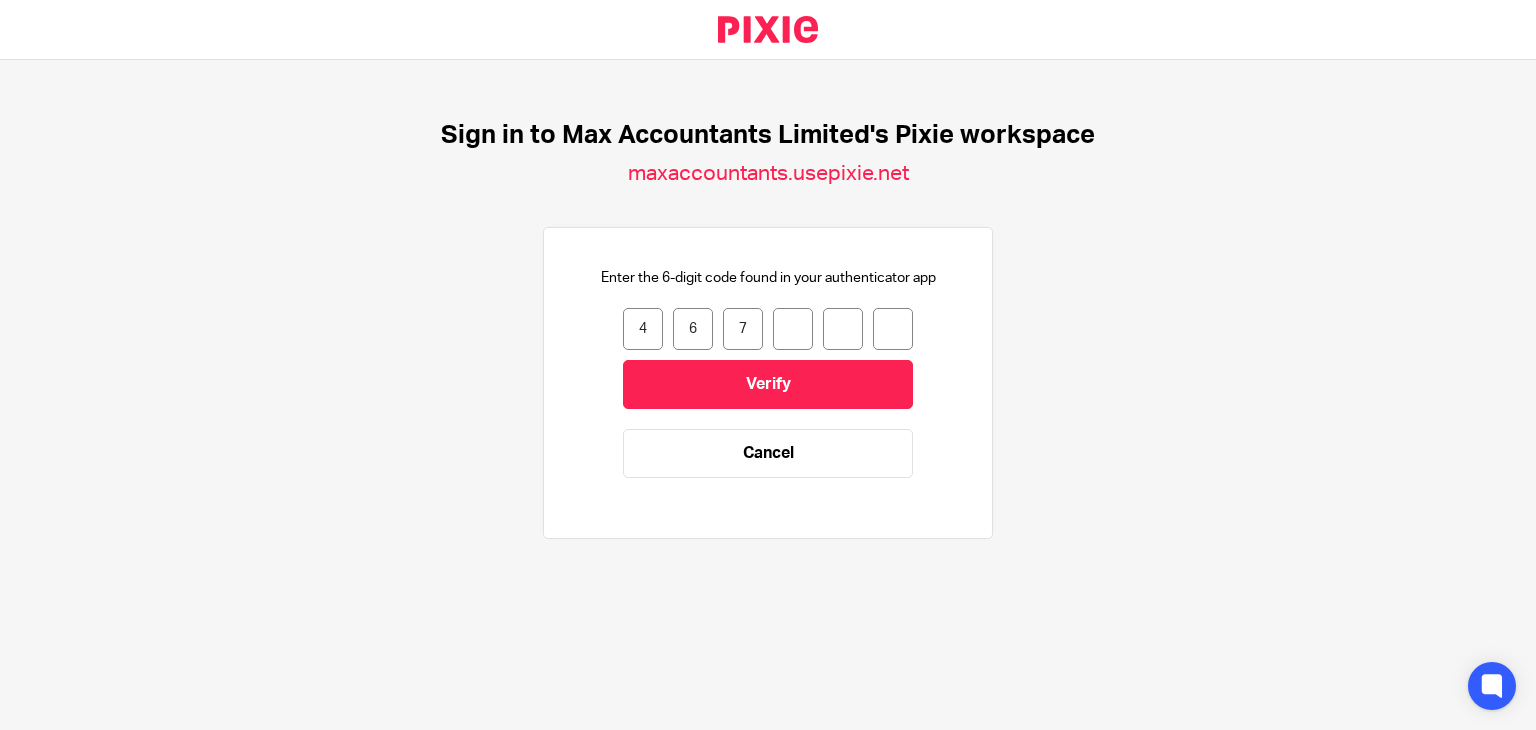 type on "2" 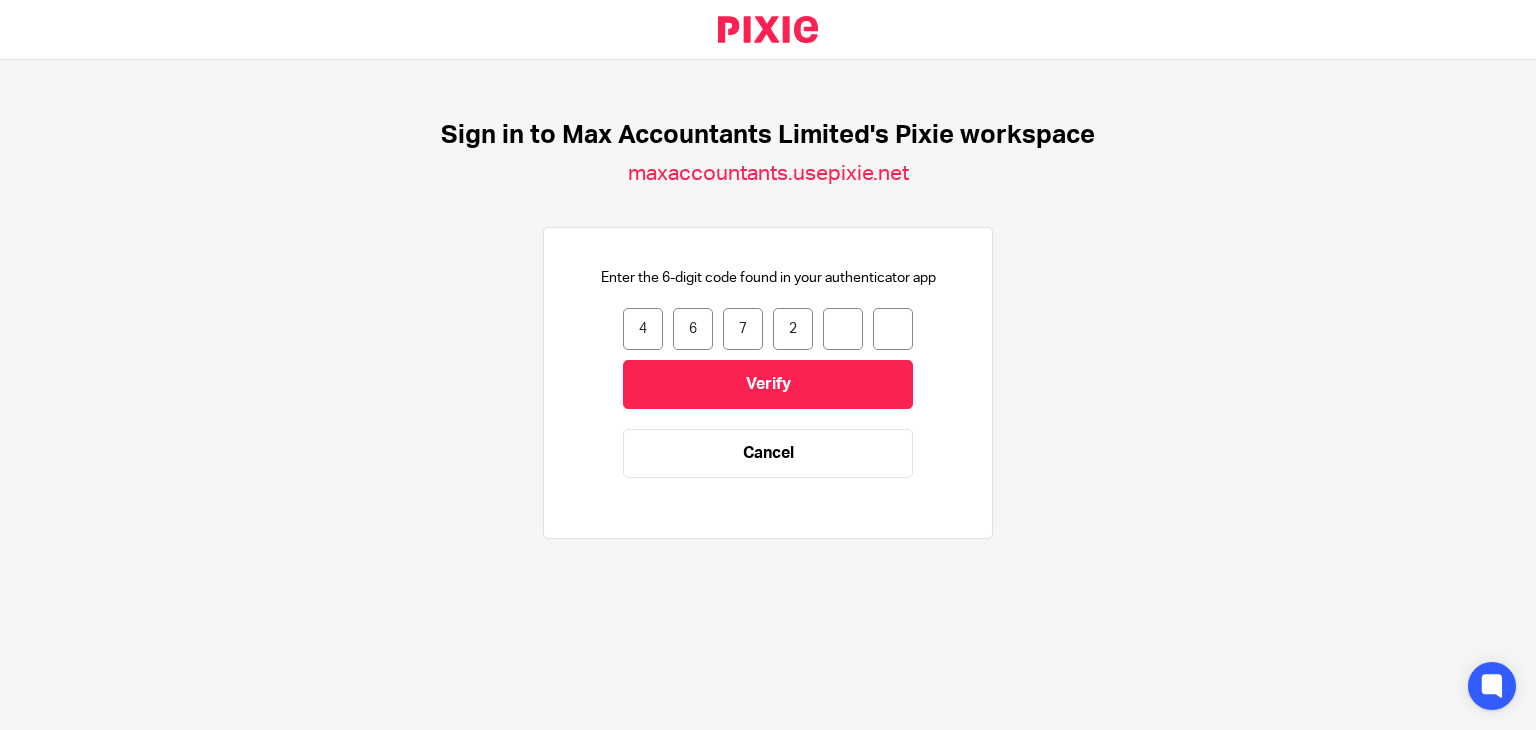 type on "1" 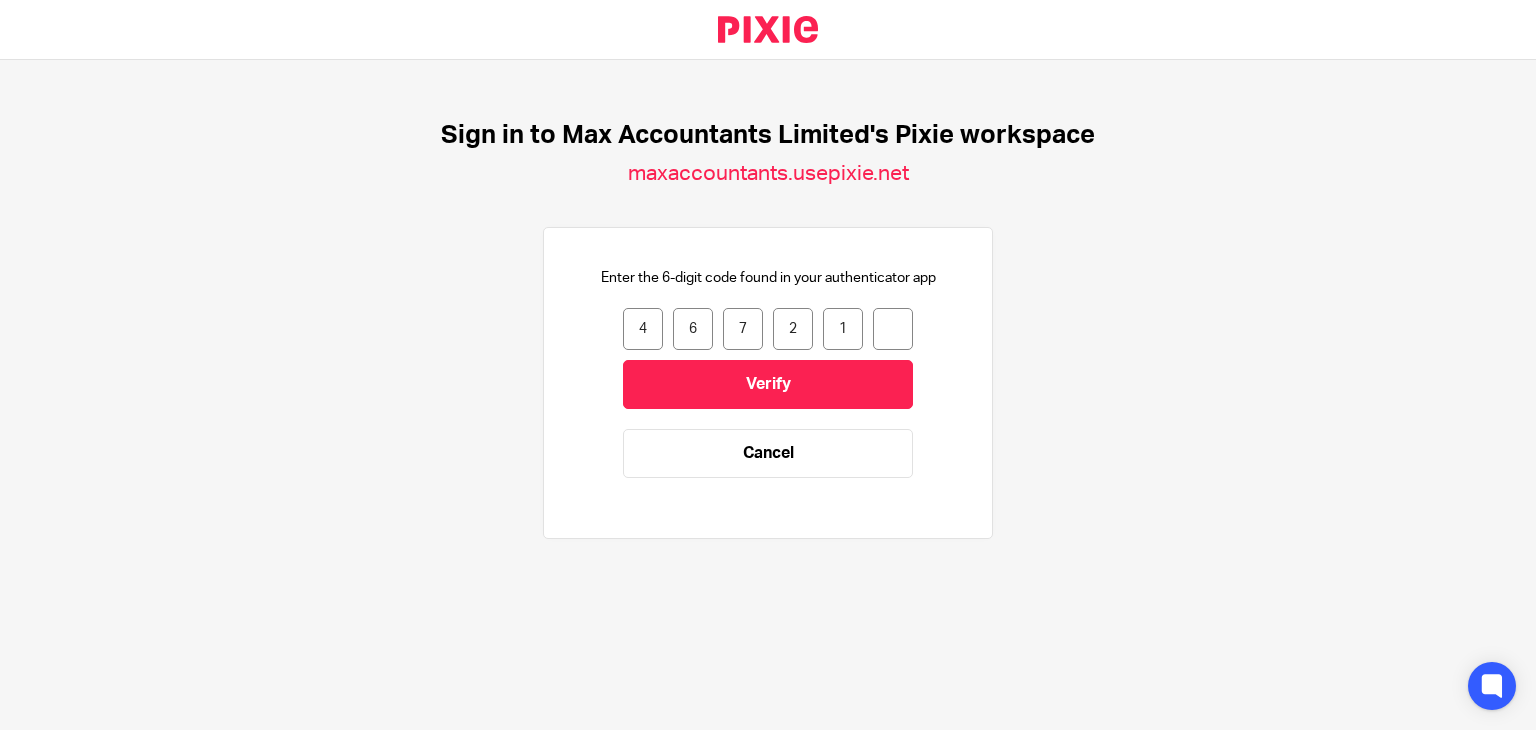 type on "1" 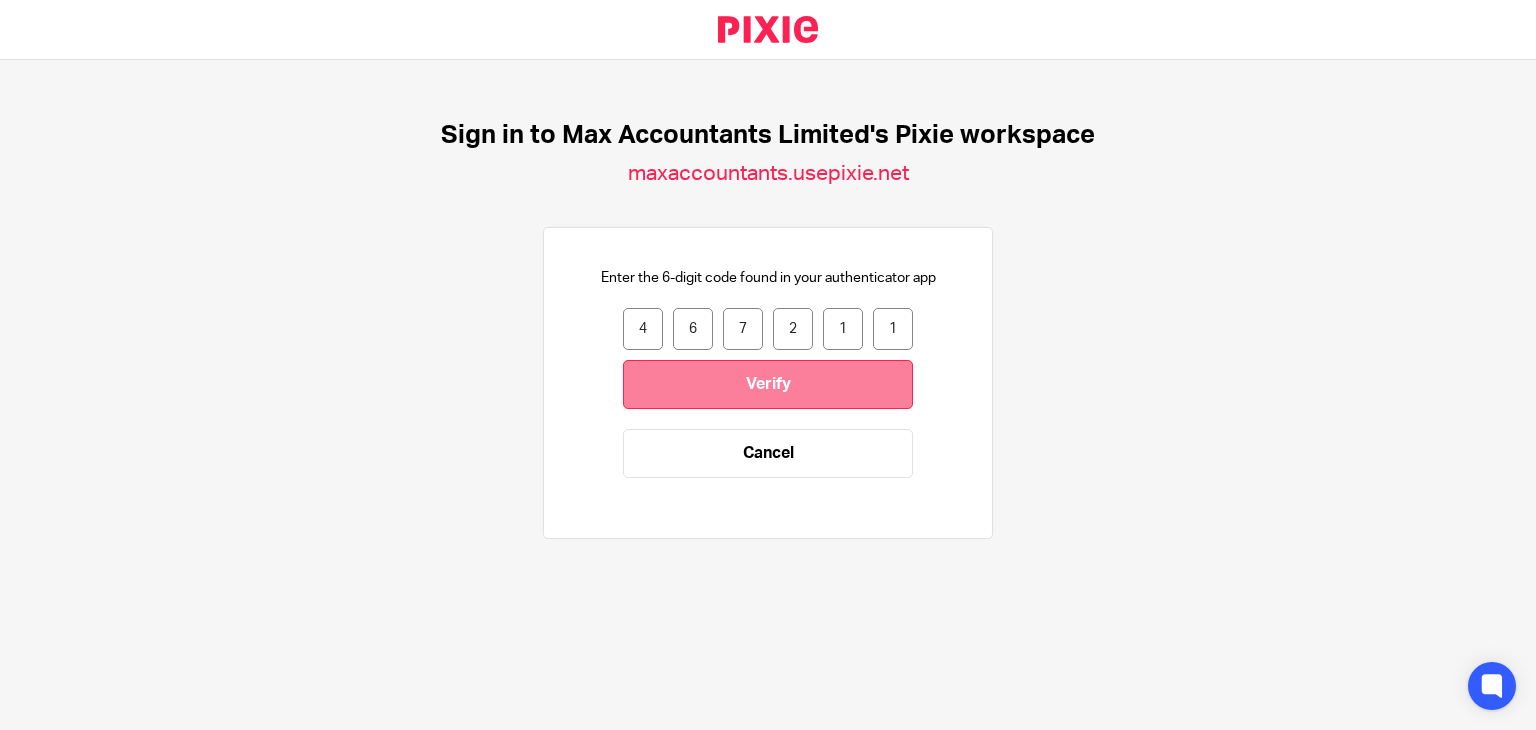click on "Verify" at bounding box center (768, 384) 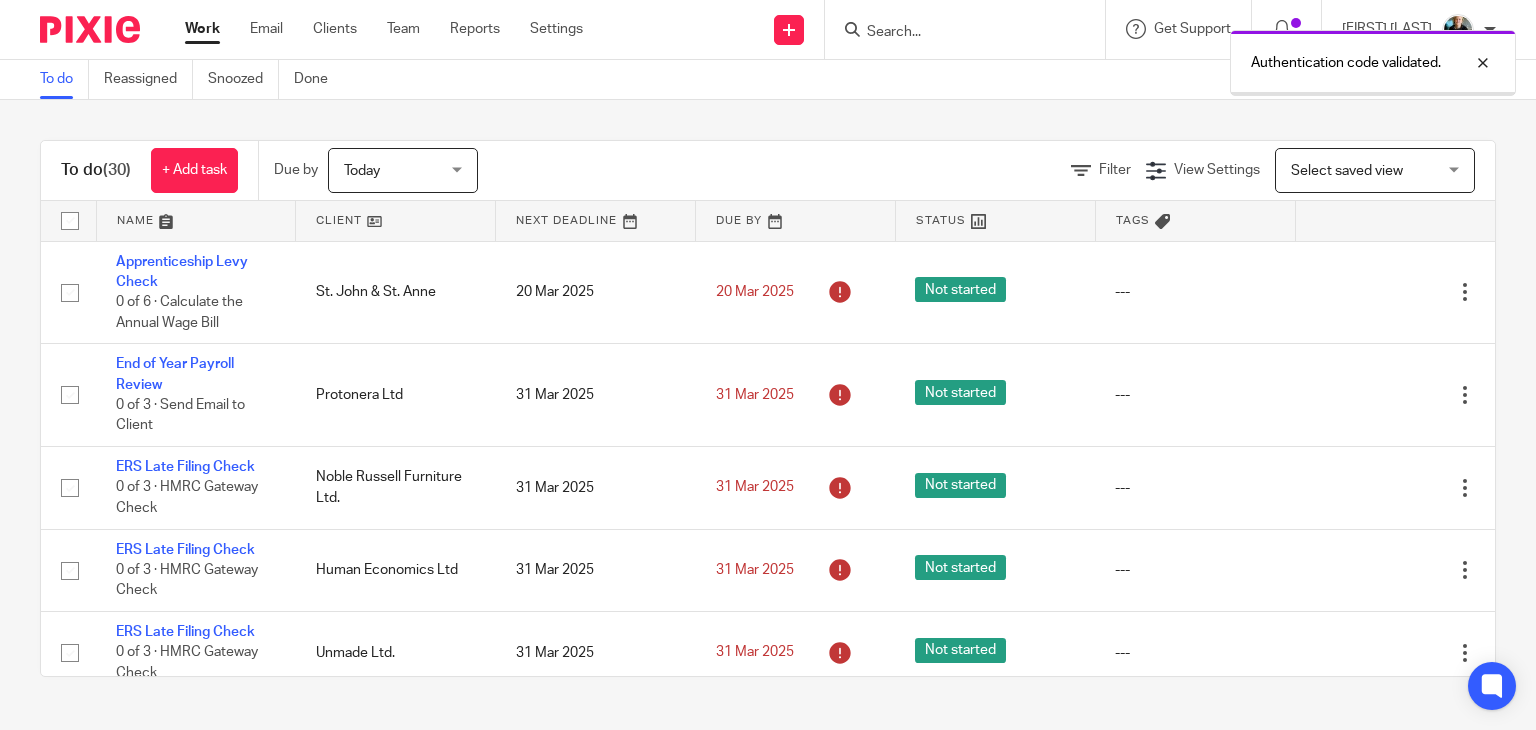 scroll, scrollTop: 0, scrollLeft: 0, axis: both 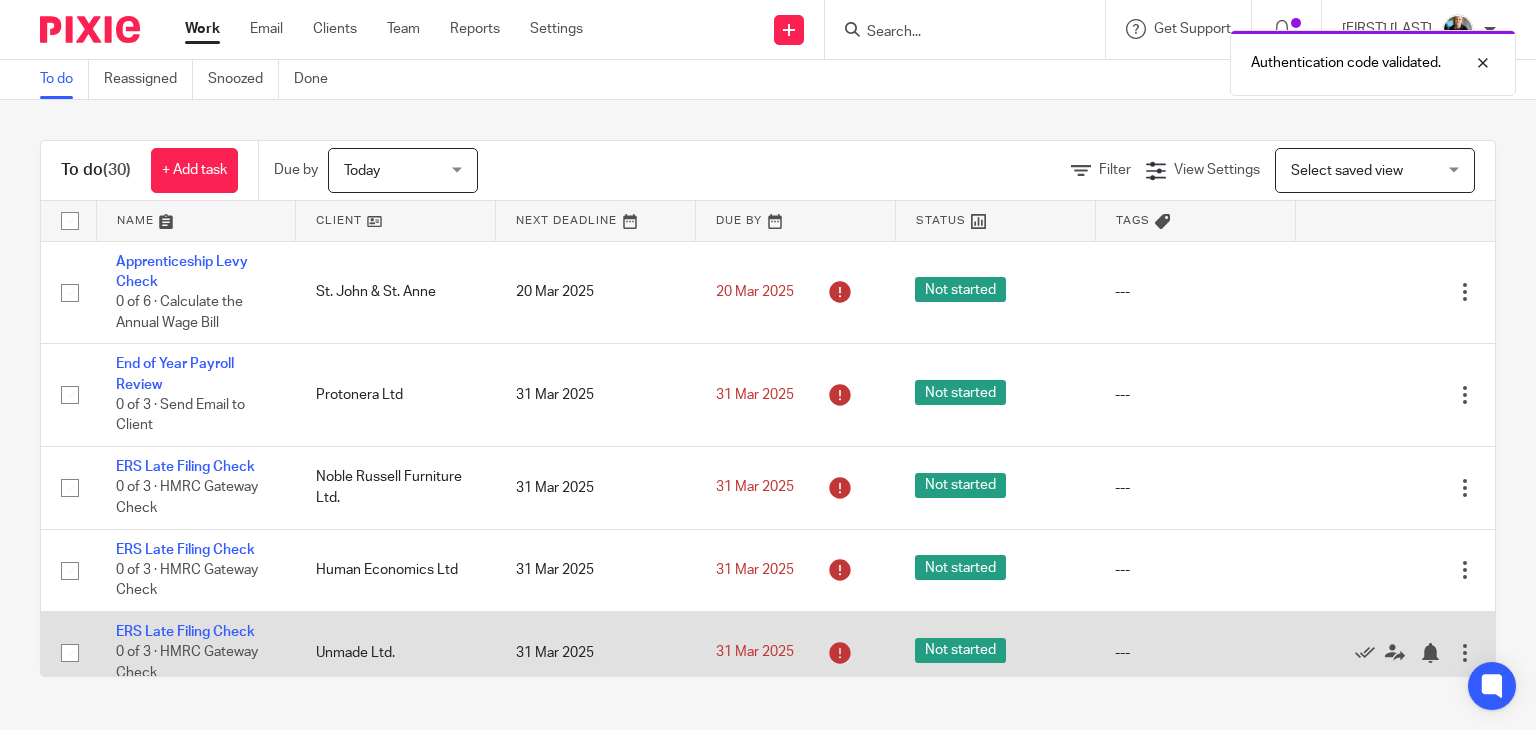 click on "---" at bounding box center (1195, 653) 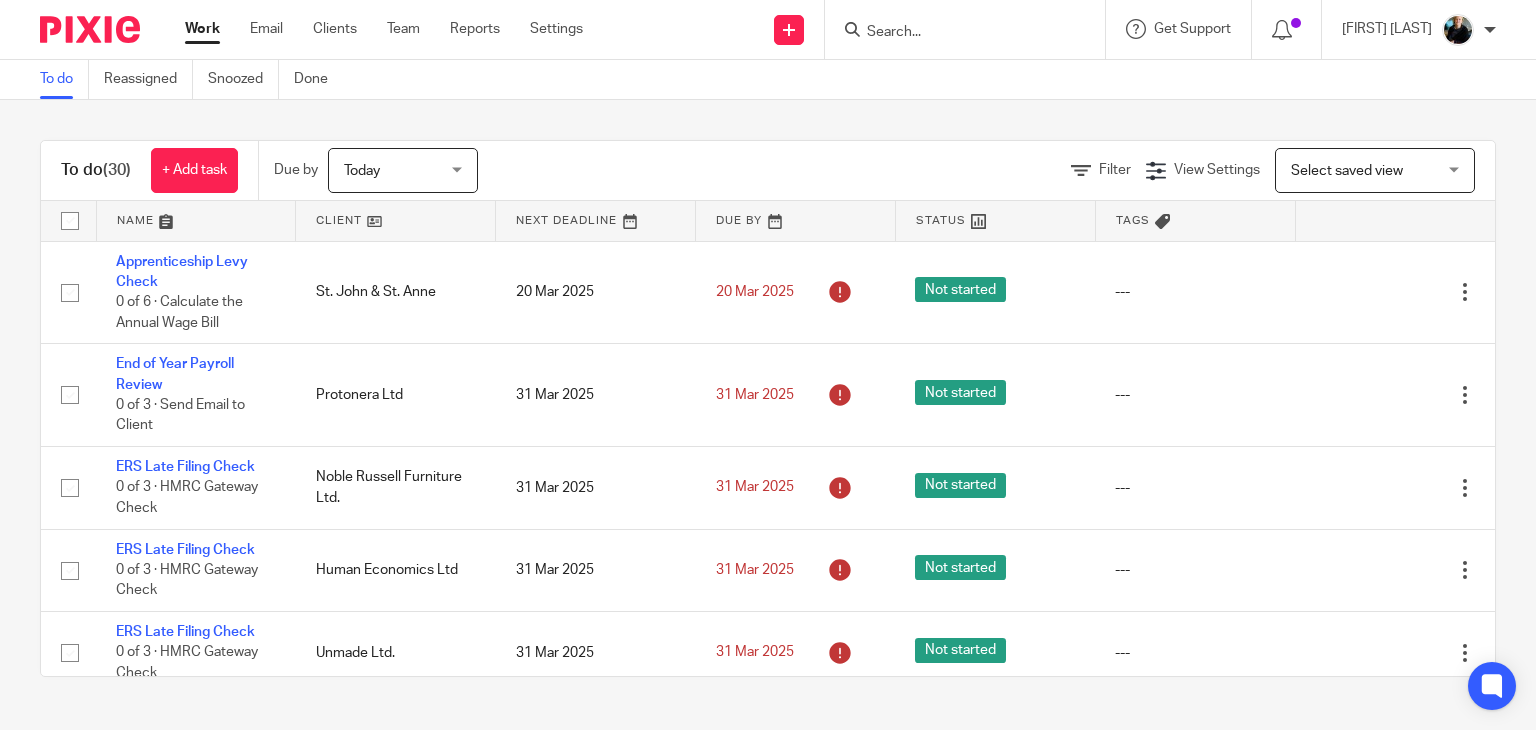 click at bounding box center (955, 33) 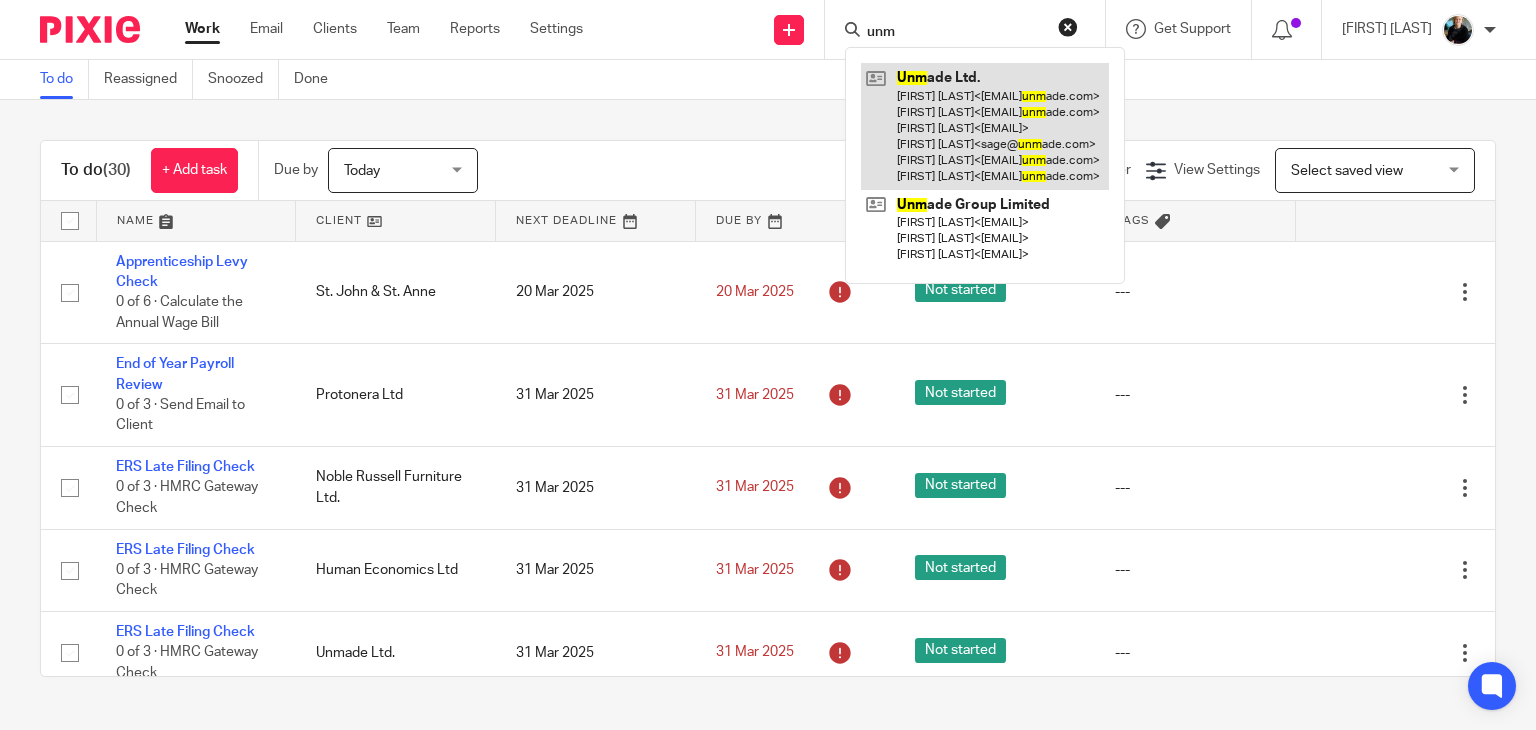 type on "unm" 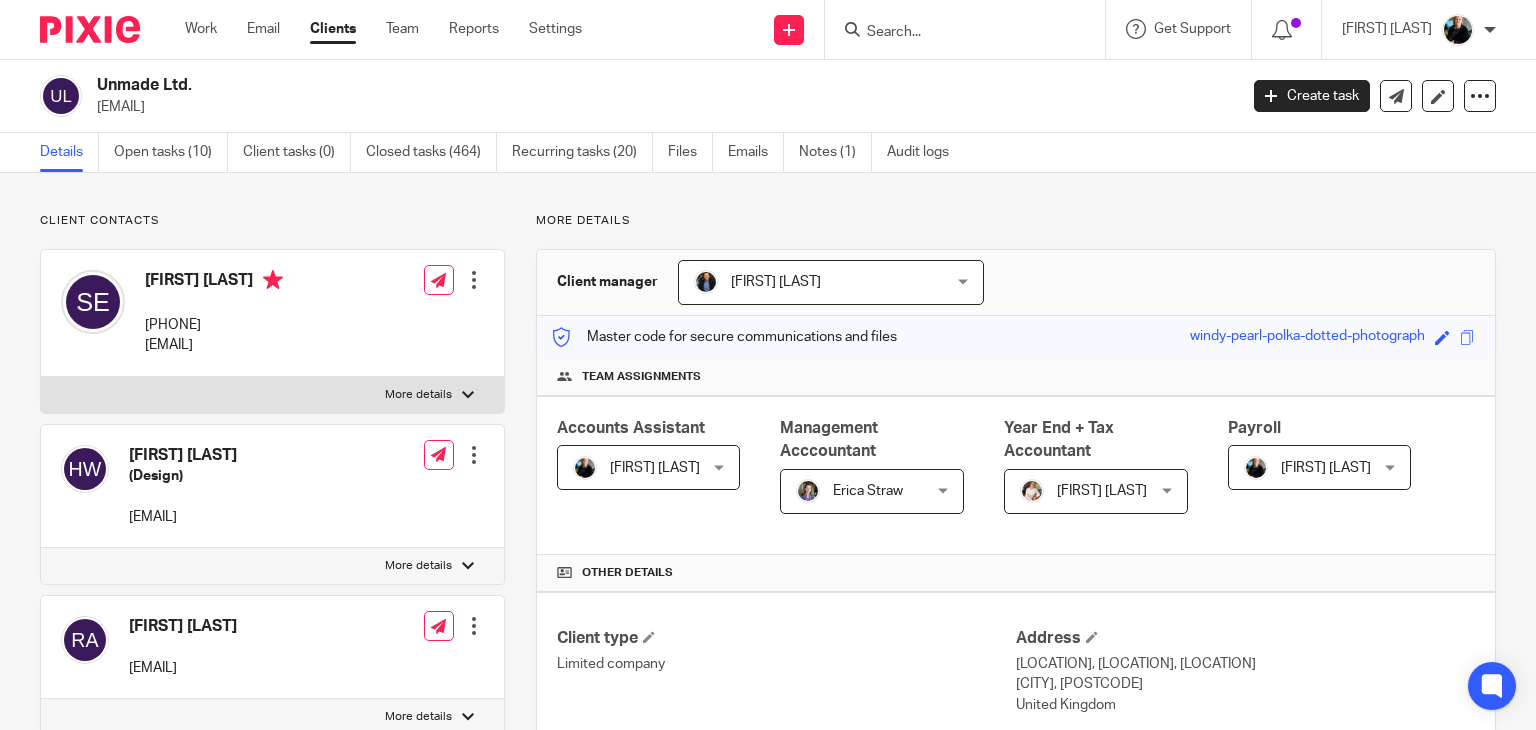 scroll, scrollTop: 0, scrollLeft: 0, axis: both 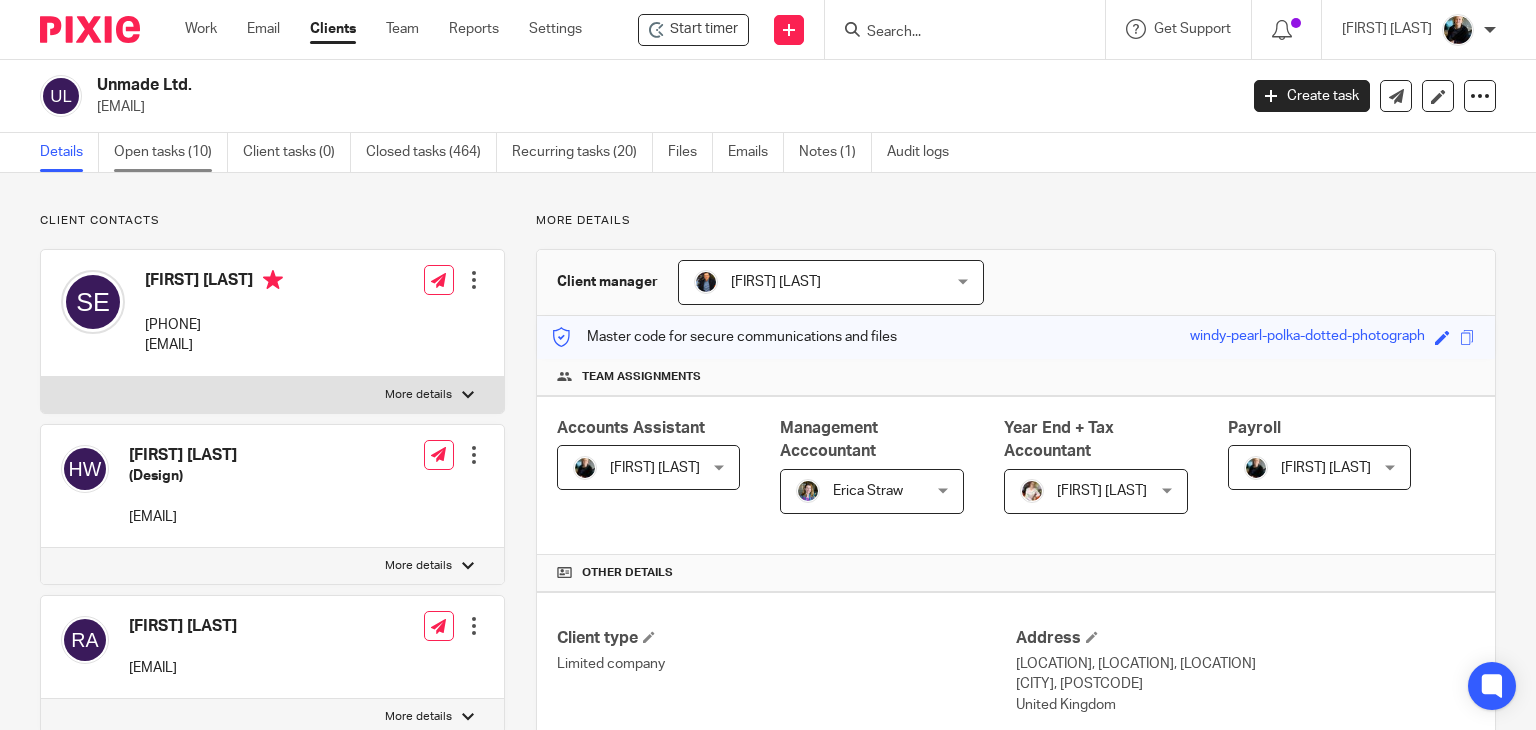 click on "Open tasks (10)" at bounding box center (171, 152) 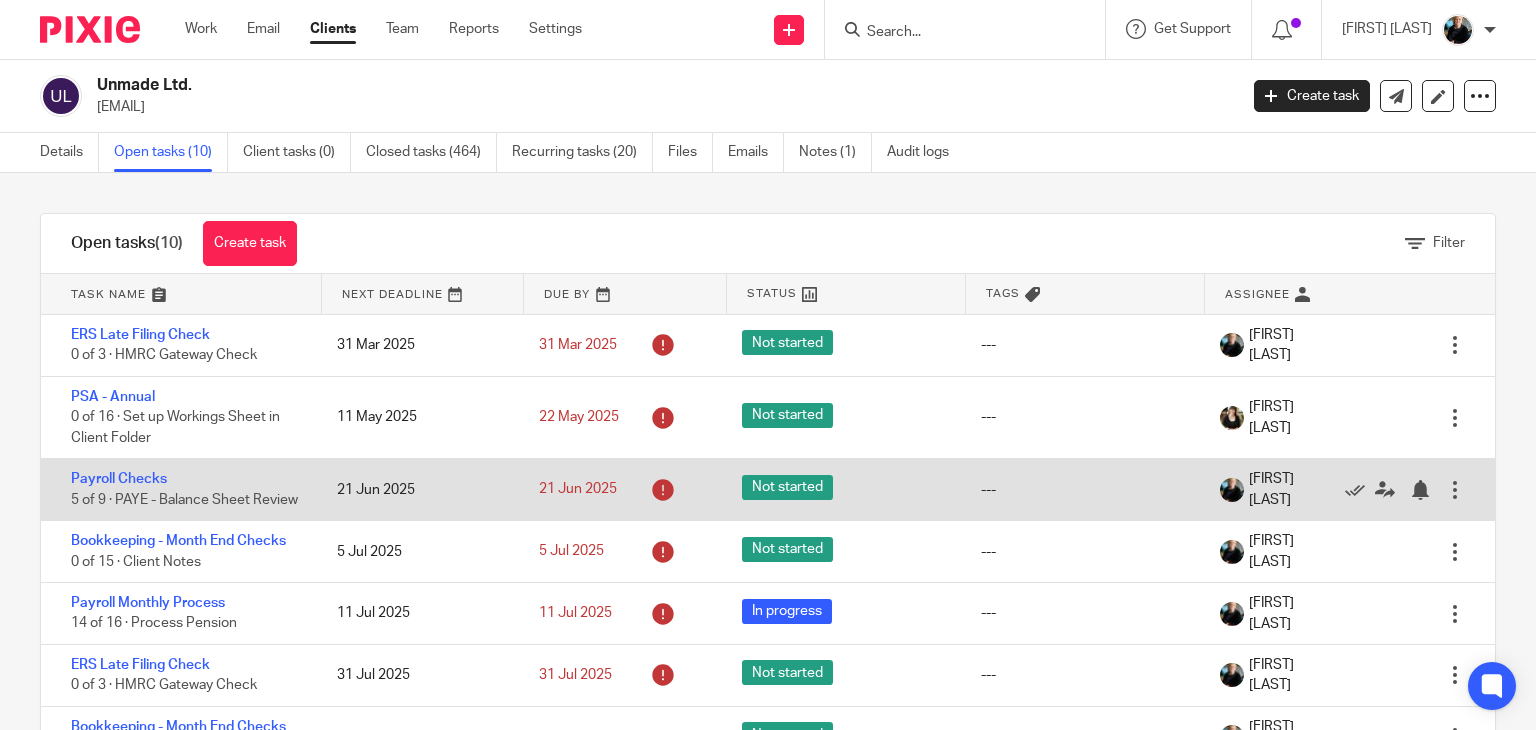 scroll, scrollTop: 0, scrollLeft: 0, axis: both 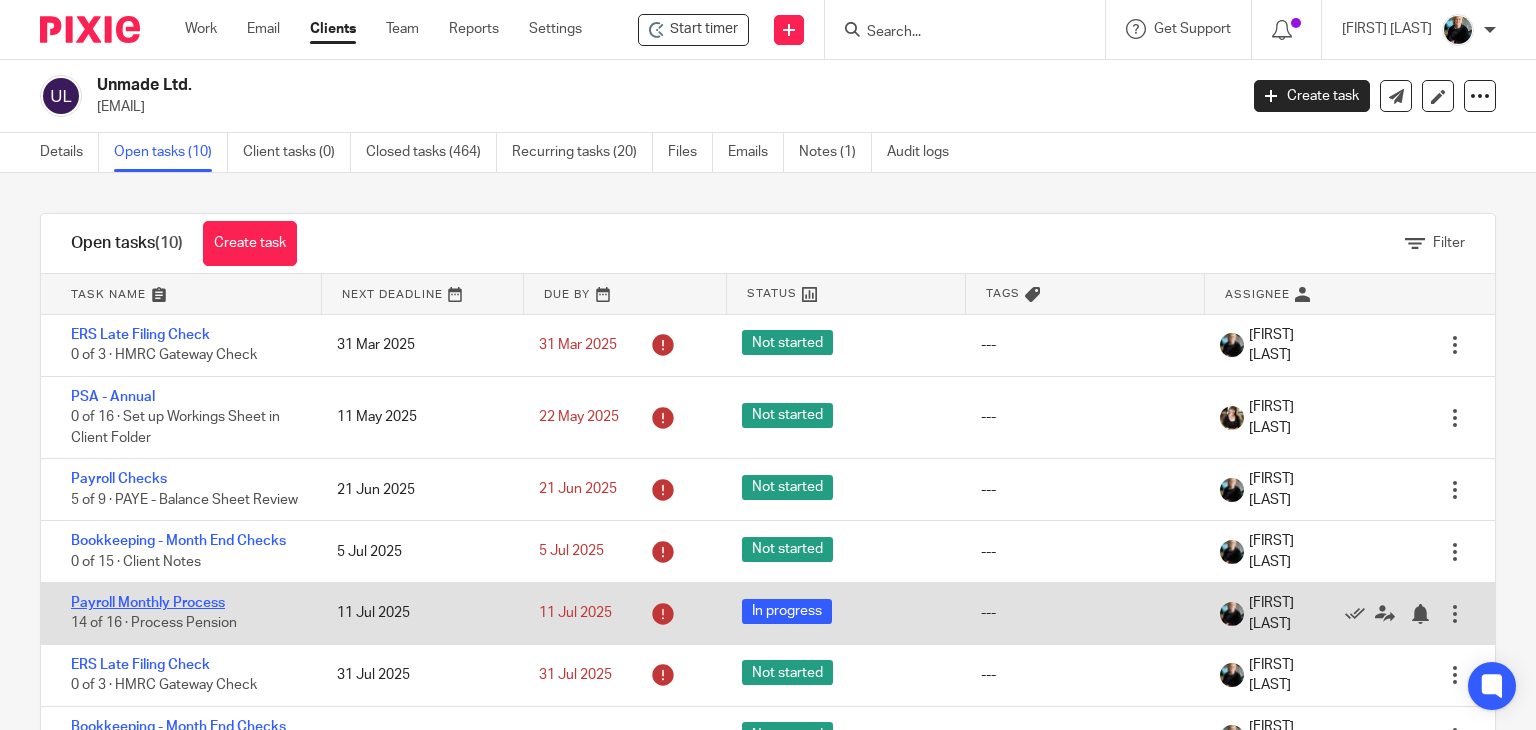 click on "Payroll Monthly Process" at bounding box center (148, 603) 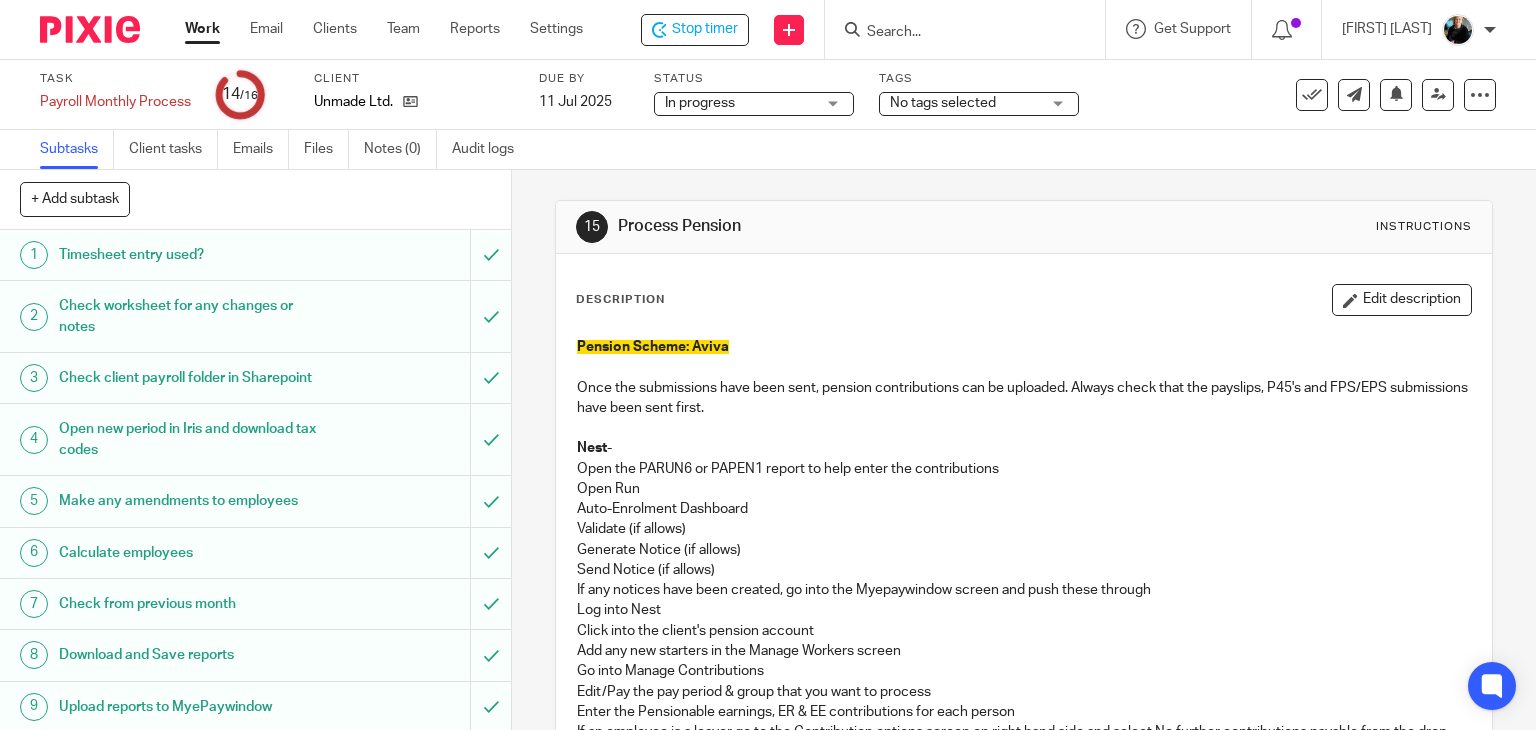 scroll, scrollTop: 0, scrollLeft: 0, axis: both 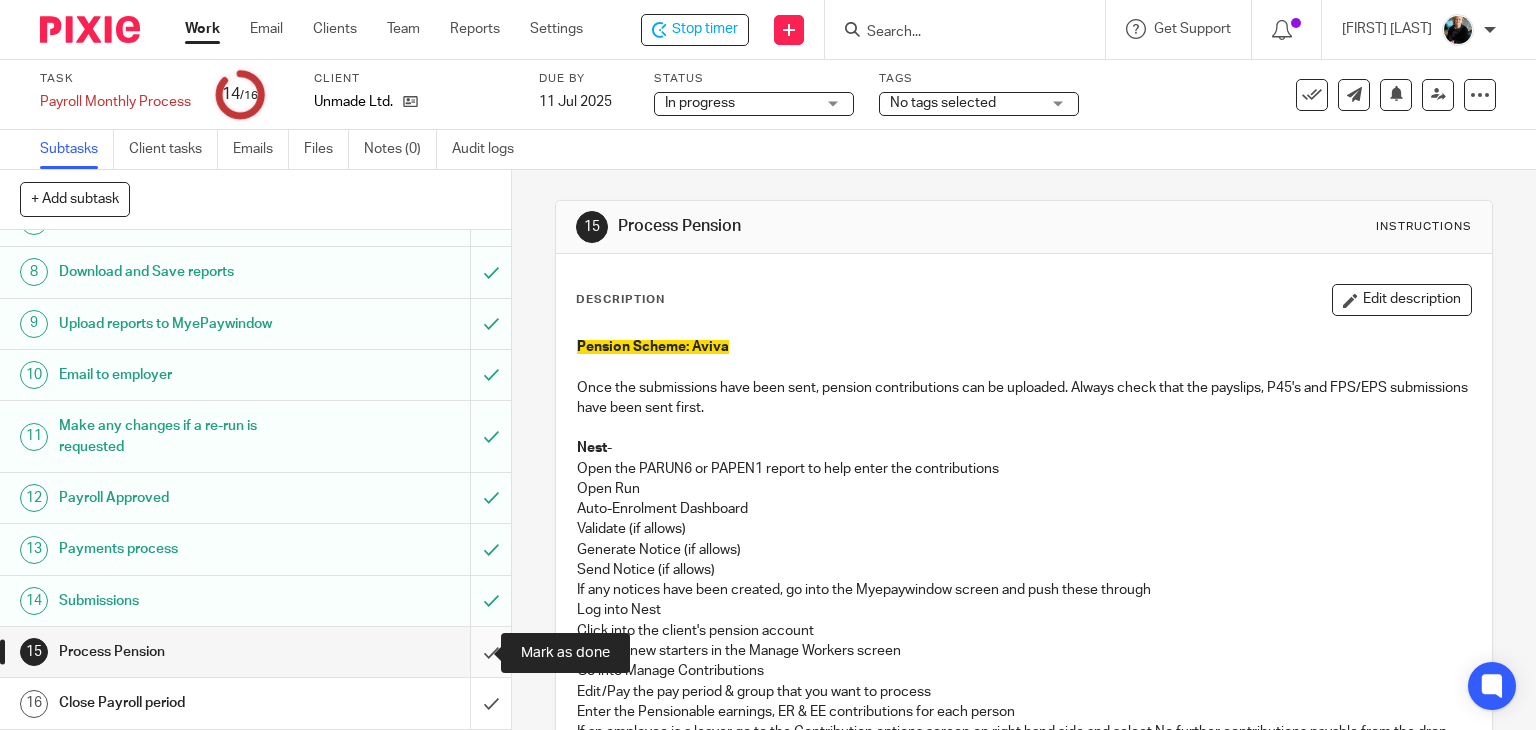 click at bounding box center [255, 652] 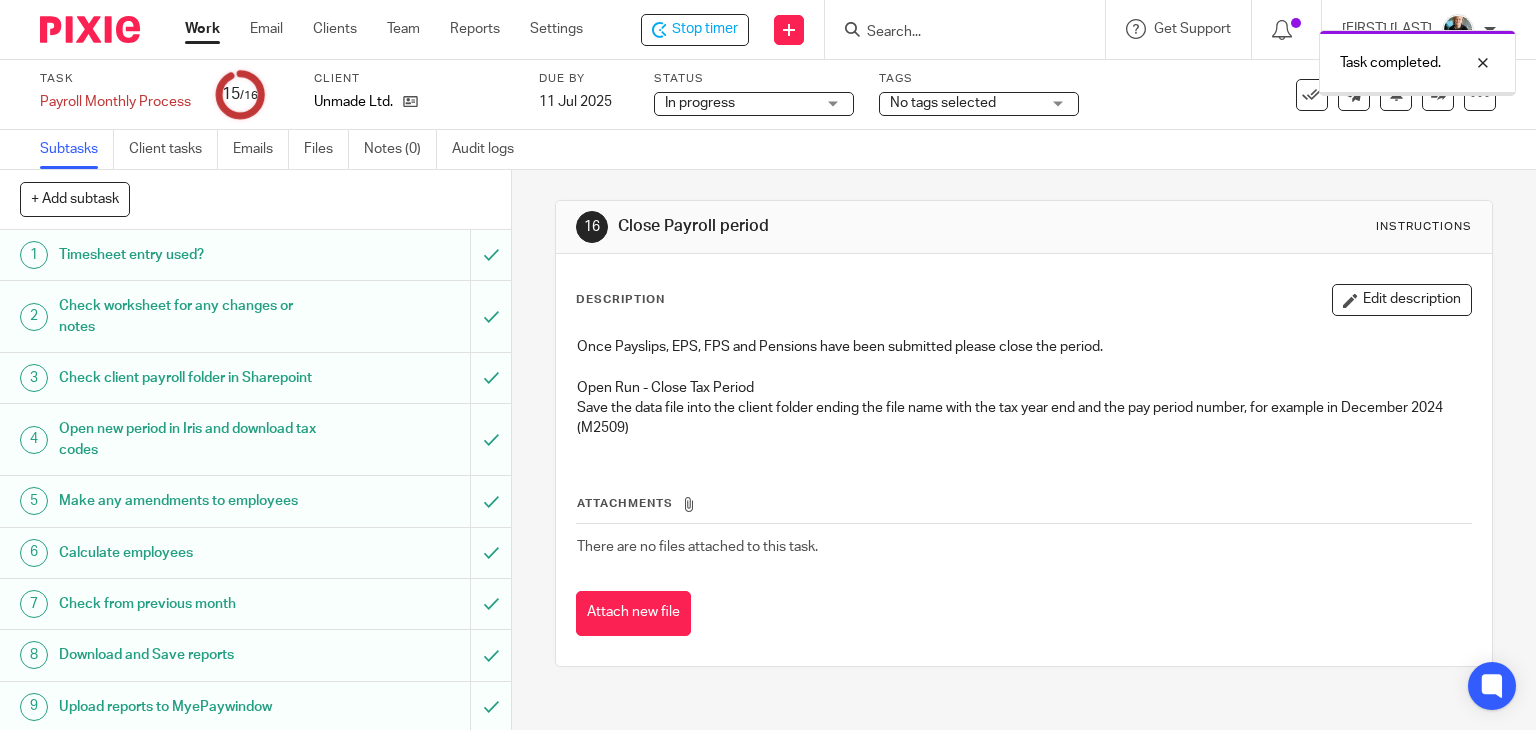 scroll, scrollTop: 0, scrollLeft: 0, axis: both 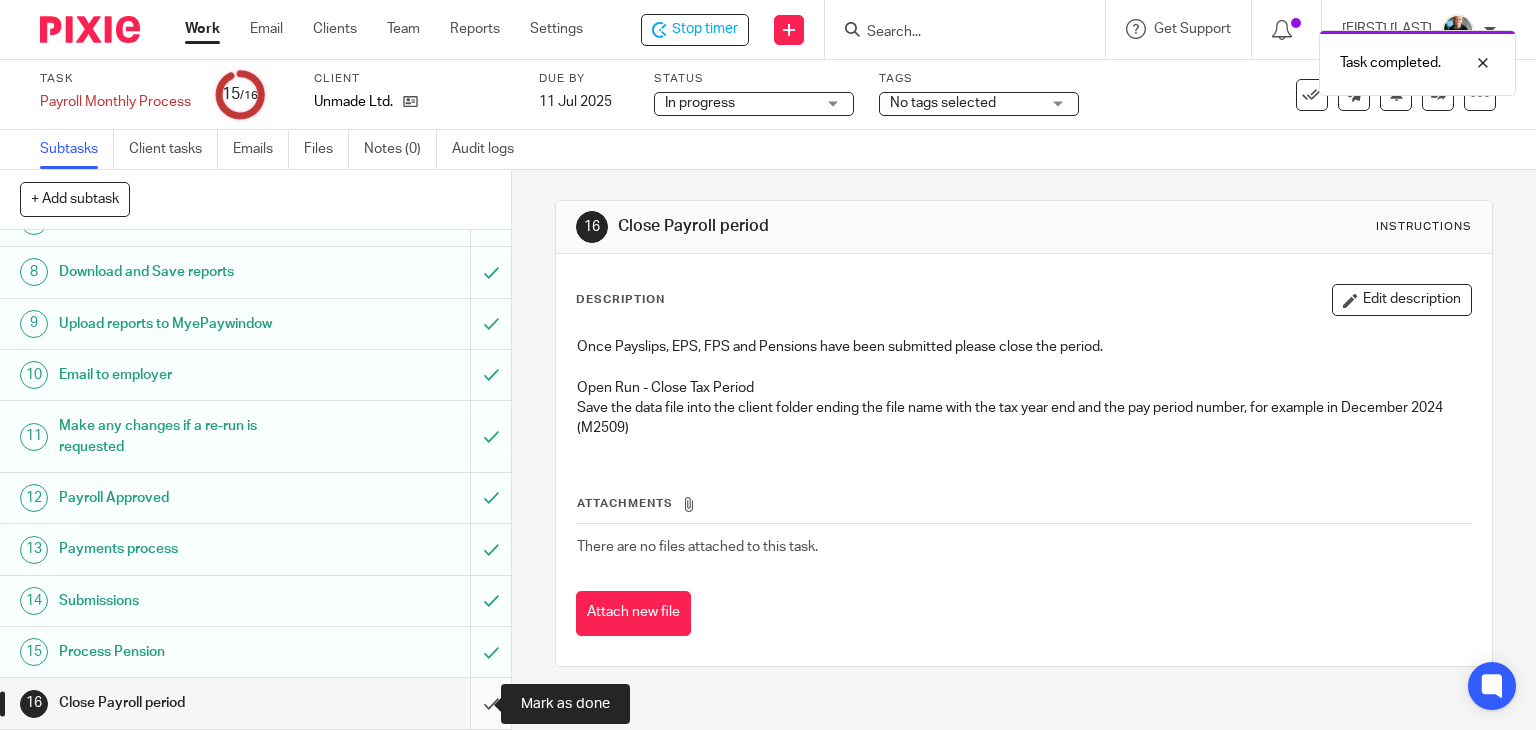 click at bounding box center (255, 703) 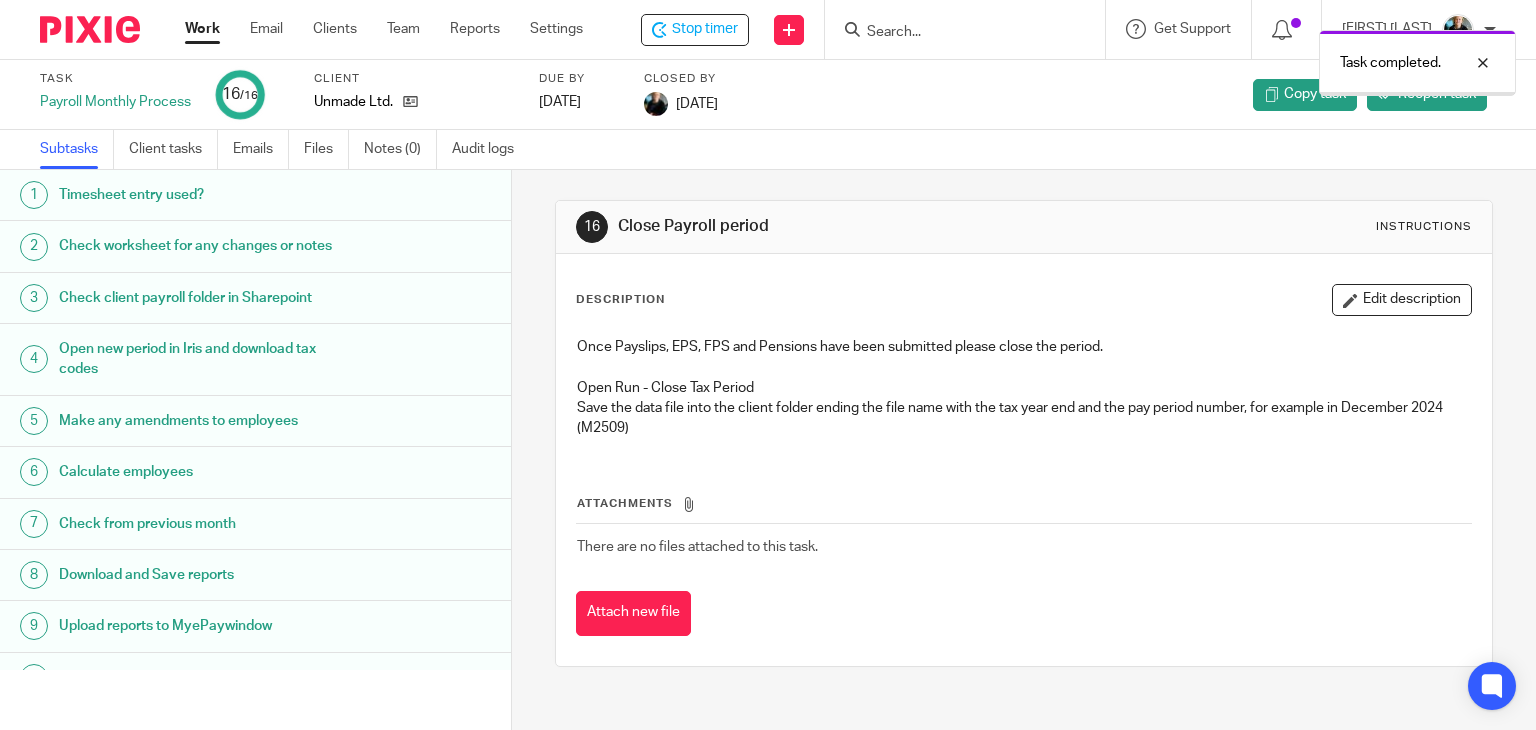 scroll, scrollTop: 0, scrollLeft: 0, axis: both 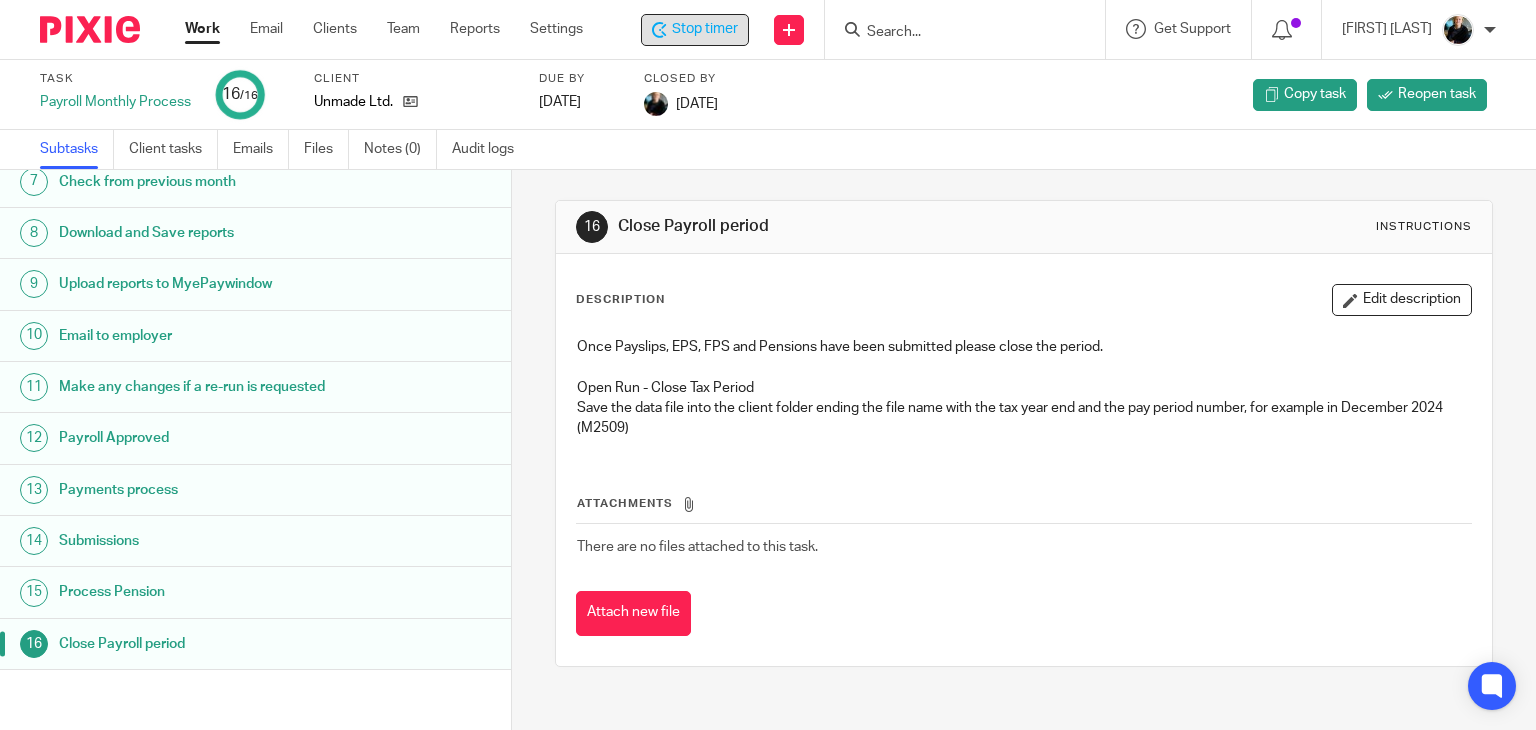 click on "Stop timer" at bounding box center (705, 29) 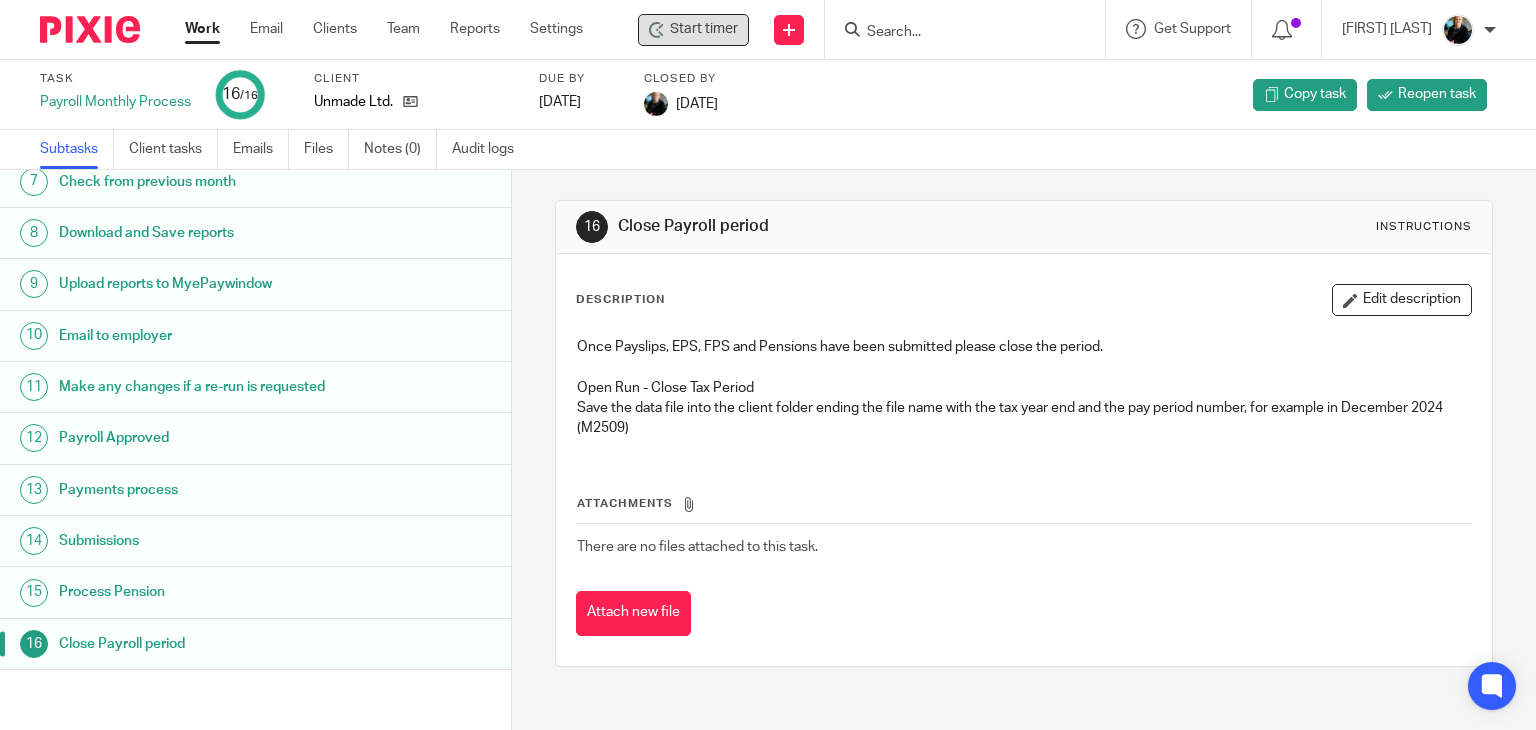 click at bounding box center [955, 33] 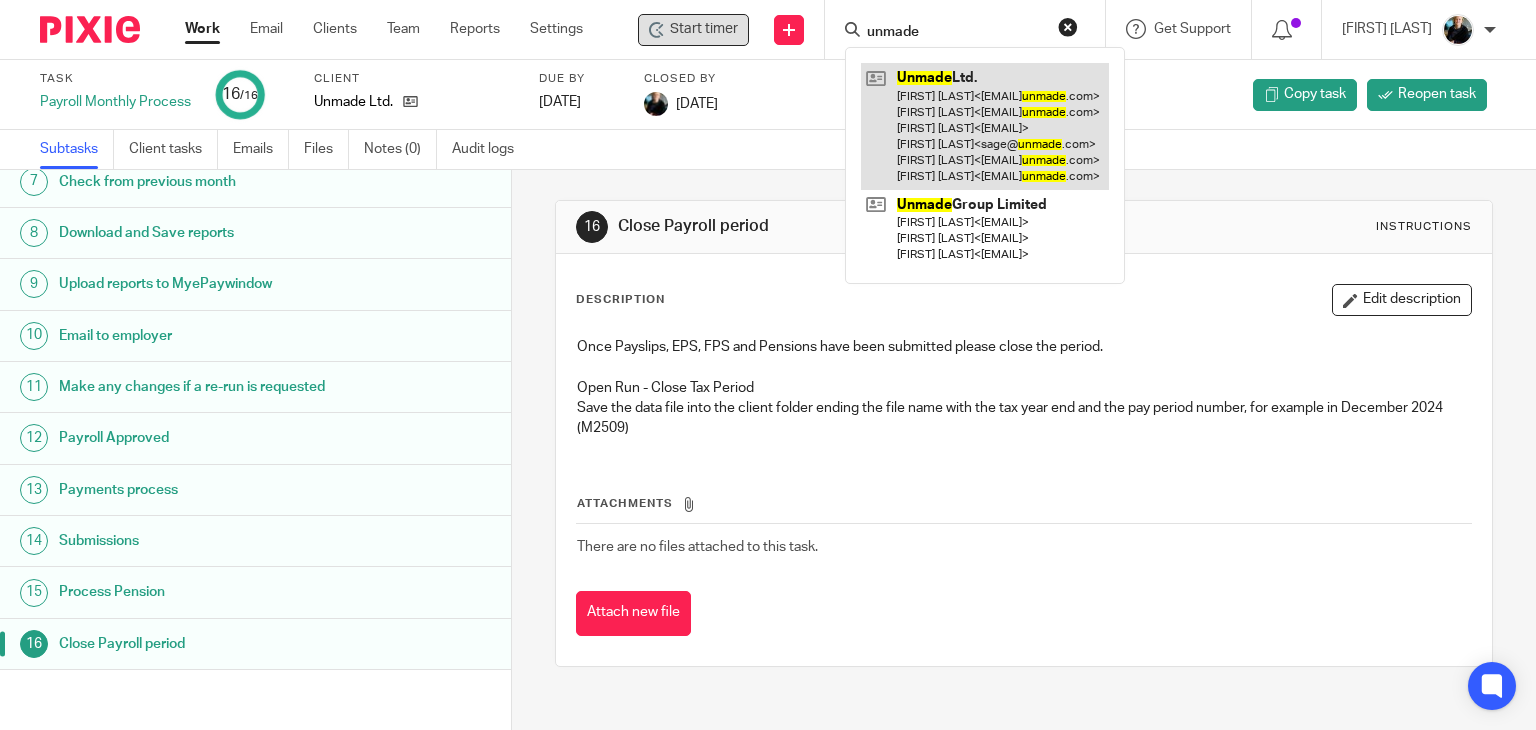 type on "unmade" 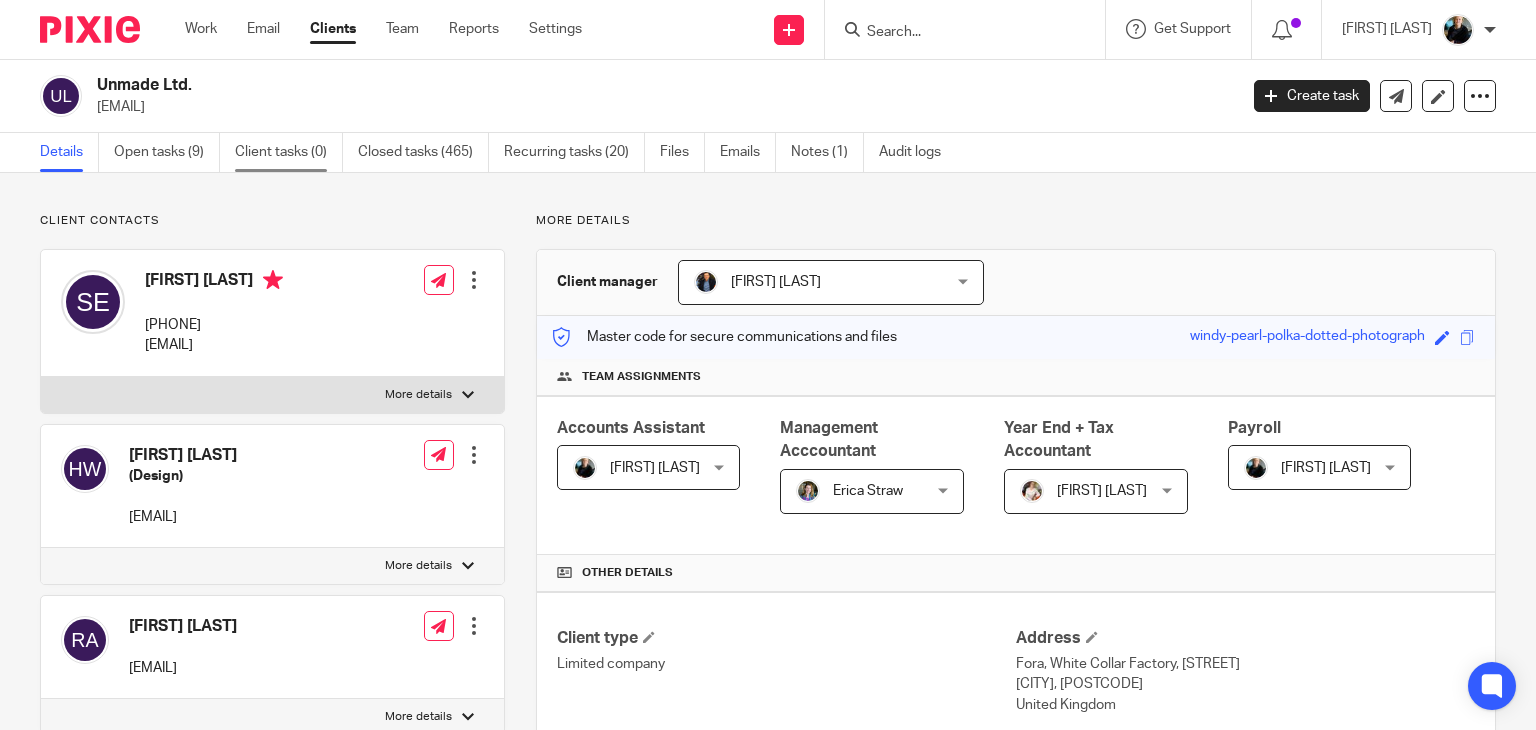 scroll, scrollTop: 0, scrollLeft: 0, axis: both 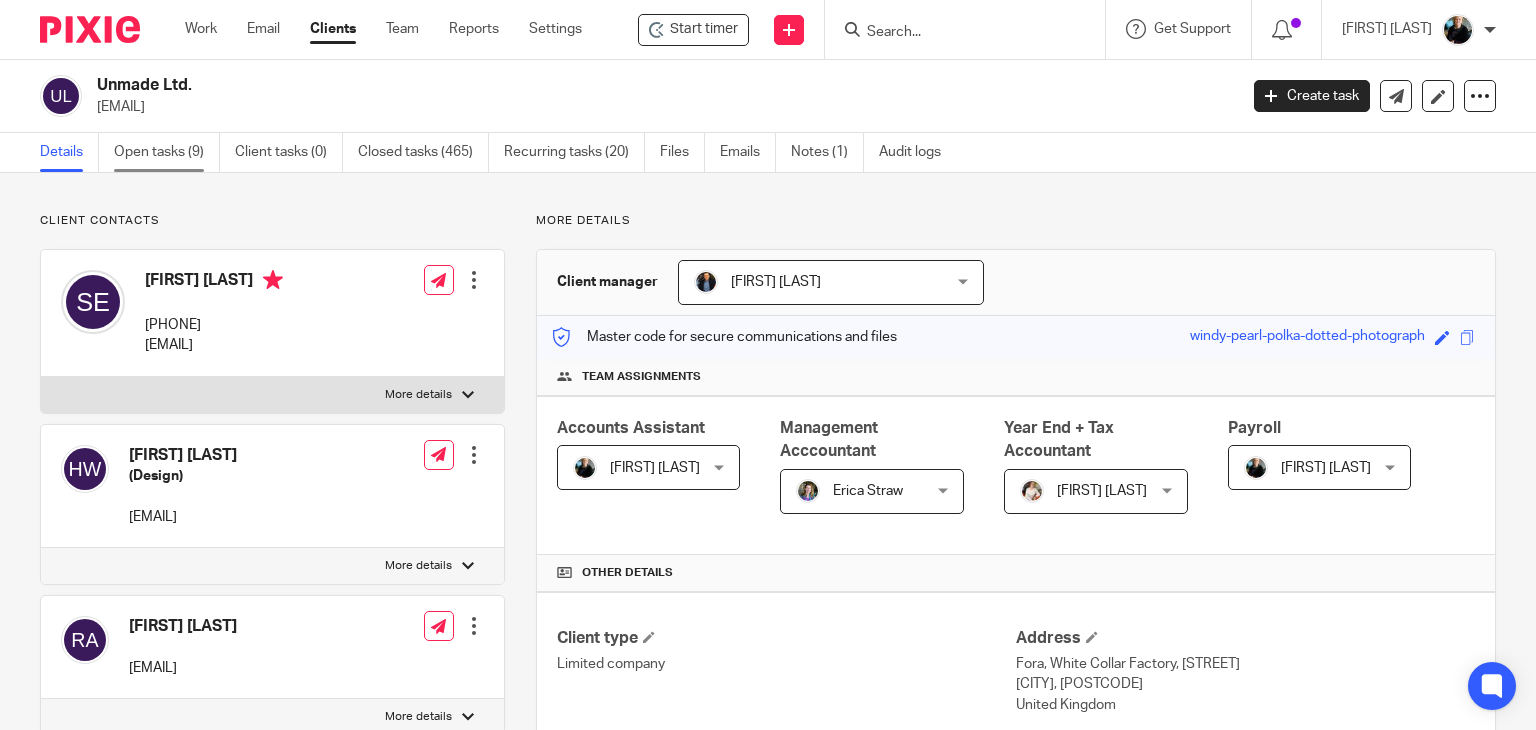click on "Open tasks (9)" at bounding box center (167, 152) 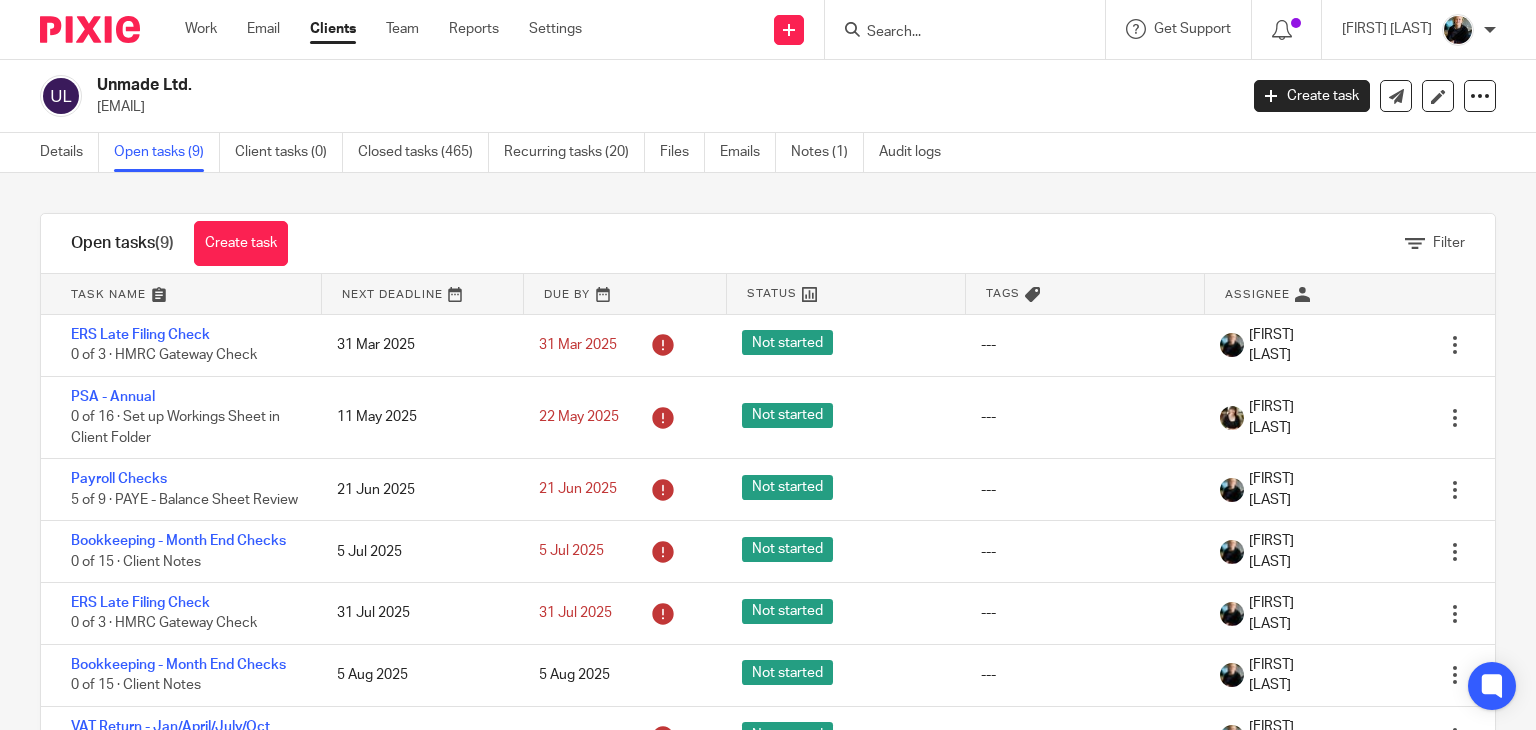 scroll, scrollTop: 0, scrollLeft: 0, axis: both 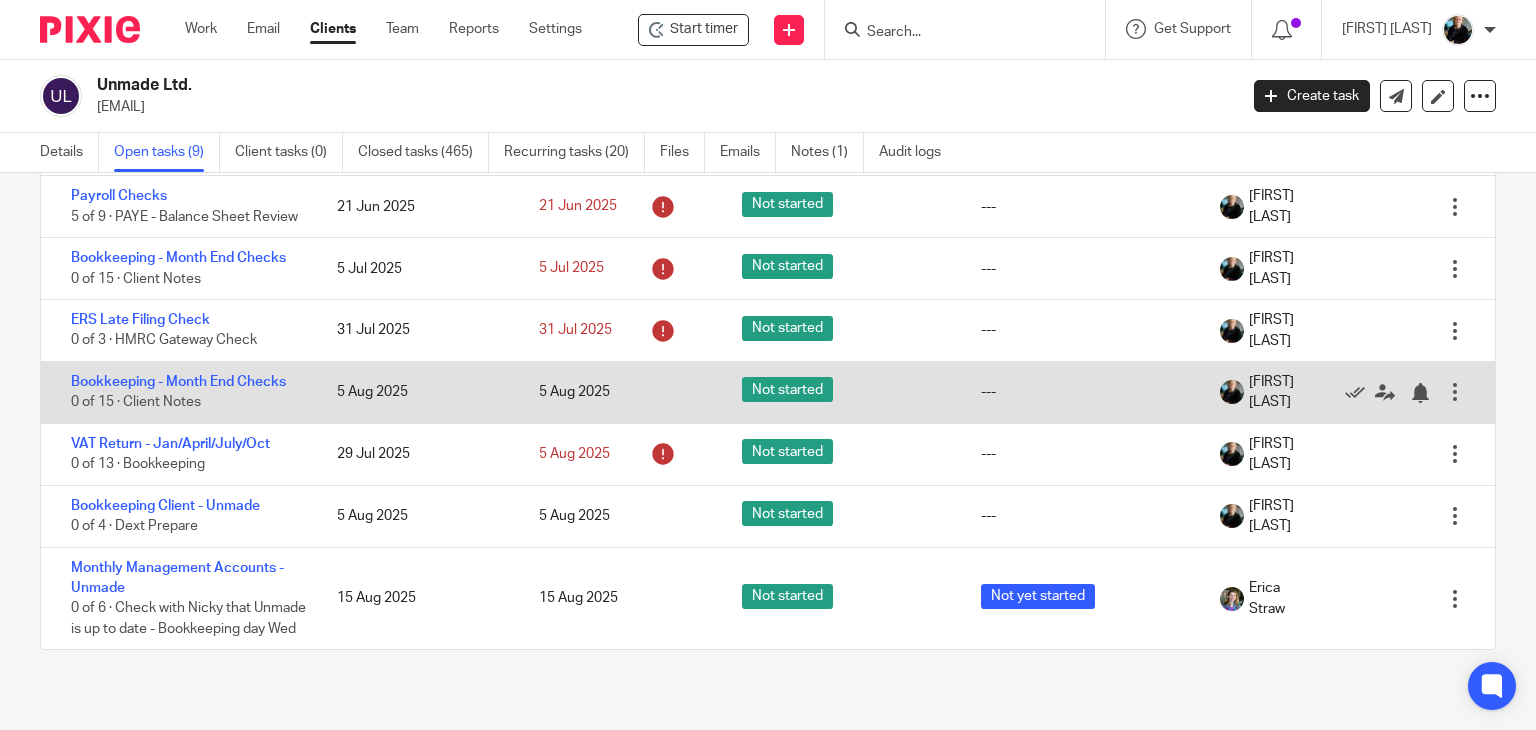 click on "5 Aug 2025" at bounding box center [418, 392] 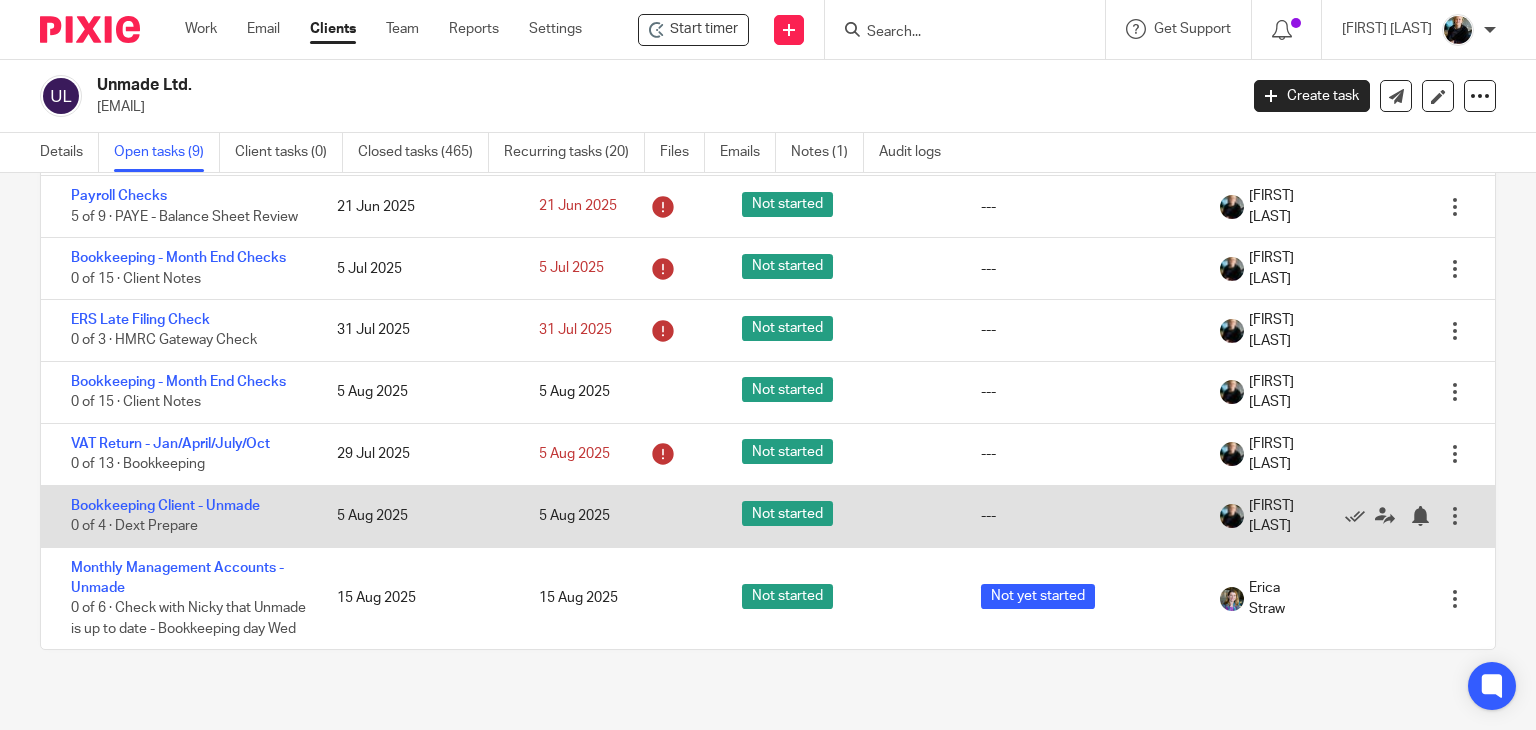 click on "5 Aug 2025" at bounding box center (418, 516) 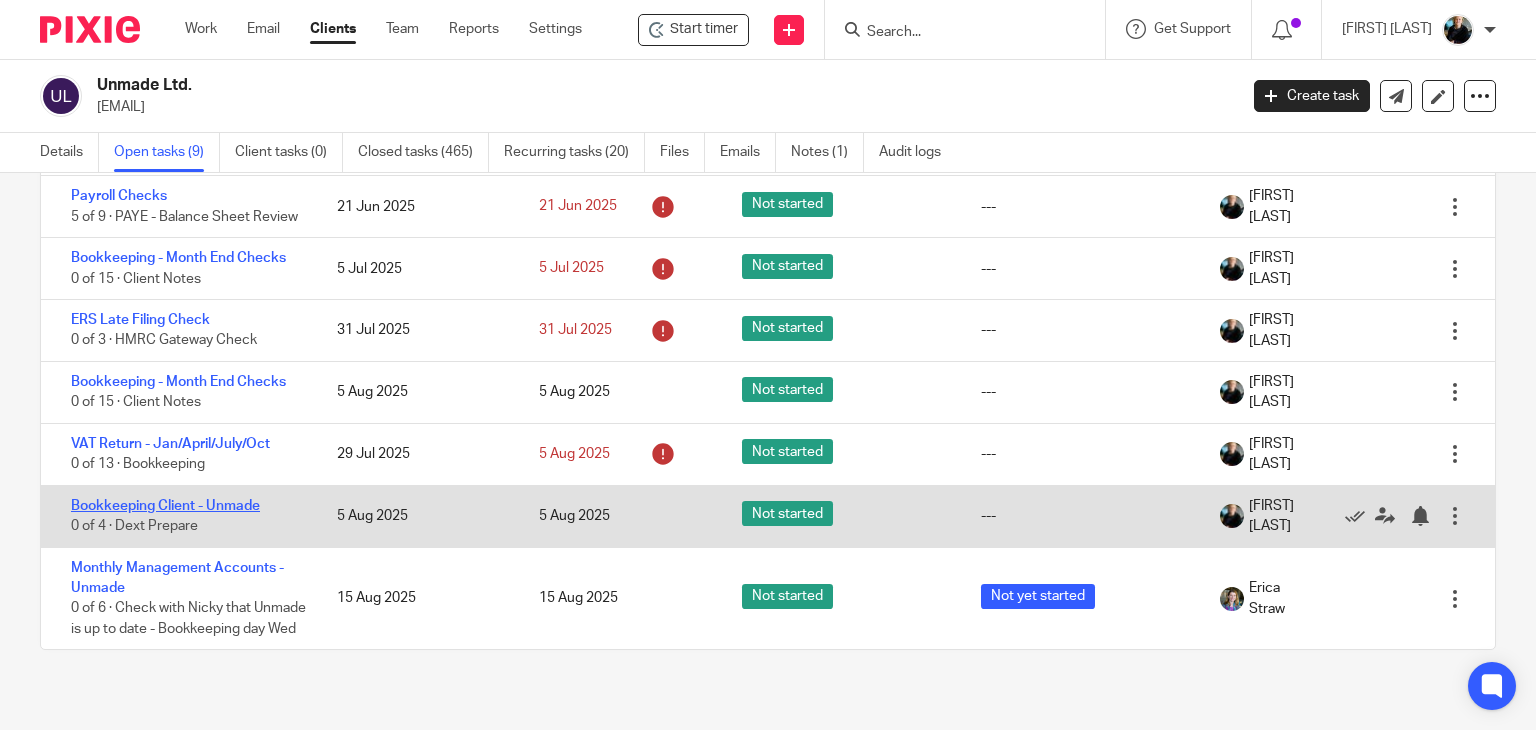click on "Bookkeeping Client - Unmade" at bounding box center (165, 506) 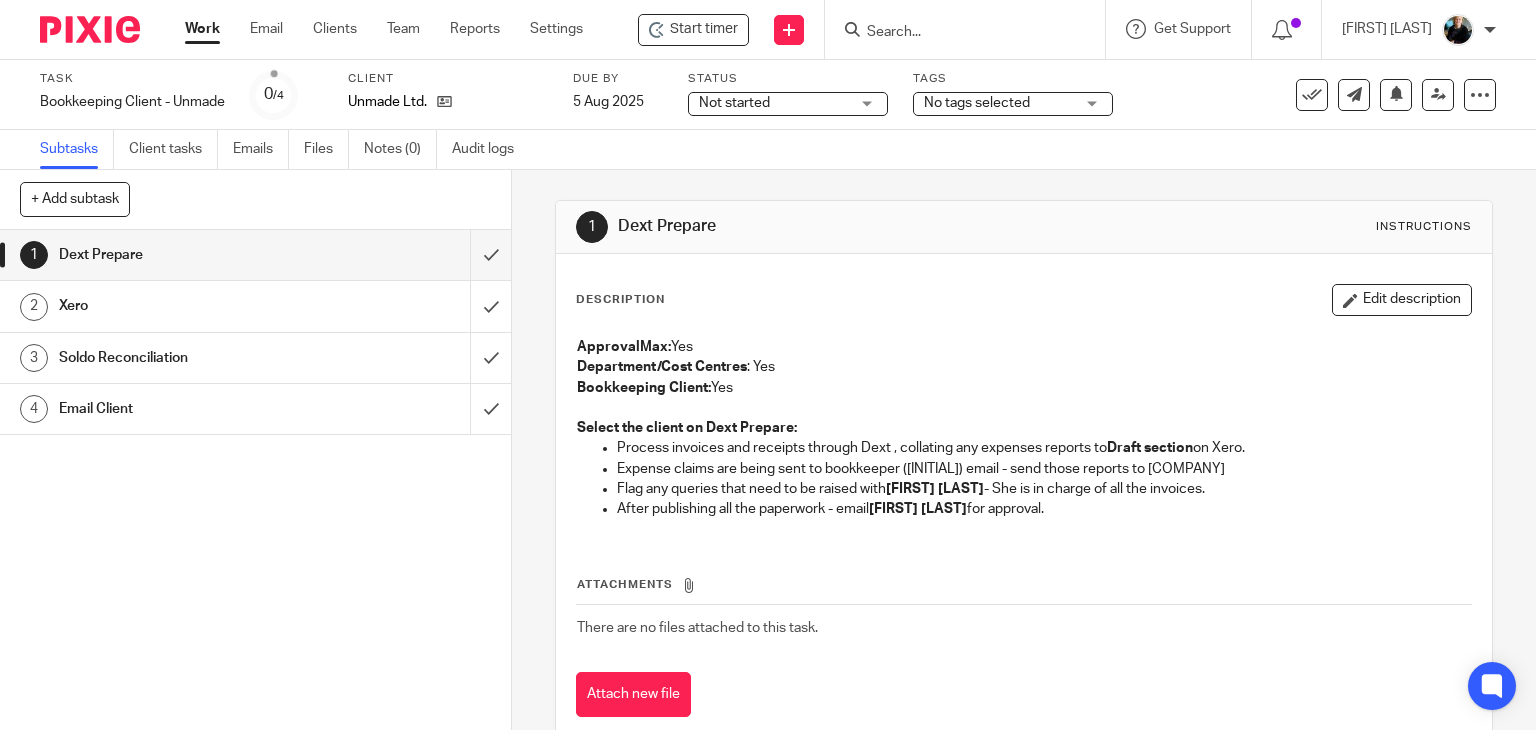 scroll, scrollTop: 0, scrollLeft: 0, axis: both 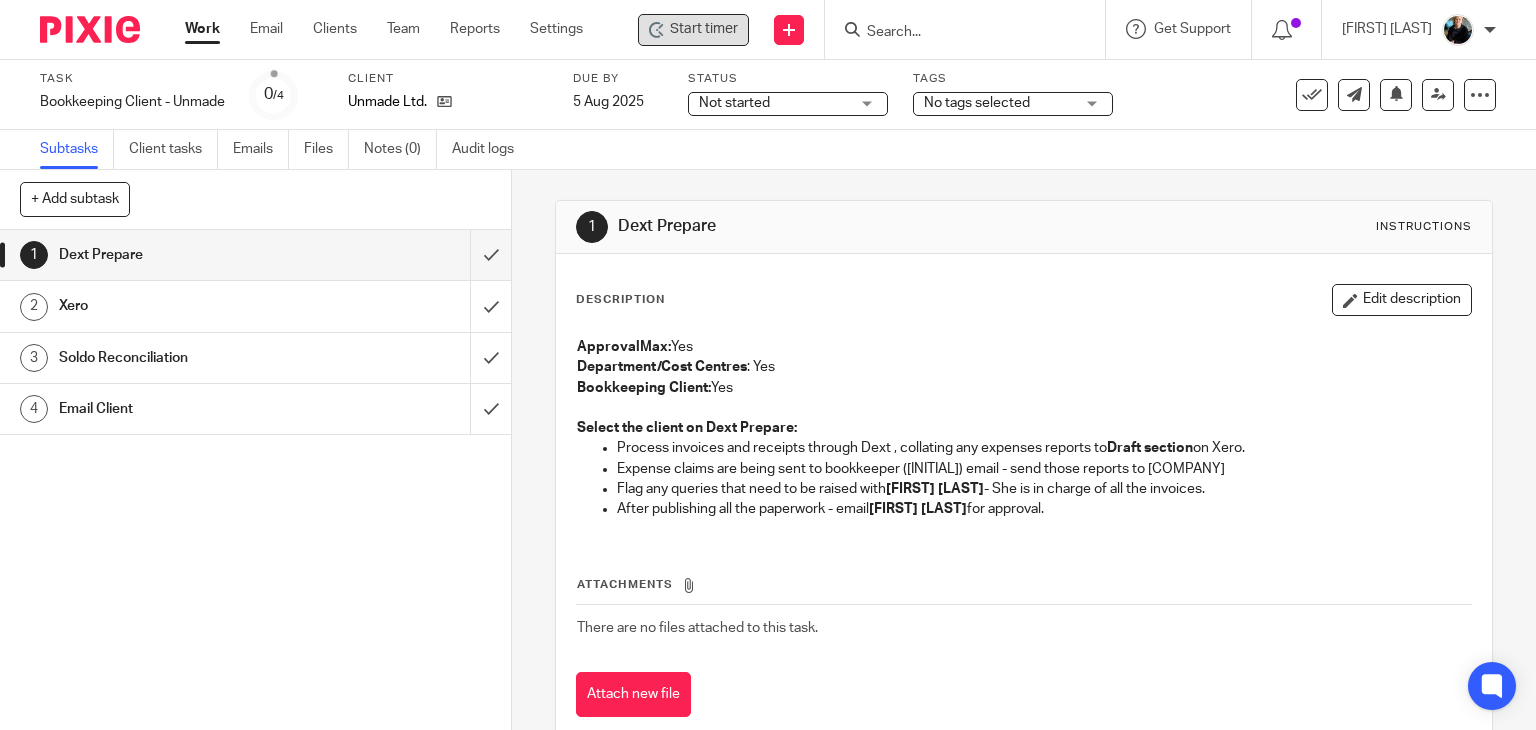 click on "Start timer" at bounding box center (704, 29) 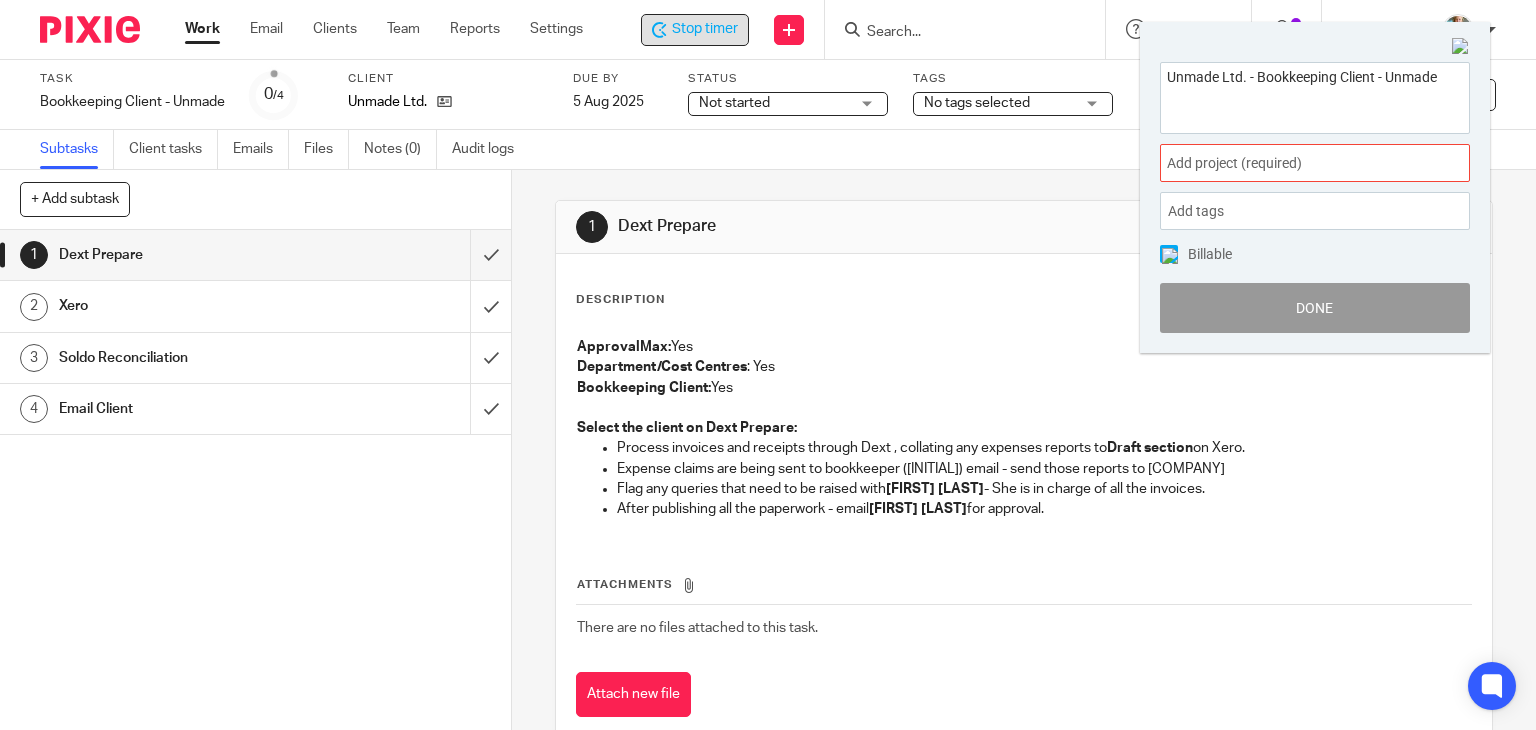 click on "Add project (required) :" at bounding box center [1293, 163] 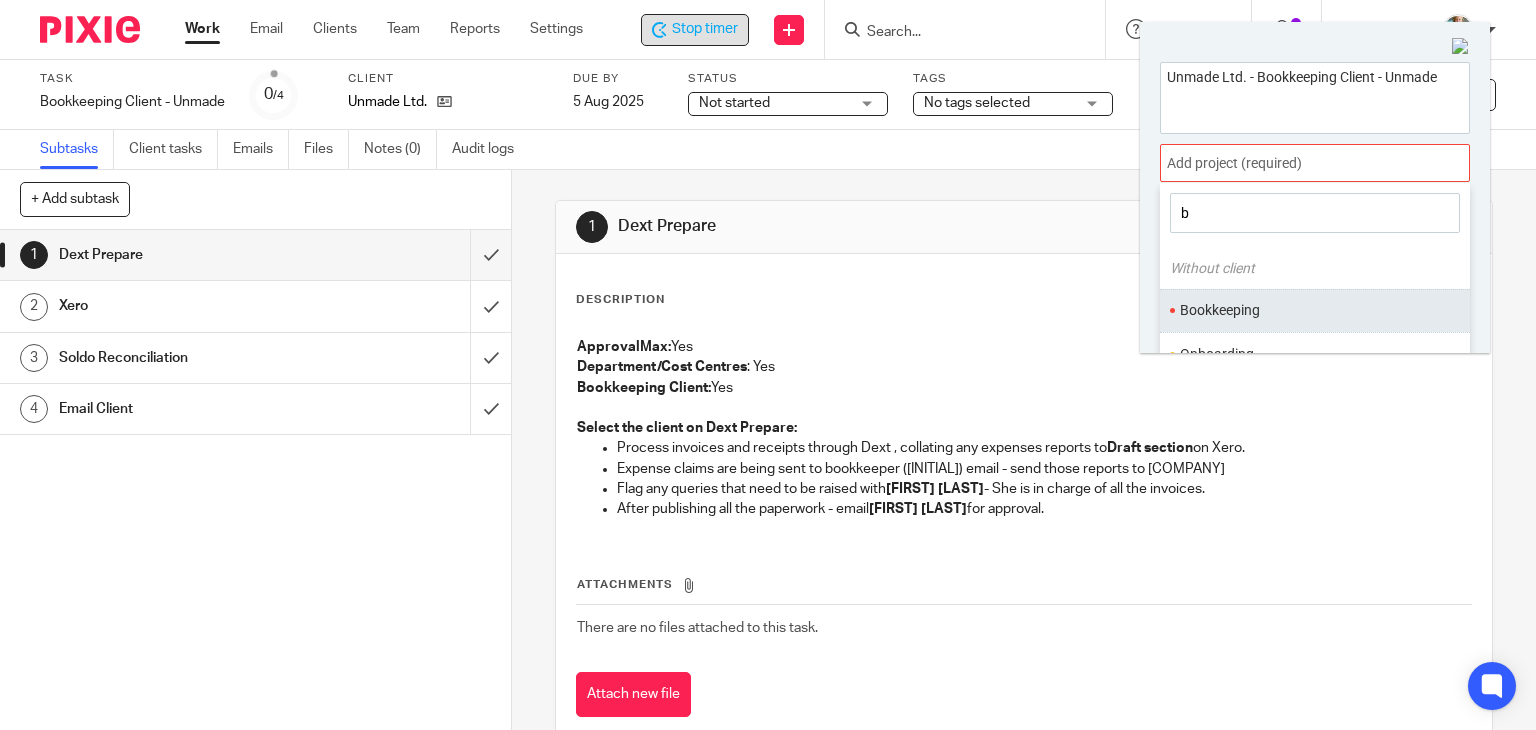 type on "b" 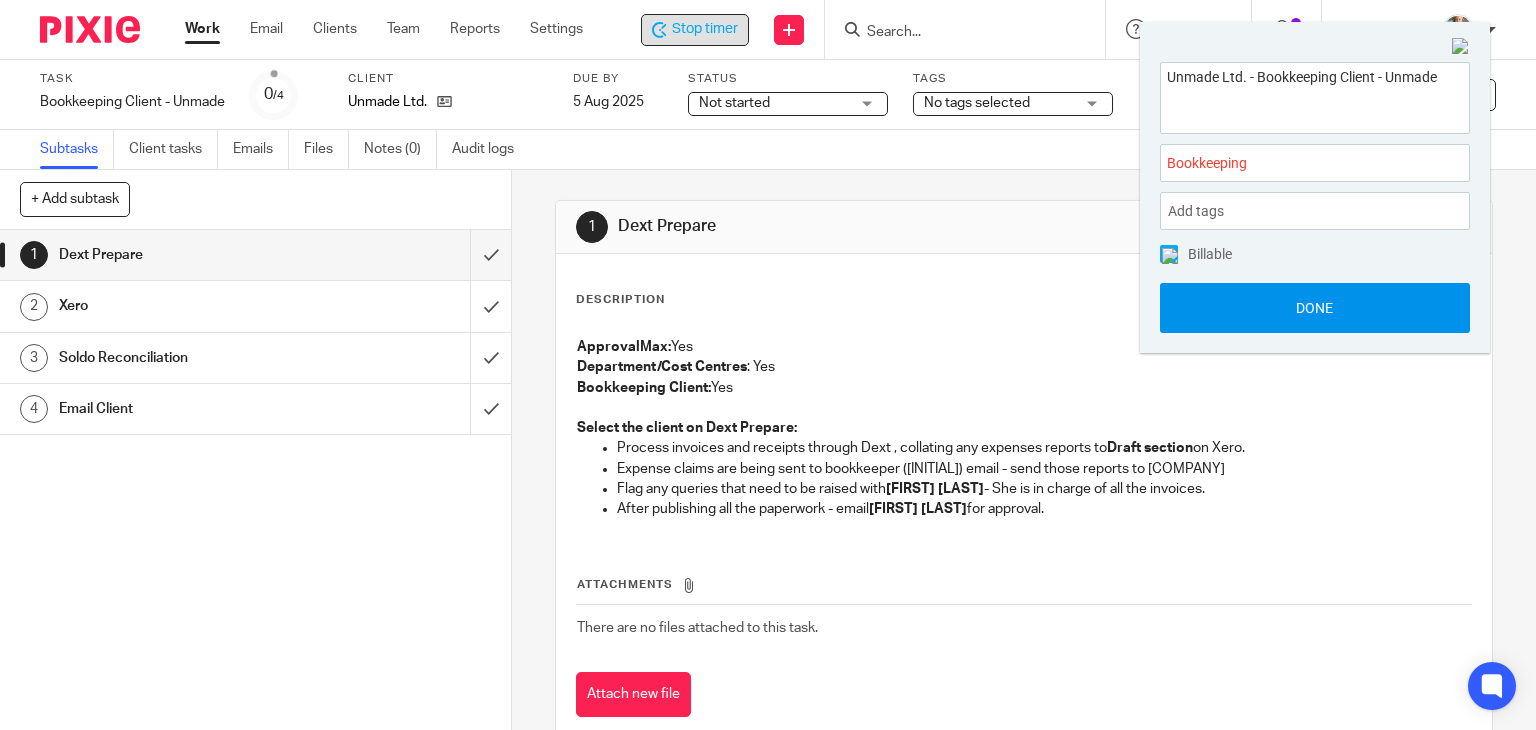 click on "Done" at bounding box center [1315, 308] 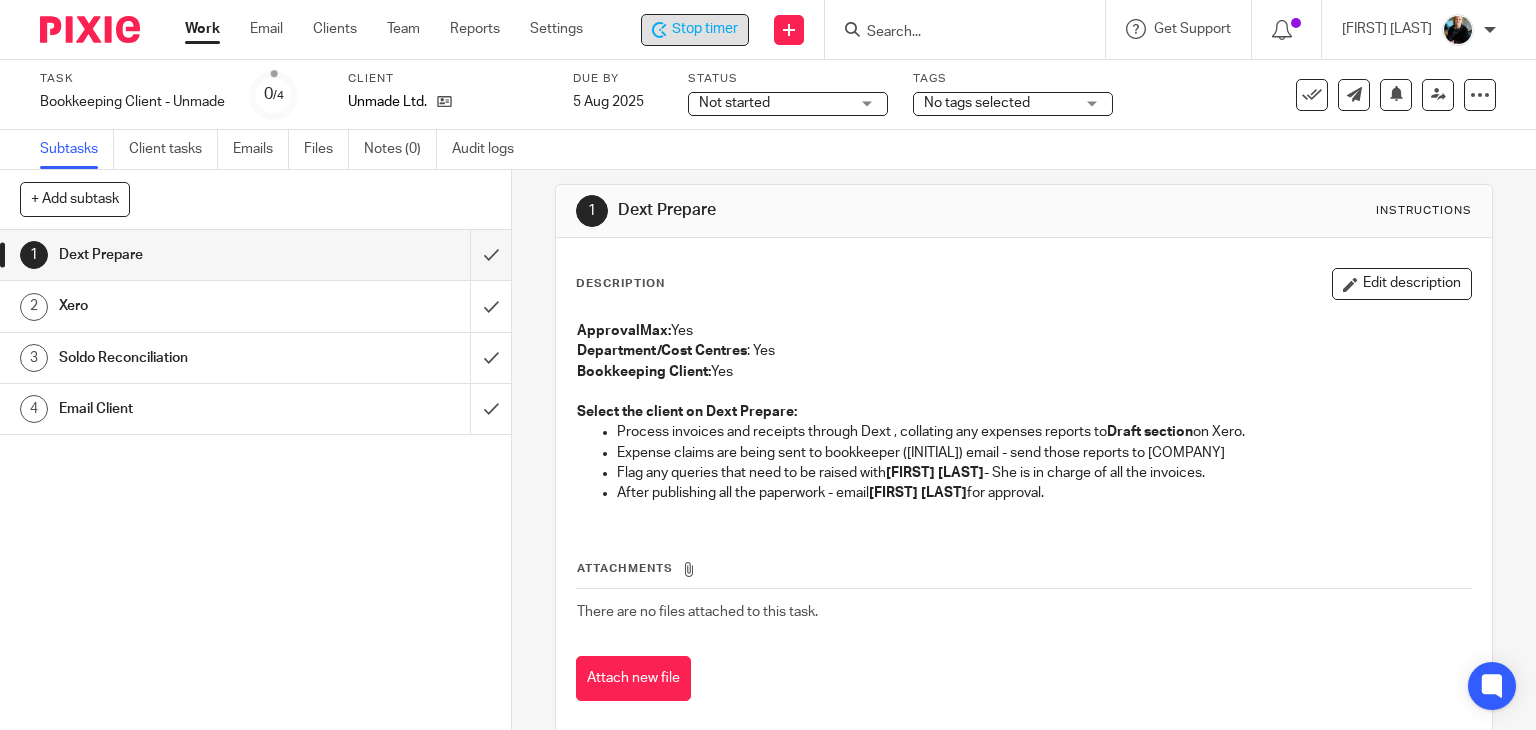 scroll, scrollTop: 0, scrollLeft: 0, axis: both 